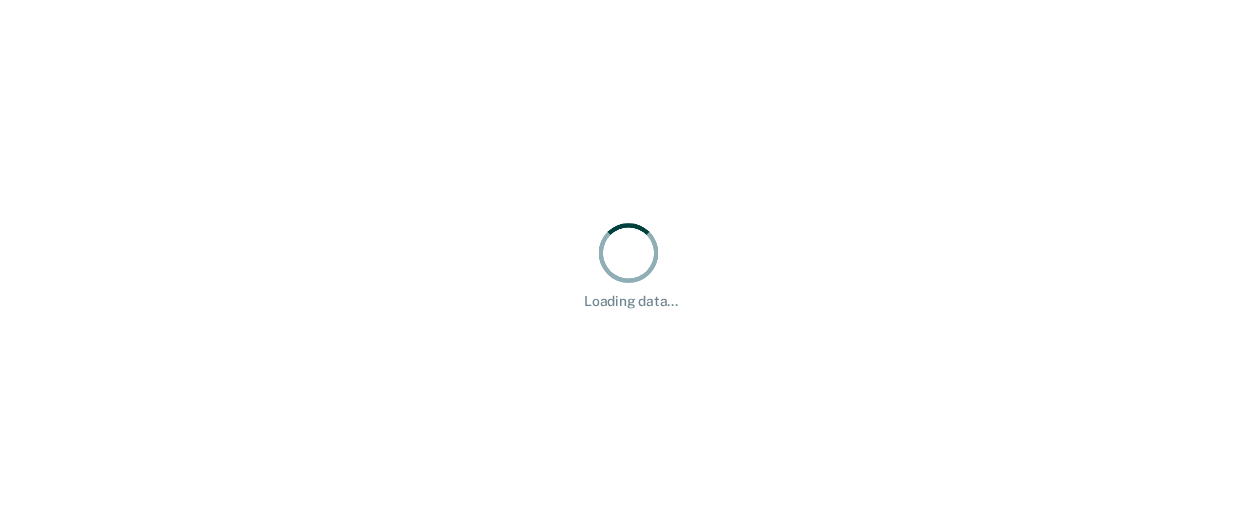 scroll, scrollTop: 0, scrollLeft: 0, axis: both 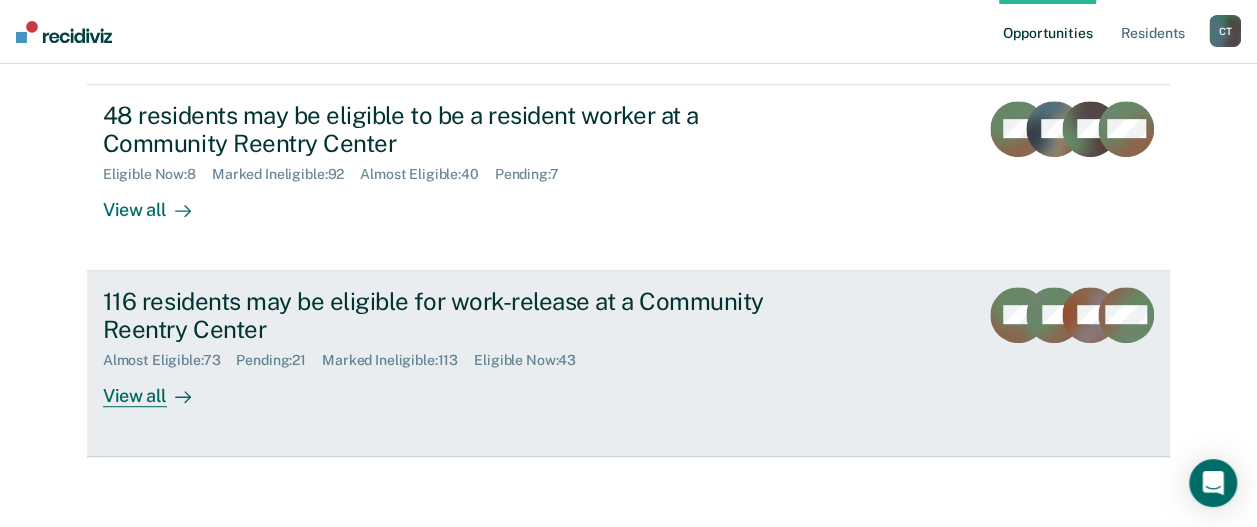 click on "116 residents may be eligible for work-release at a Community Reentry Center Almost Eligible :  73 Pending :  21 Marked Ineligible :  113 Eligible Now :  43 View all" at bounding box center [478, 347] 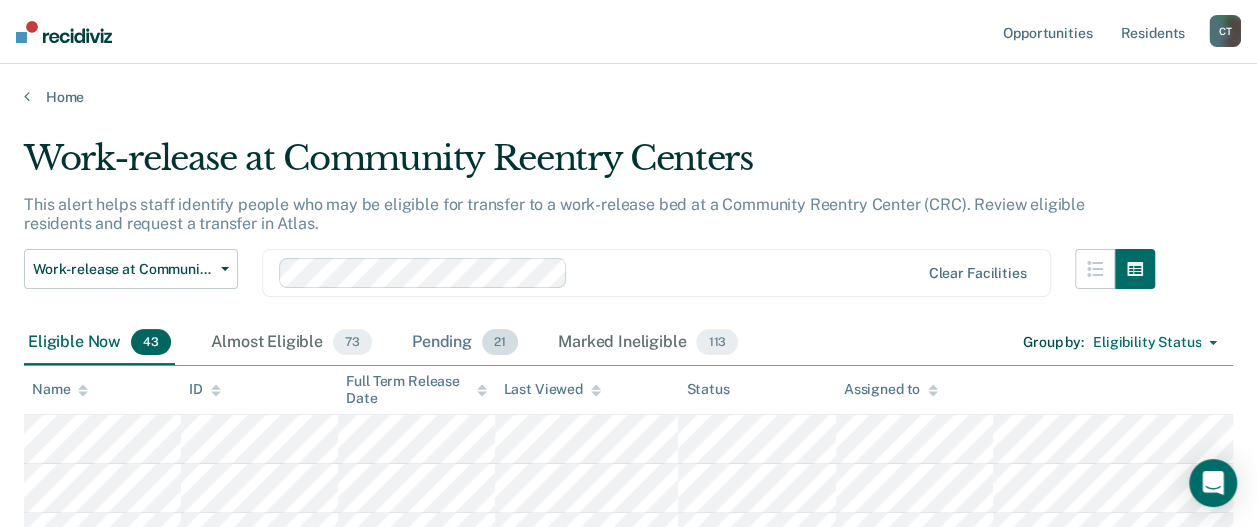 click on "Pending 21" at bounding box center (465, 343) 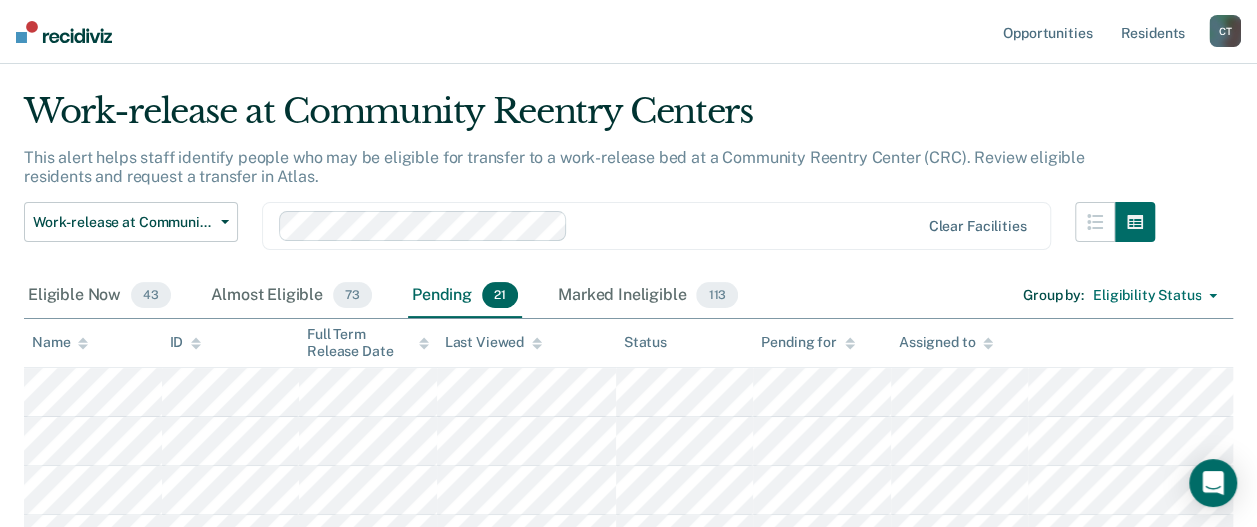 scroll, scrollTop: 0, scrollLeft: 0, axis: both 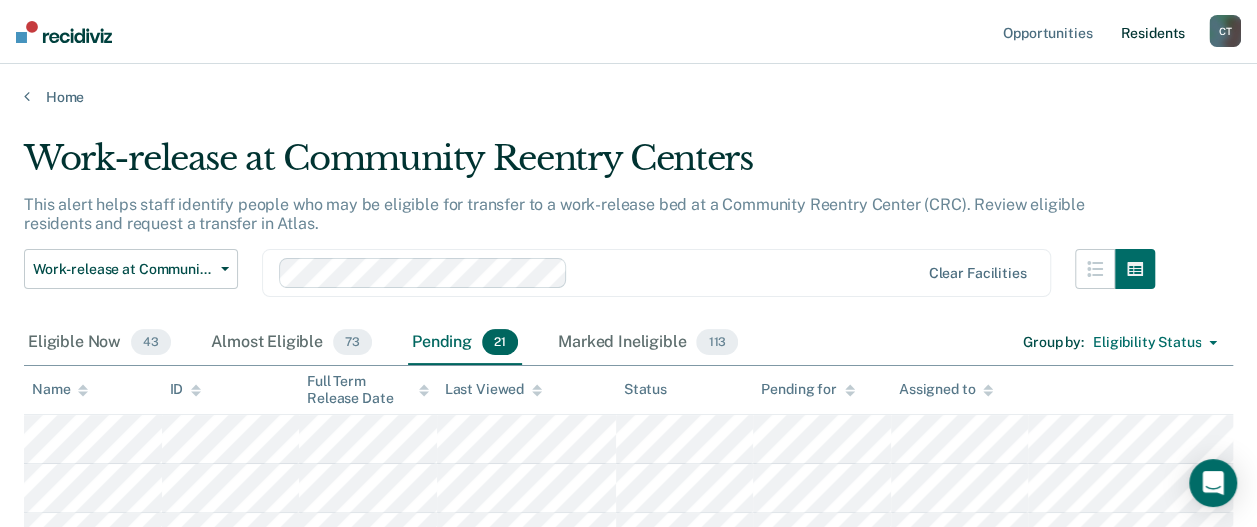 click on "Resident s" at bounding box center [1152, 32] 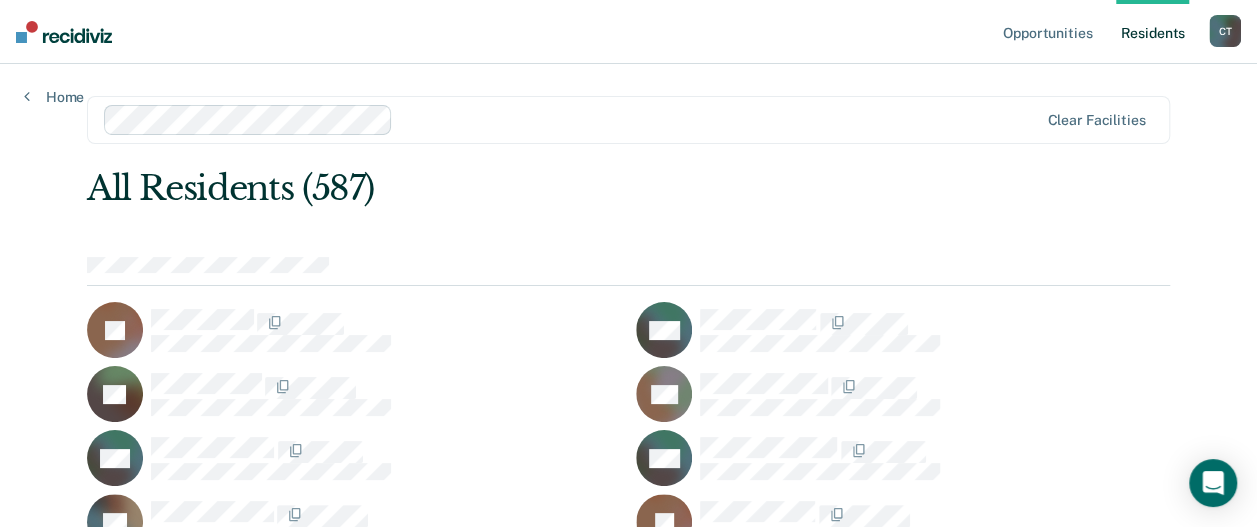 scroll, scrollTop: 13814, scrollLeft: 0, axis: vertical 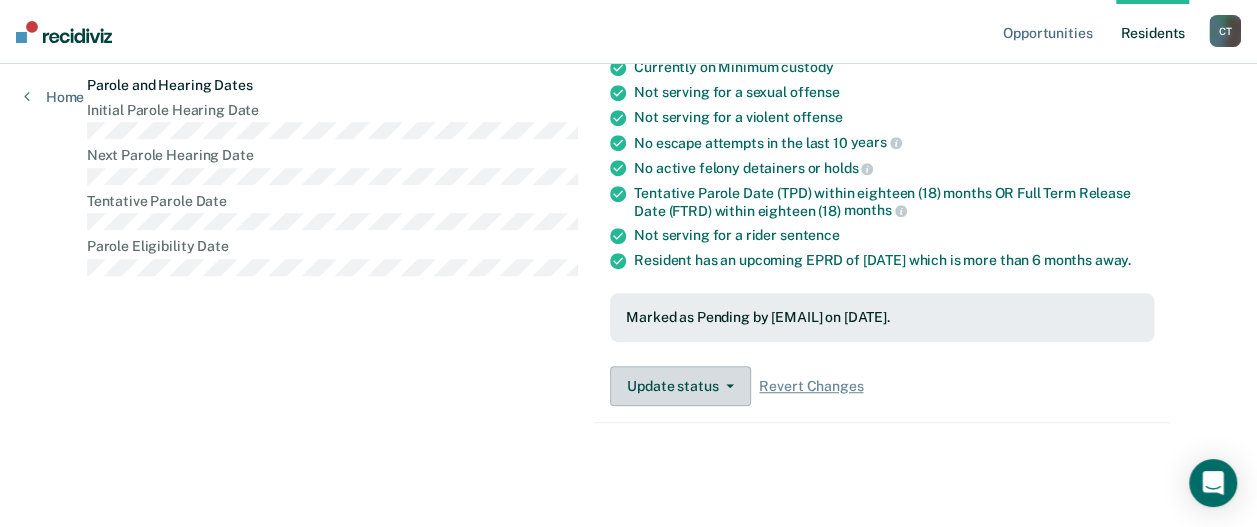 click on "Update status" at bounding box center (680, 386) 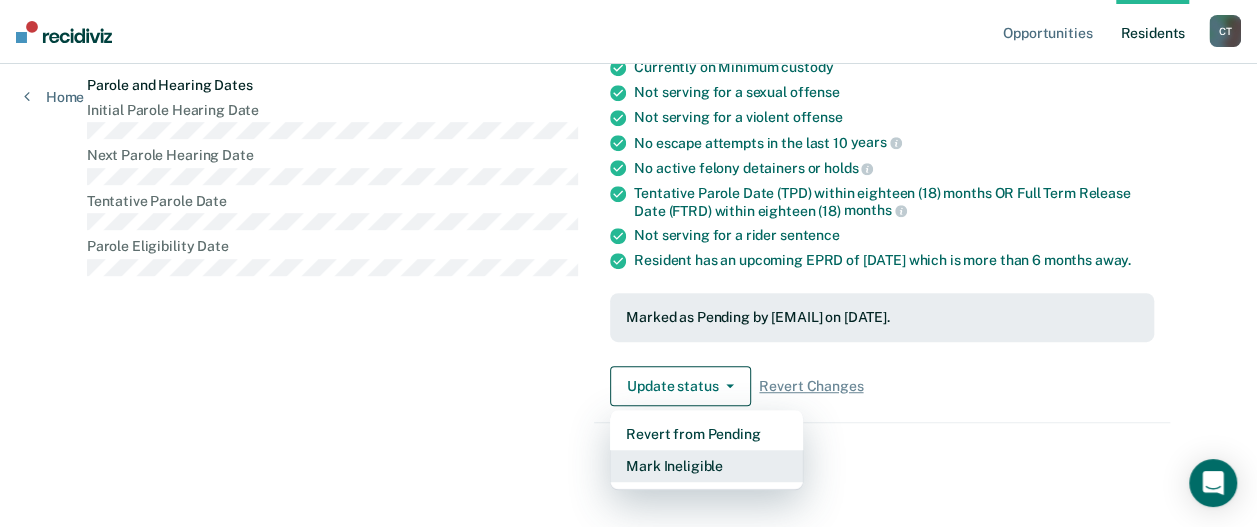 click on "Mark Ineligible" at bounding box center [706, 466] 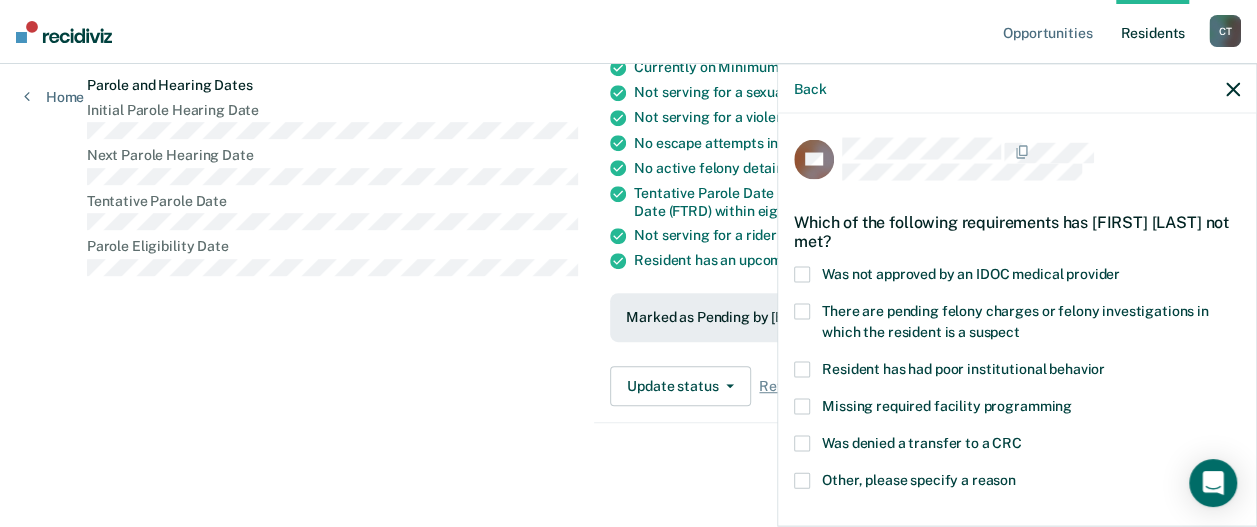 click at bounding box center [802, 481] 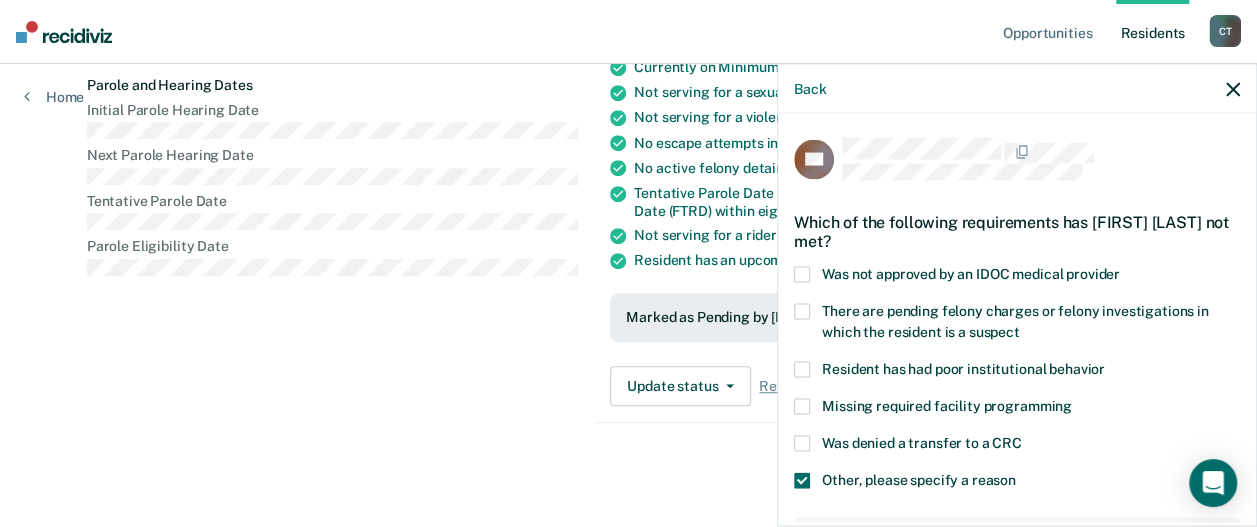 scroll, scrollTop: 300, scrollLeft: 0, axis: vertical 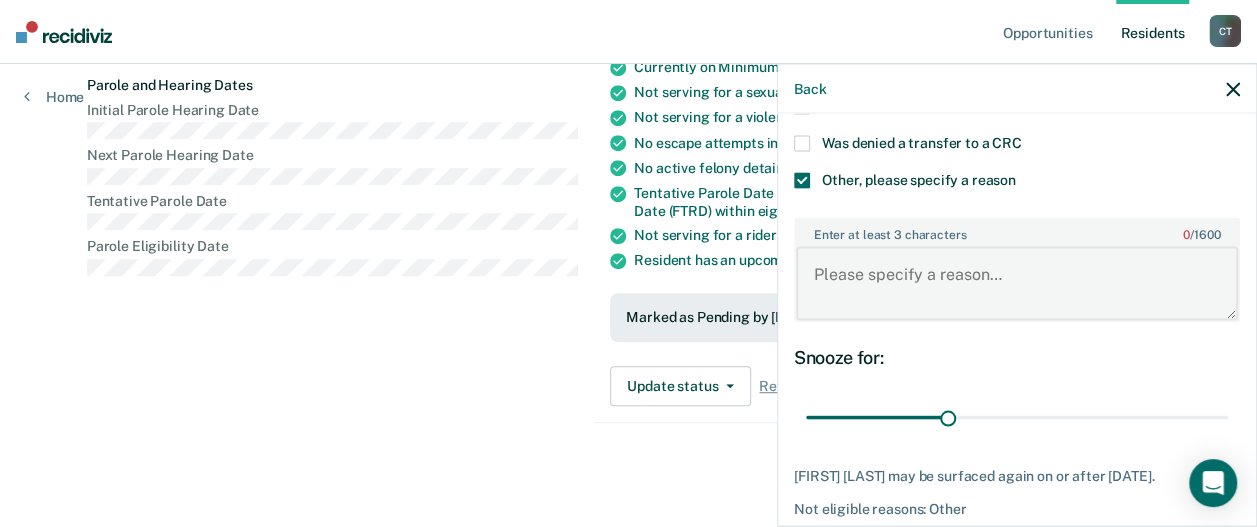 click on "Enter at least 3 characters 0  /  1600" at bounding box center (1017, 283) 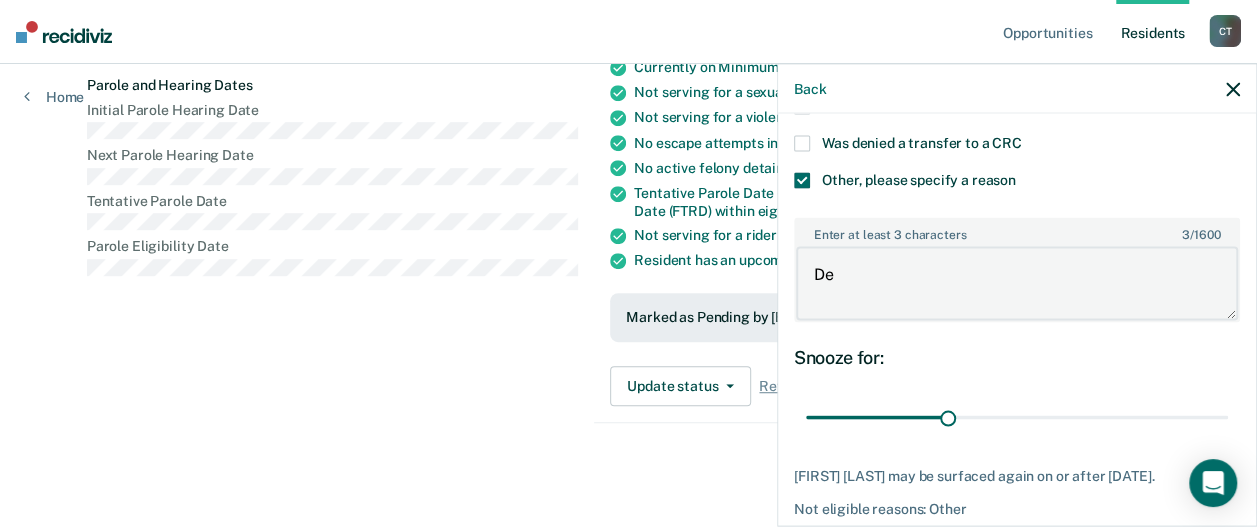 type on "D" 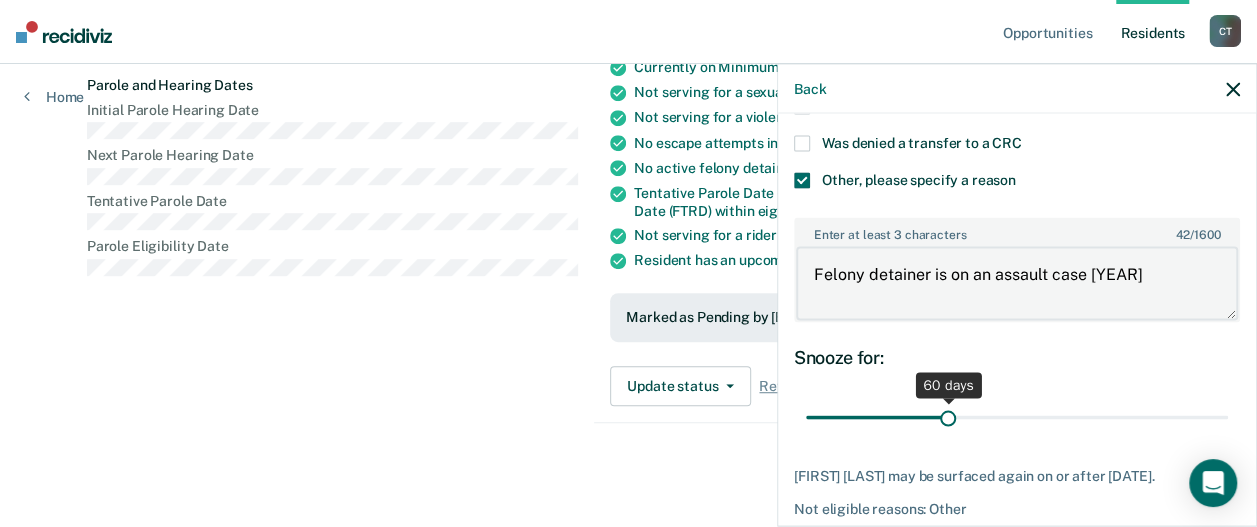 type on "Felony detainer is on an assault case [YEAR]" 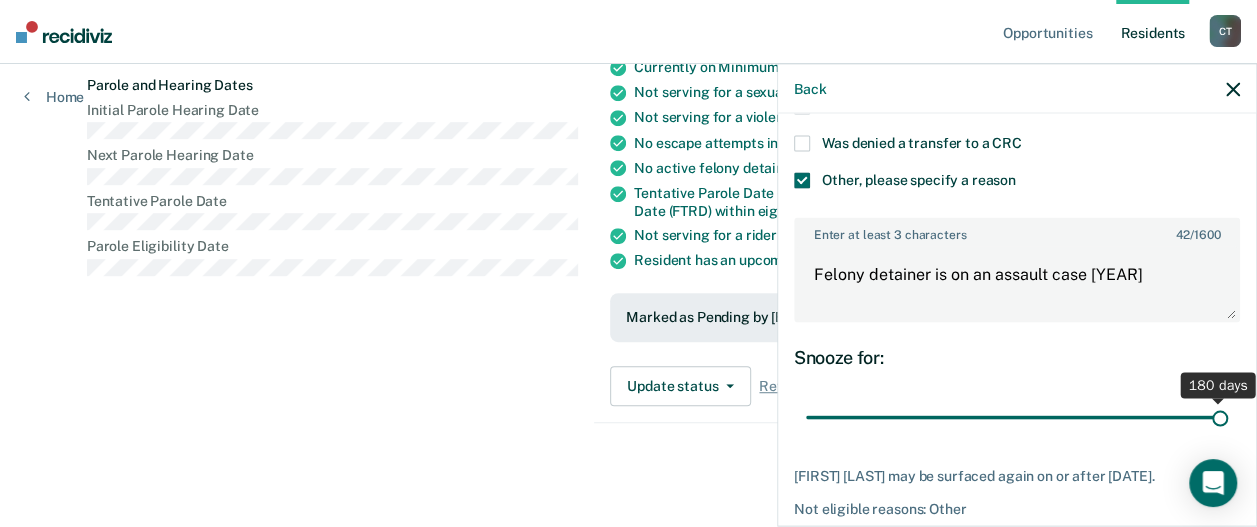 drag, startPoint x: 937, startPoint y: 415, endPoint x: 1237, endPoint y: 434, distance: 300.60107 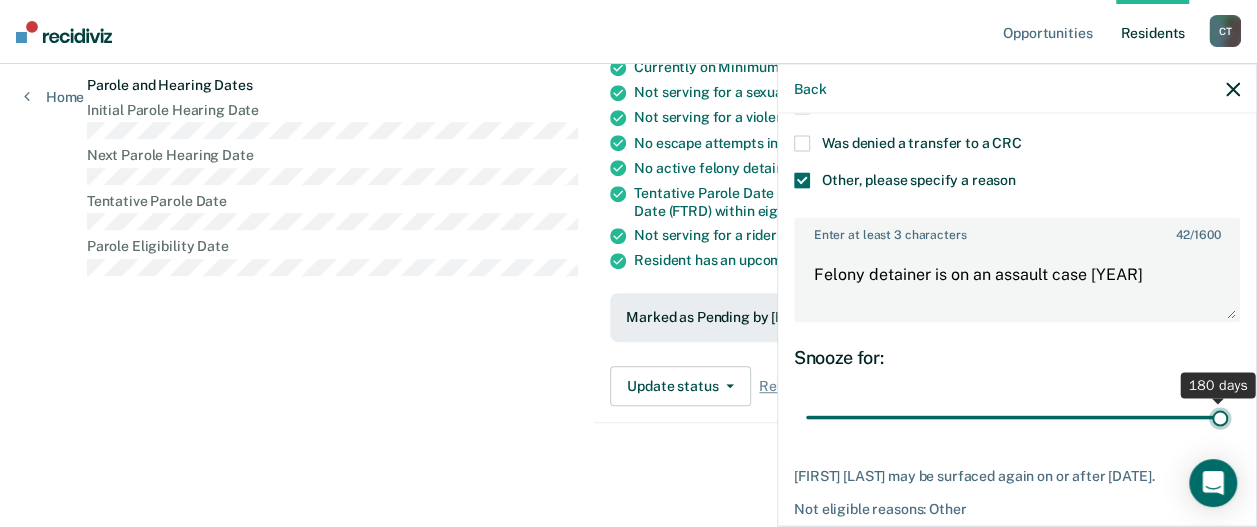 type on "180" 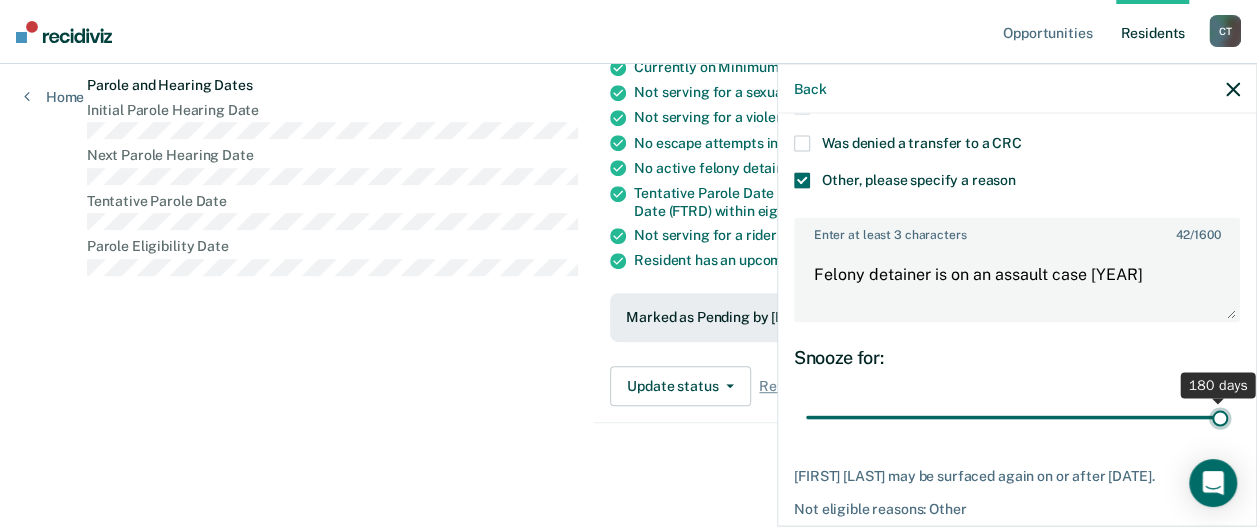 click at bounding box center [1017, 417] 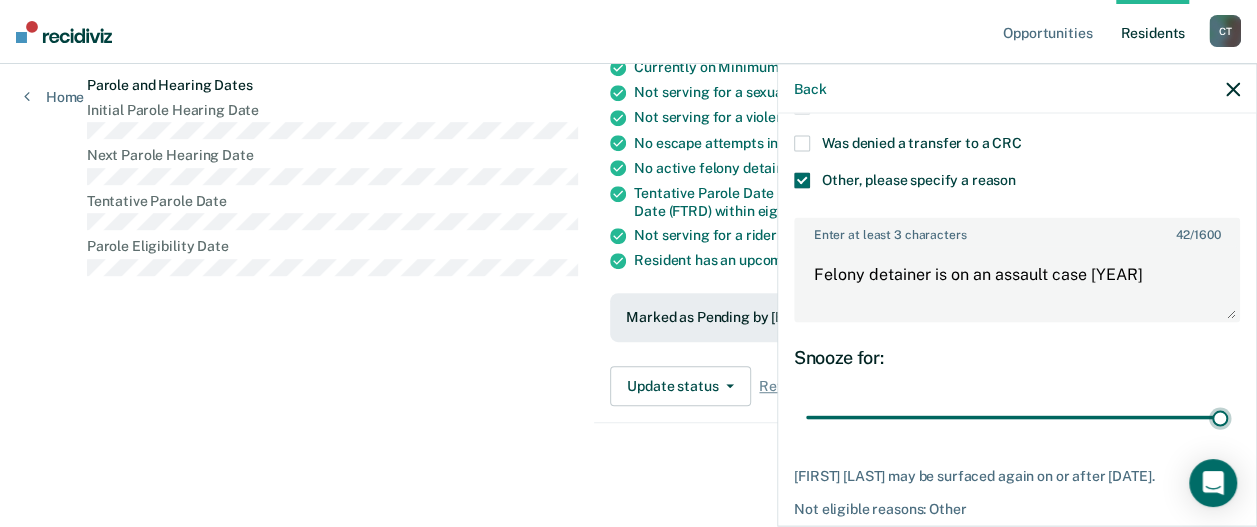 scroll, scrollTop: 401, scrollLeft: 0, axis: vertical 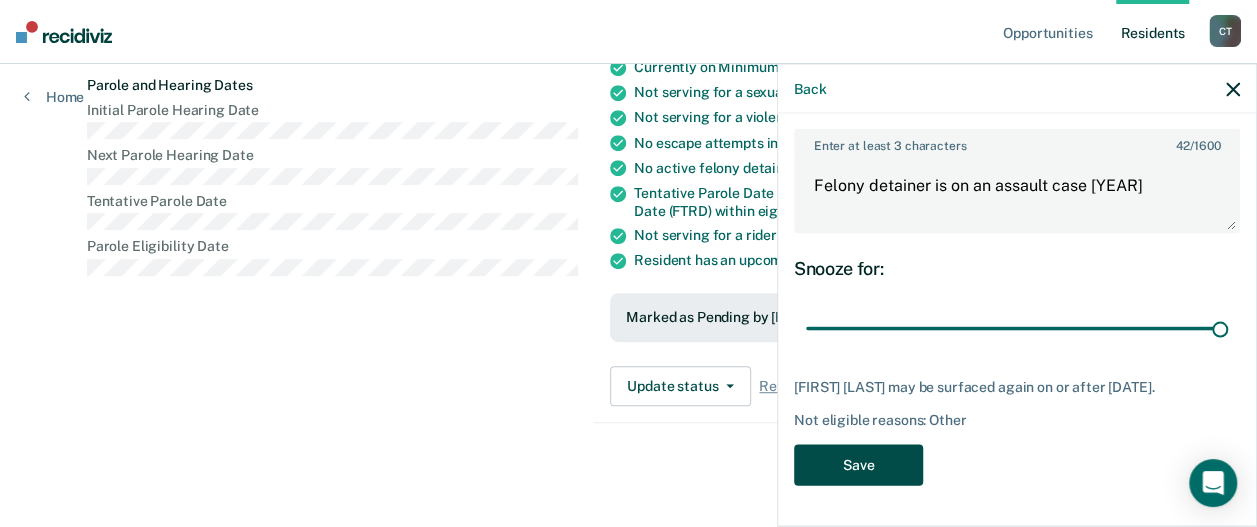 click on "Save" at bounding box center [858, 465] 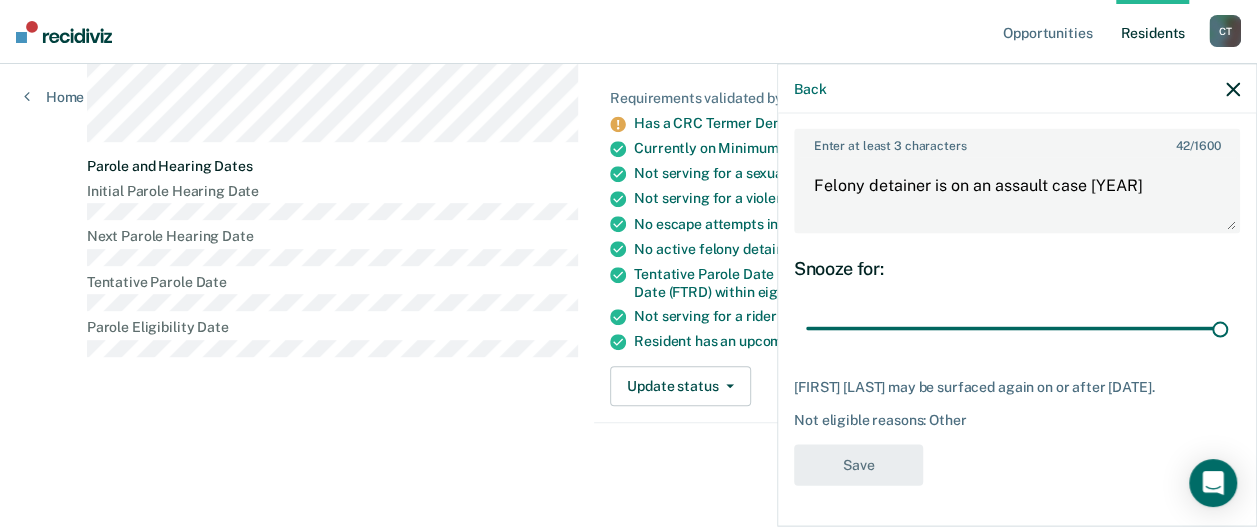 scroll, scrollTop: 484, scrollLeft: 0, axis: vertical 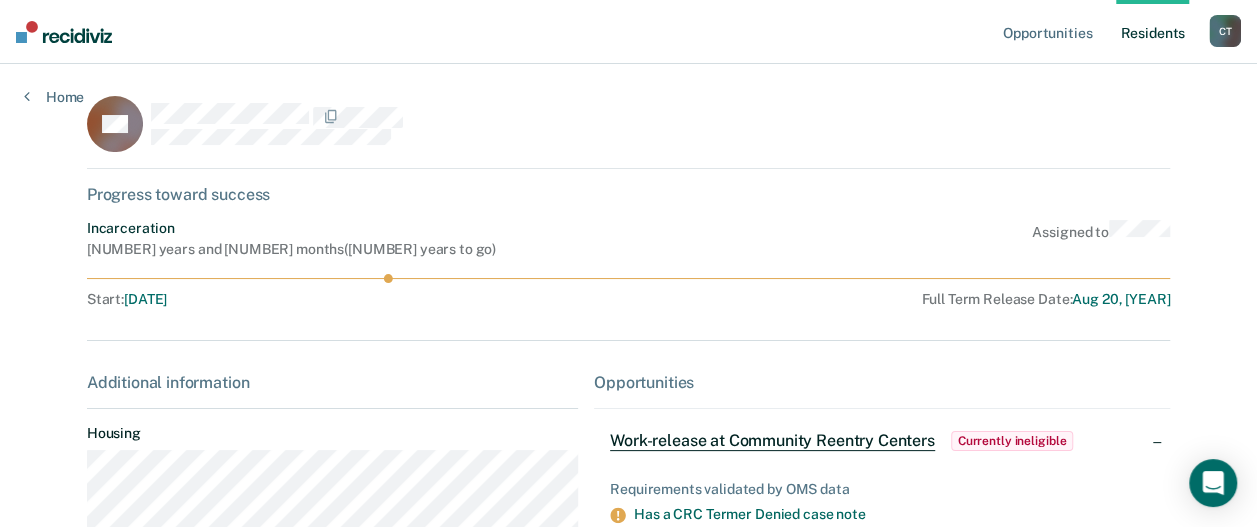 click on "Resident s" at bounding box center [1152, 32] 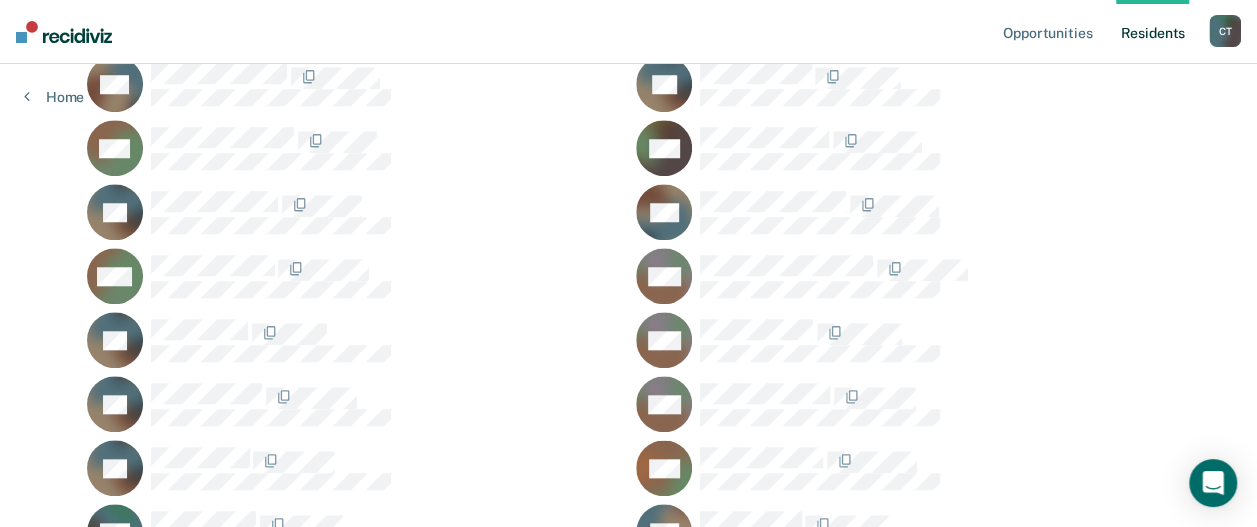 scroll, scrollTop: 11254, scrollLeft: 0, axis: vertical 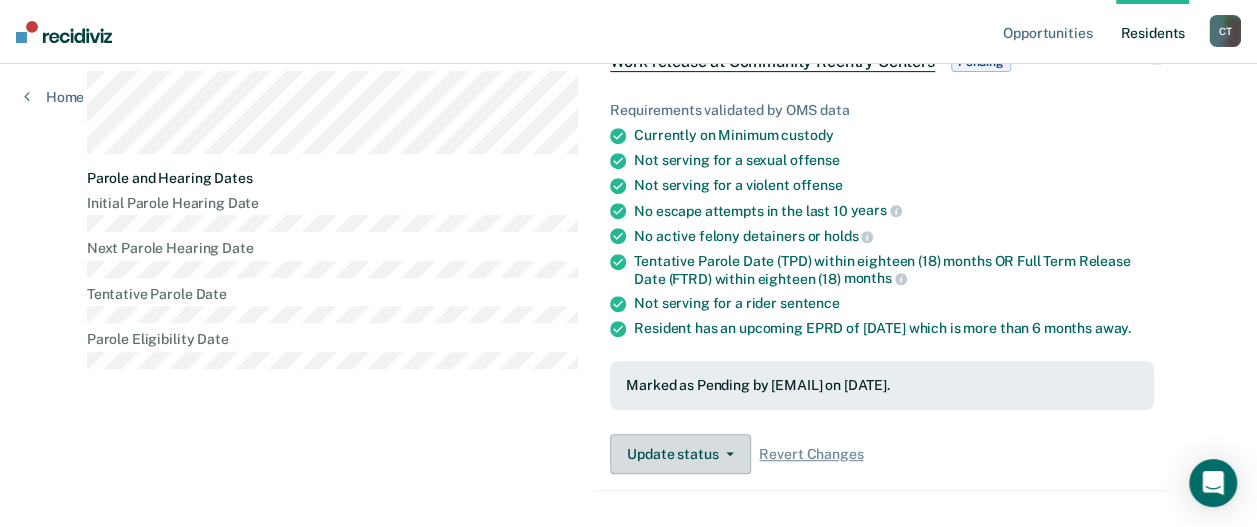 click on "Update status" at bounding box center (680, 454) 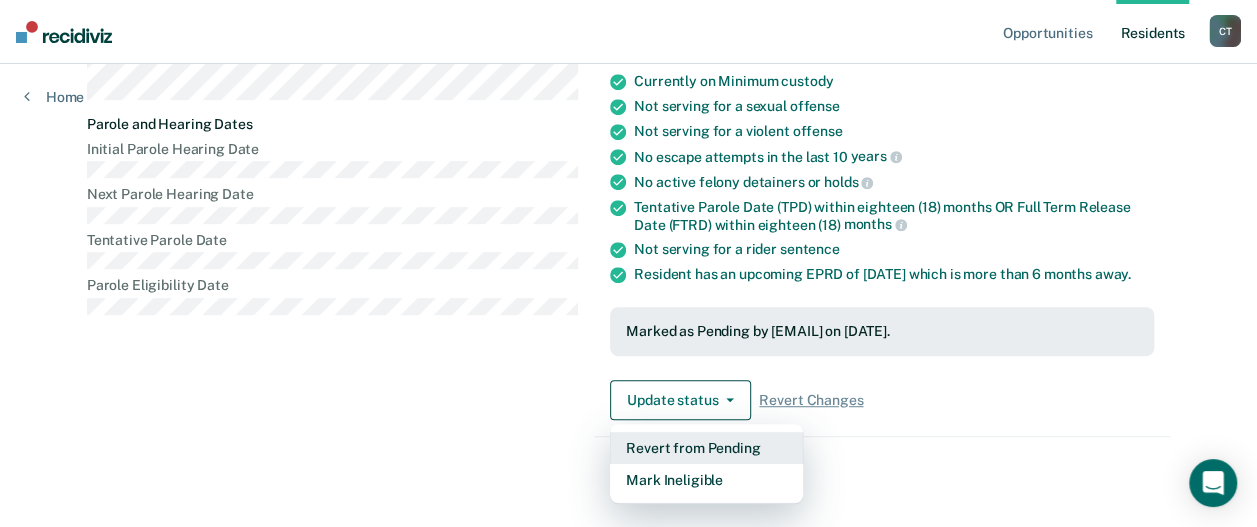 scroll, scrollTop: 460, scrollLeft: 0, axis: vertical 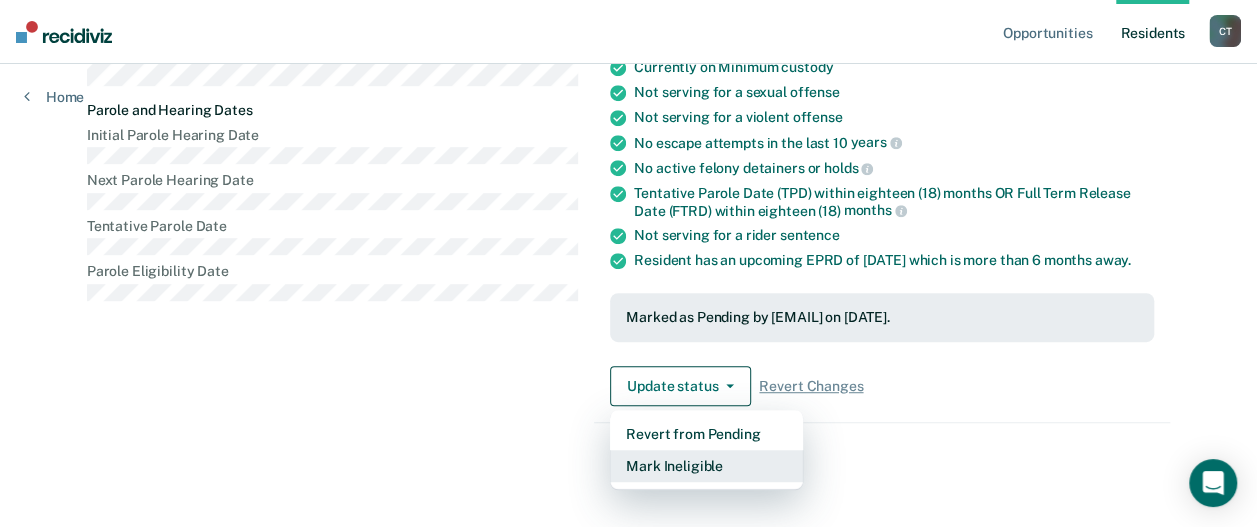 click on "Mark Ineligible" at bounding box center (706, 466) 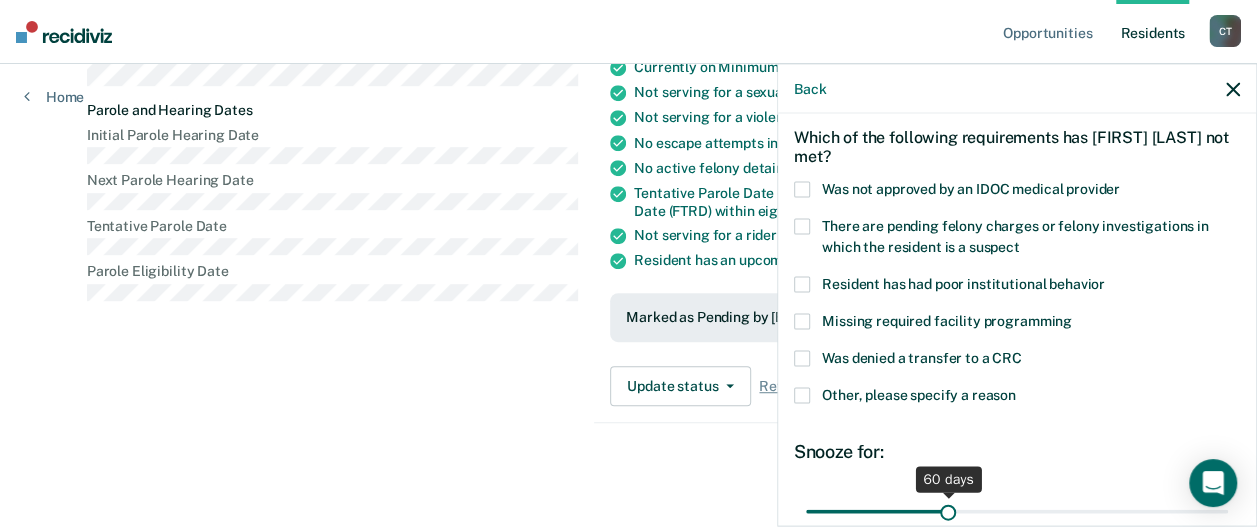 scroll, scrollTop: 200, scrollLeft: 0, axis: vertical 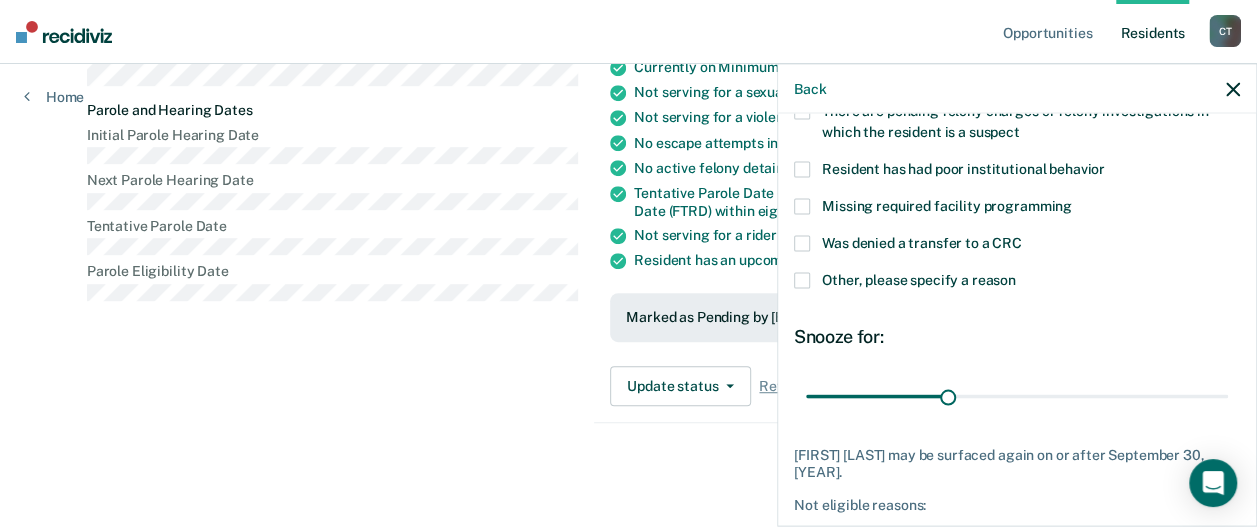 click at bounding box center (802, 281) 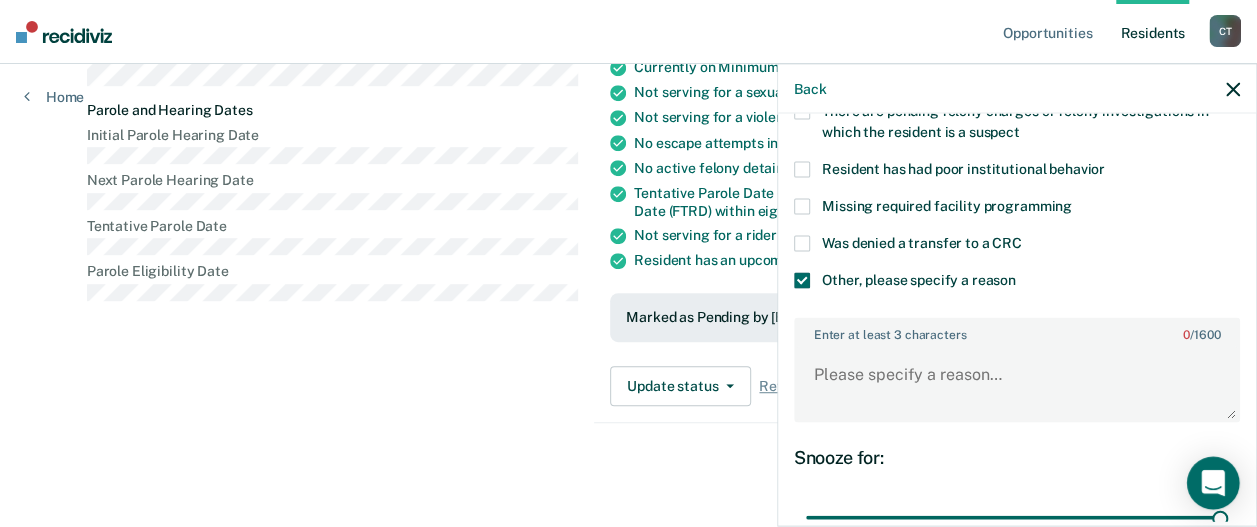 drag, startPoint x: 941, startPoint y: 508, endPoint x: 1199, endPoint y: 482, distance: 259.30676 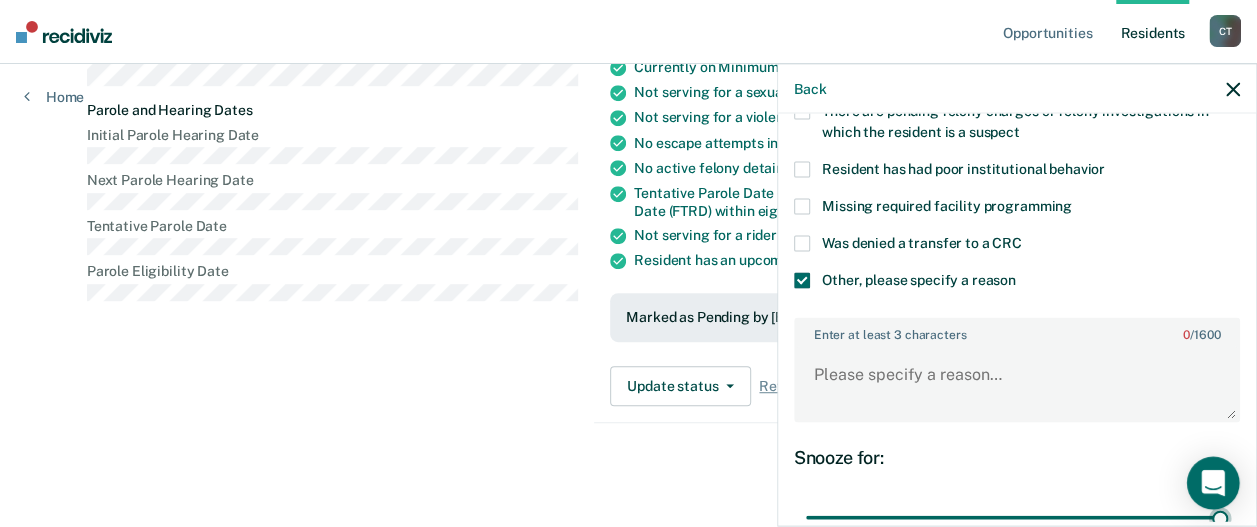 type on "180" 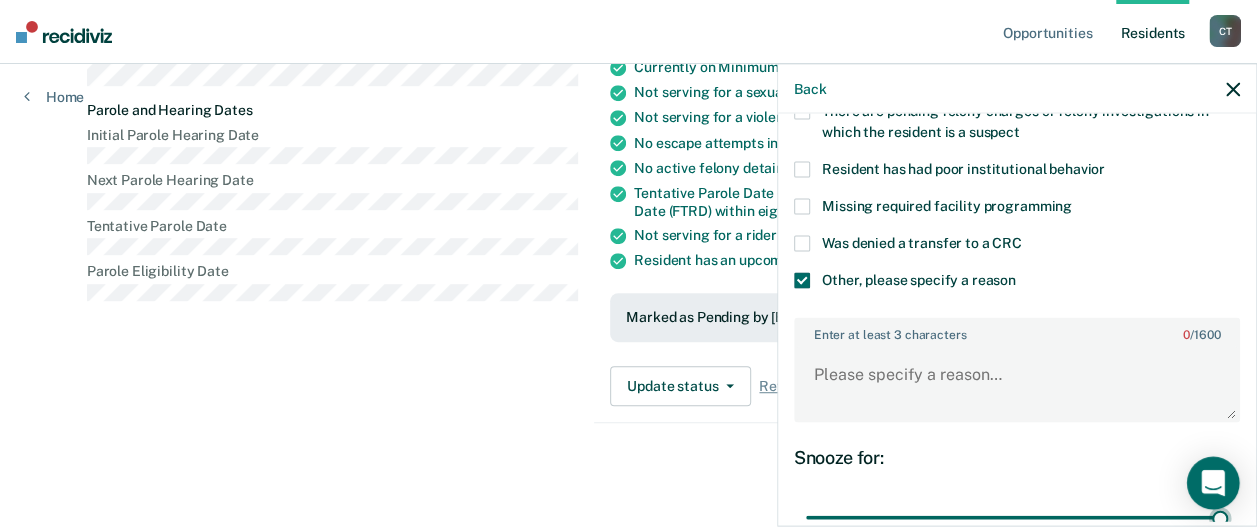 click at bounding box center [1017, 517] 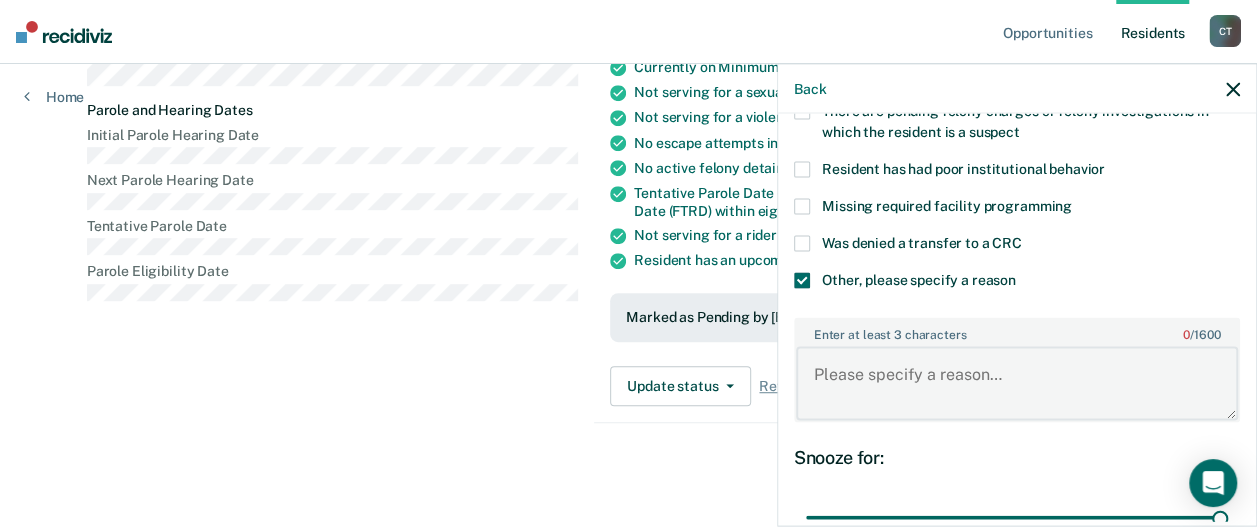 click on "Enter at least 3 characters 0  /  1600" at bounding box center (1017, 383) 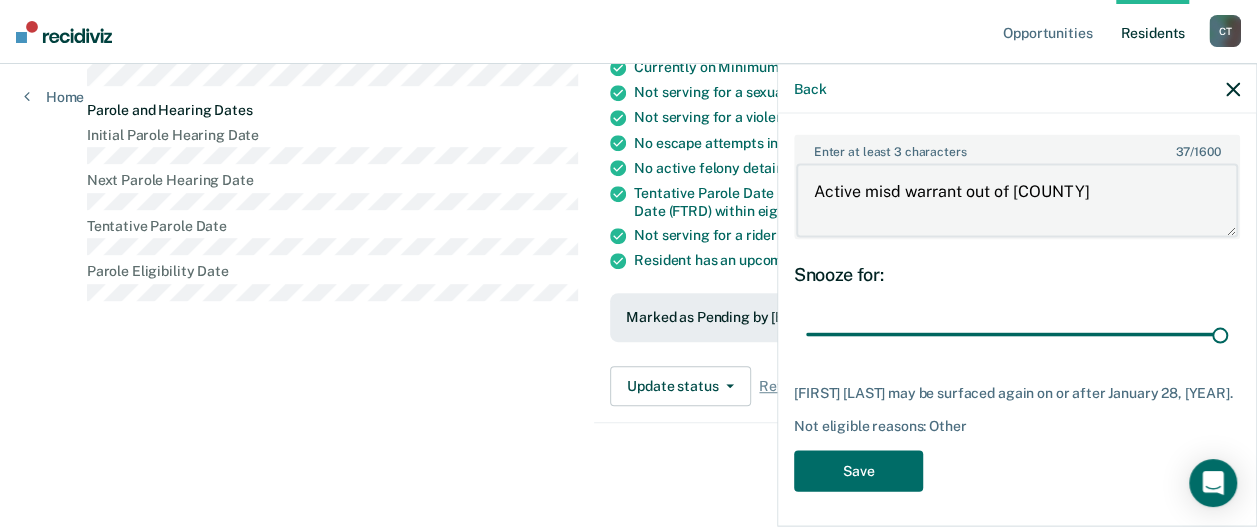 scroll, scrollTop: 384, scrollLeft: 0, axis: vertical 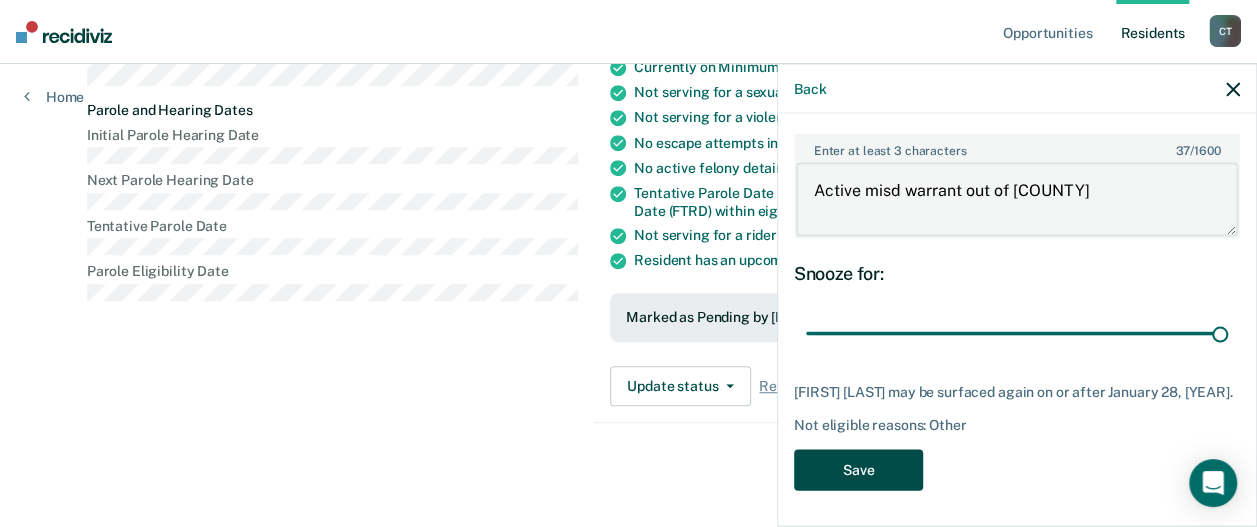 type on "Active misd warrant out of [COUNTY]" 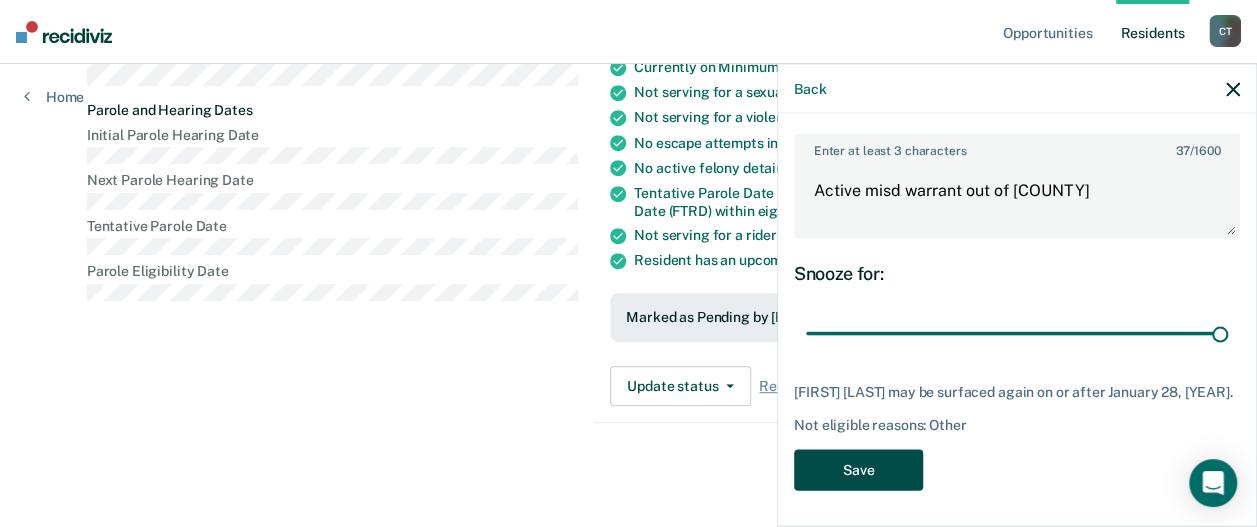 click on "Save" at bounding box center (858, 470) 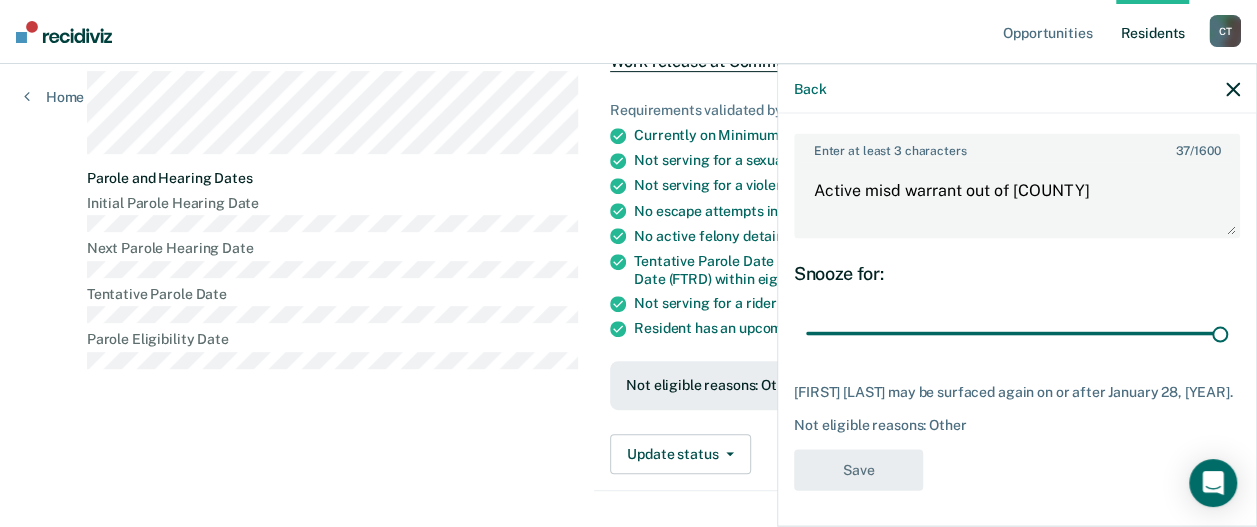 scroll, scrollTop: 460, scrollLeft: 0, axis: vertical 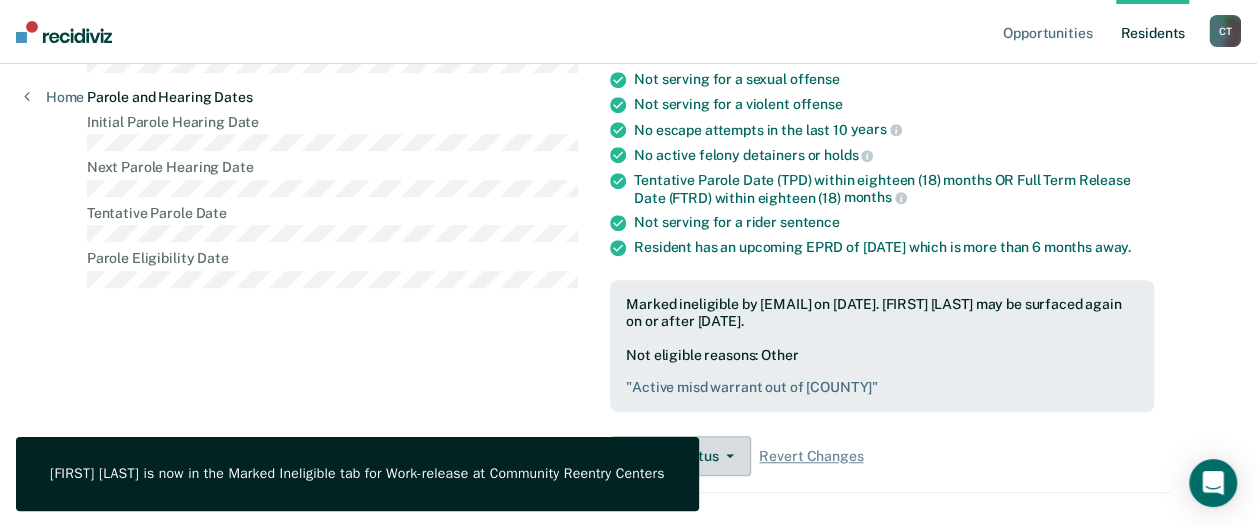 type 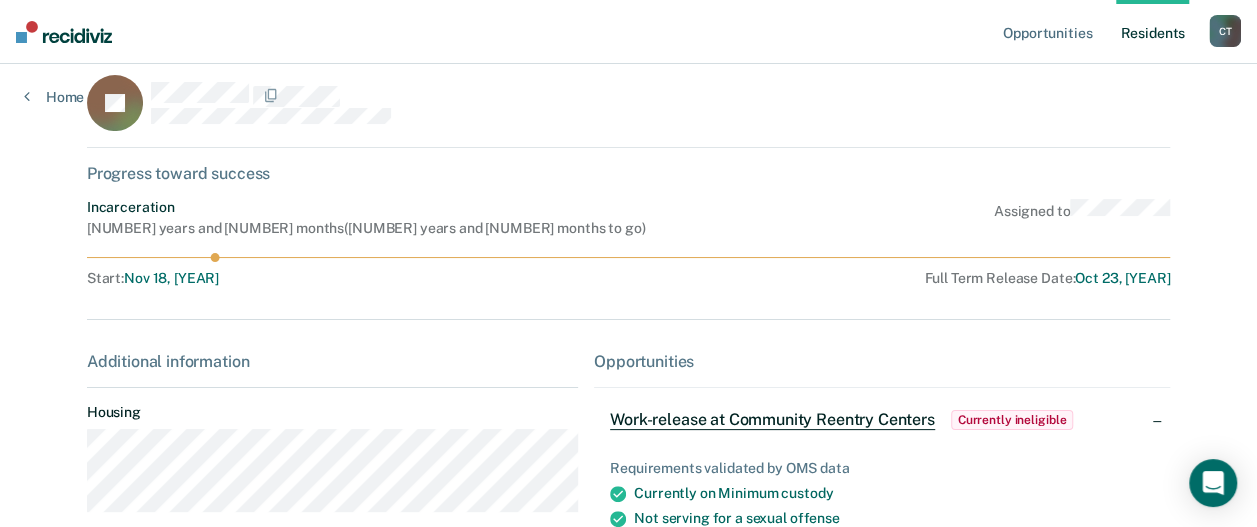 scroll, scrollTop: 0, scrollLeft: 0, axis: both 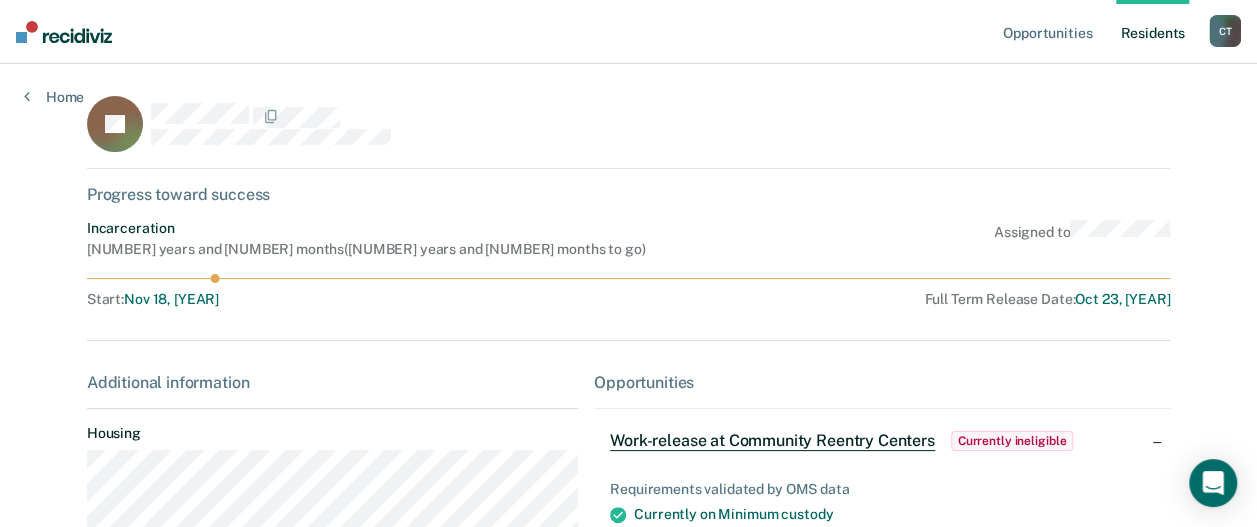 click on "Resident s" at bounding box center (1152, 32) 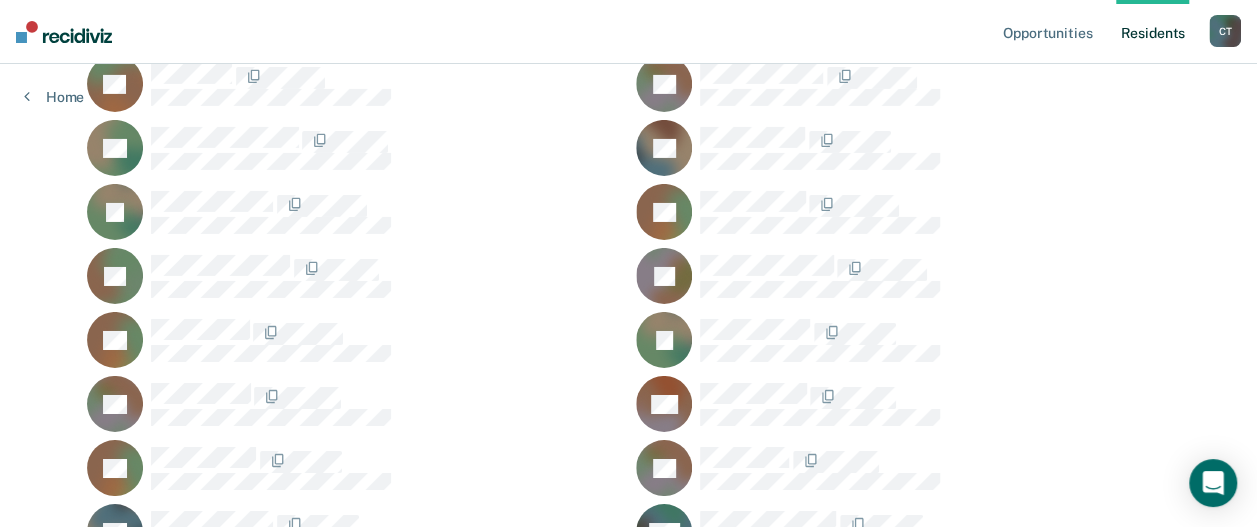 scroll, scrollTop: 18614, scrollLeft: 0, axis: vertical 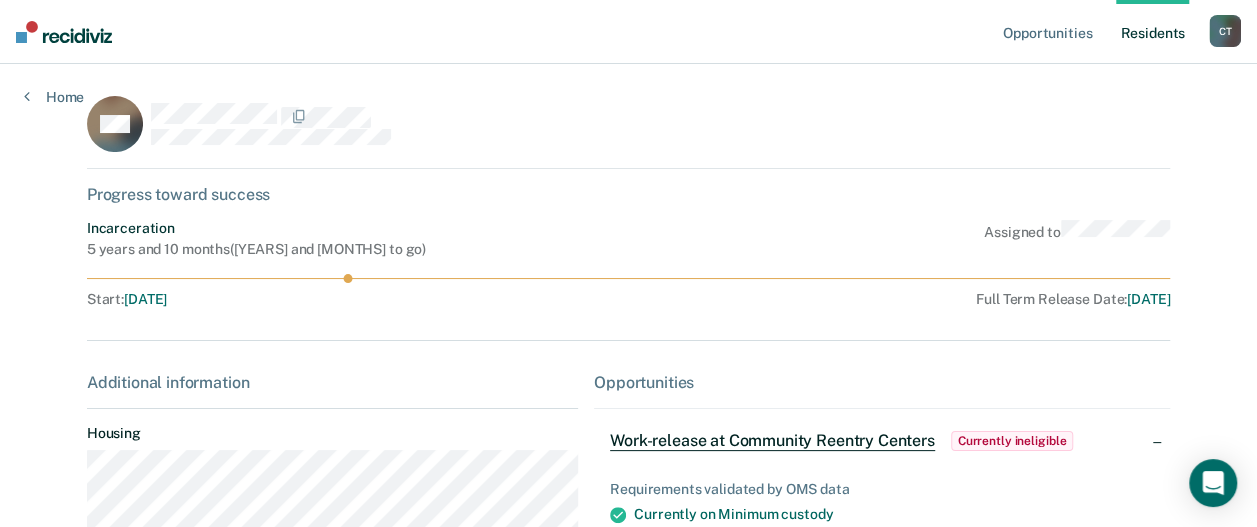 click on "Resident s" at bounding box center [1152, 32] 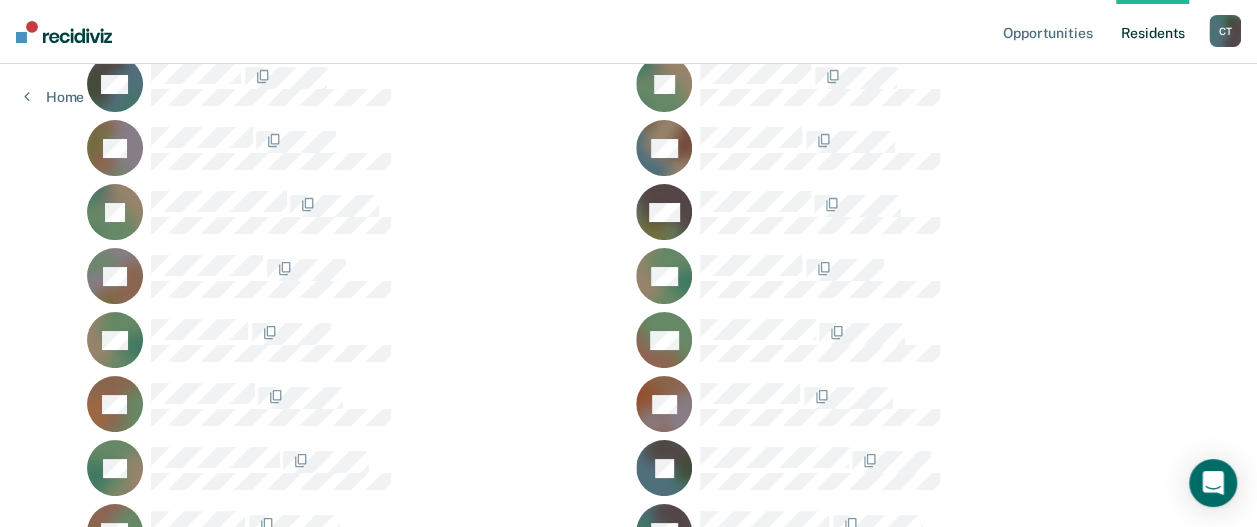 scroll, scrollTop: 17654, scrollLeft: 0, axis: vertical 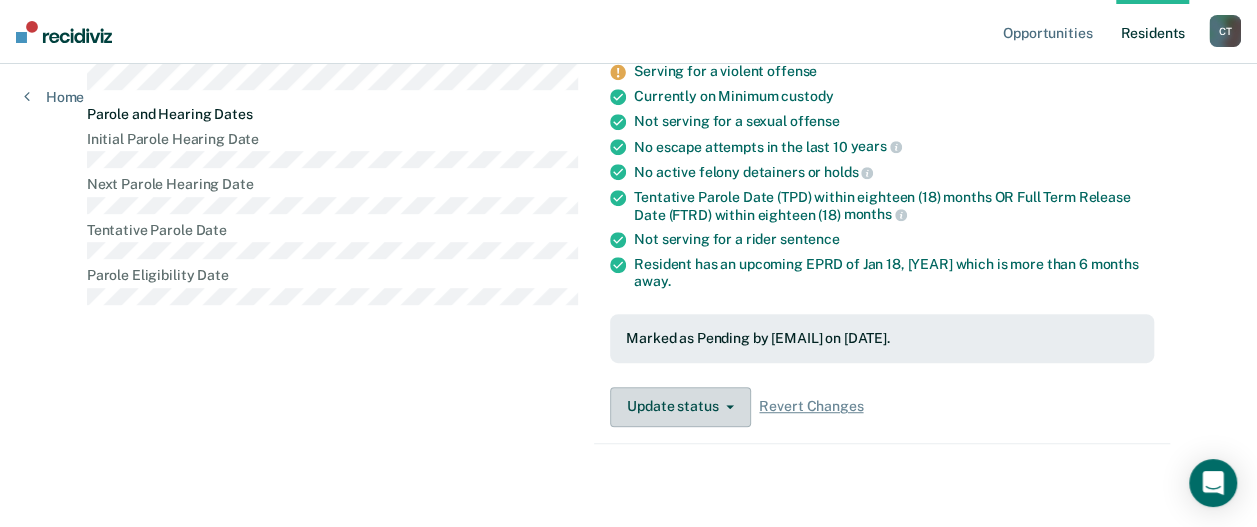 click on "Update status" at bounding box center (680, 407) 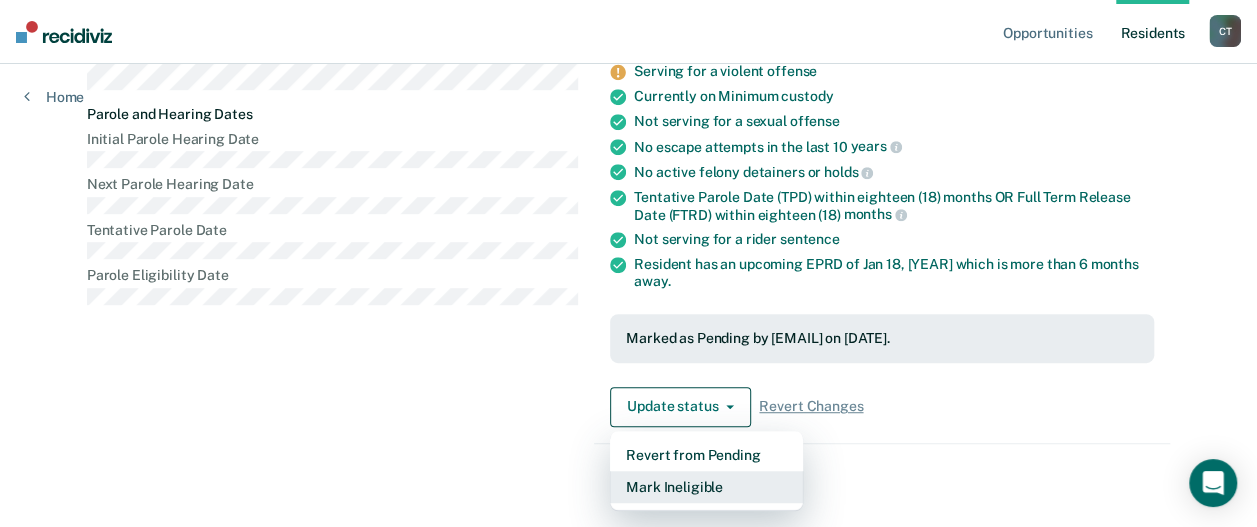 click on "Mark Ineligible" at bounding box center (706, 487) 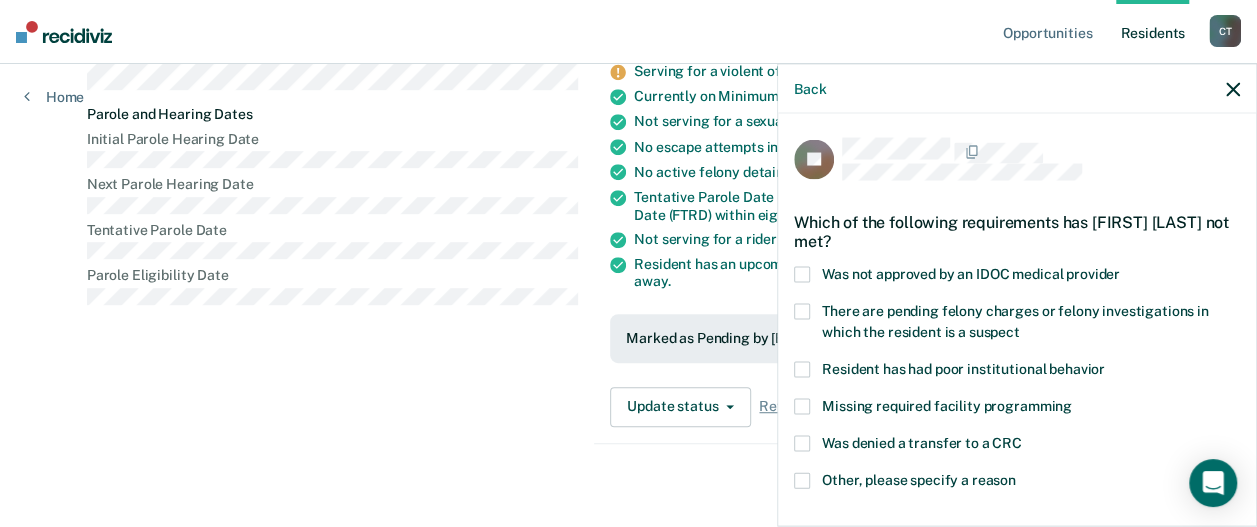 scroll, scrollTop: 100, scrollLeft: 0, axis: vertical 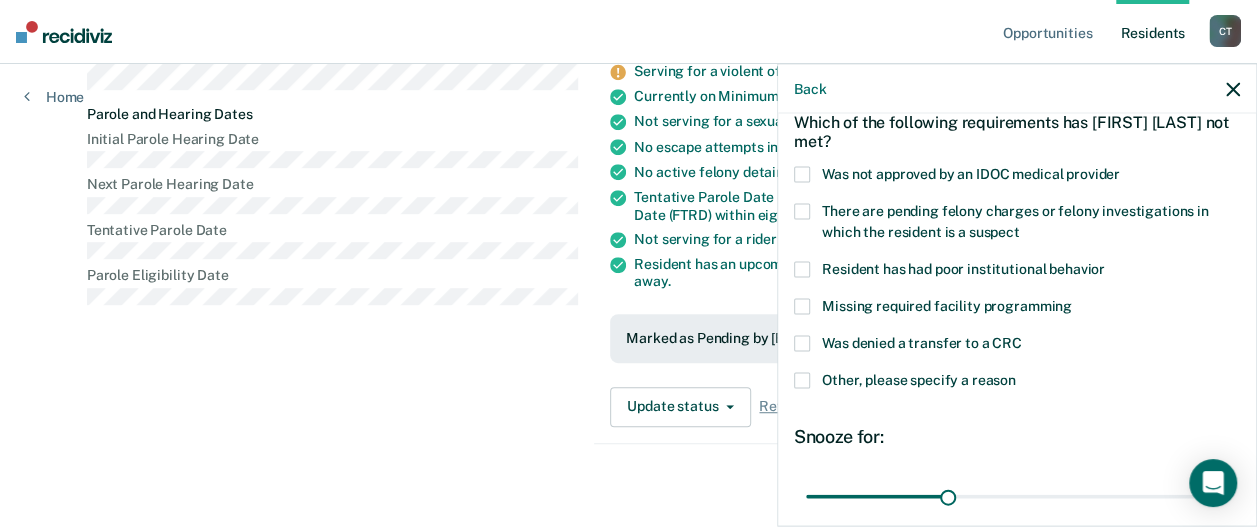 click at bounding box center (802, 381) 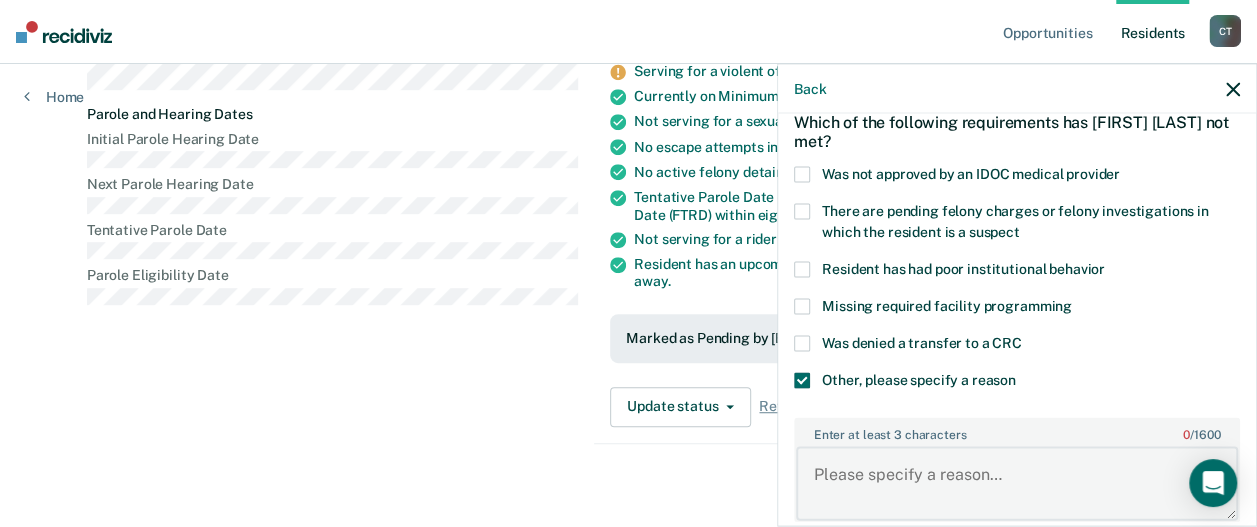 click on "Enter at least 3 characters 0  /  1600" at bounding box center (1017, 483) 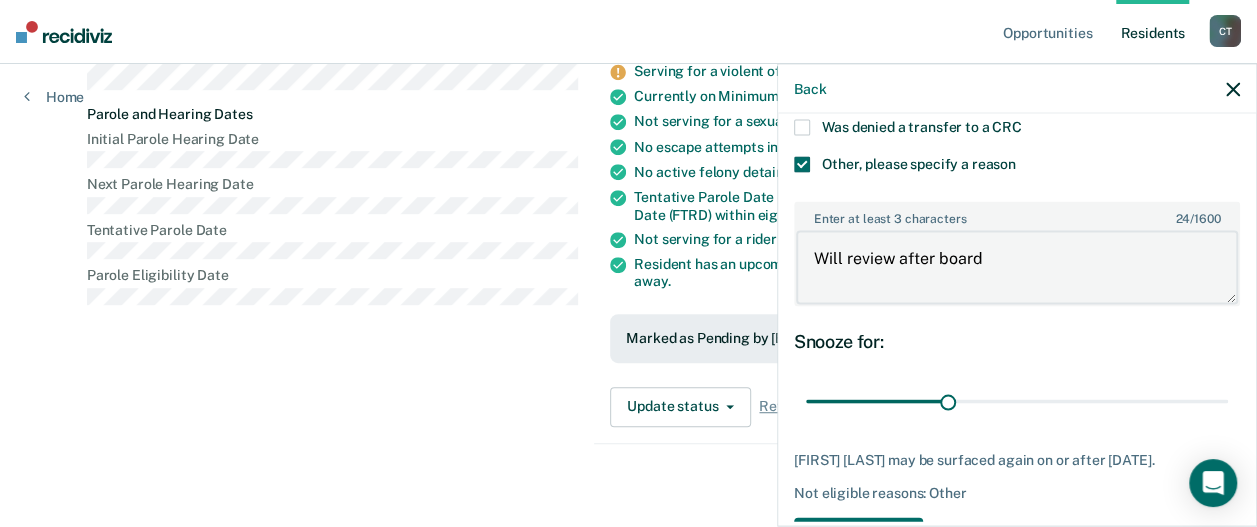 scroll, scrollTop: 400, scrollLeft: 0, axis: vertical 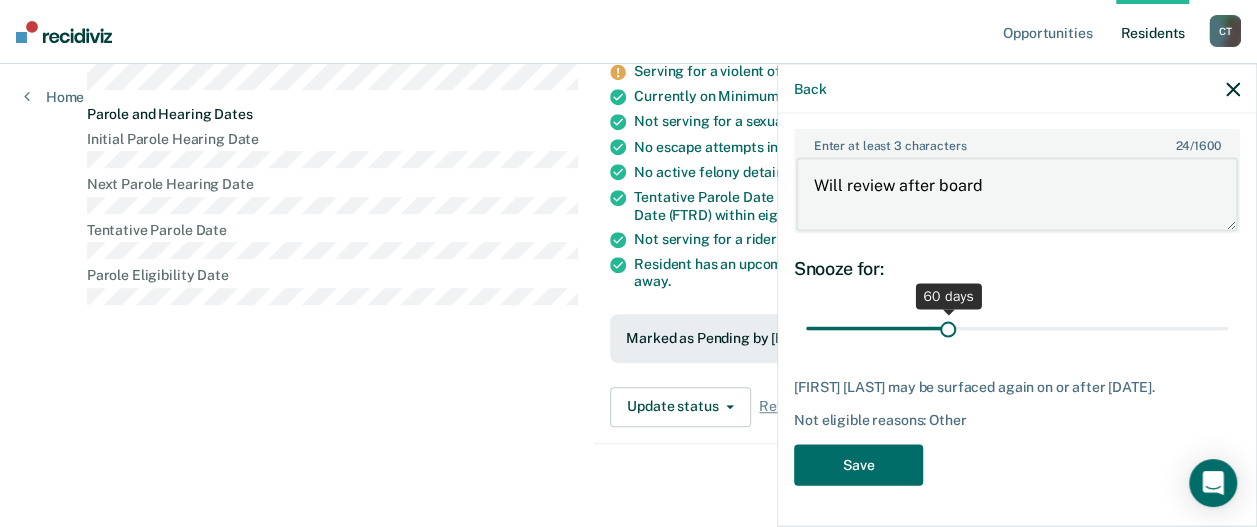 type on "Will review after board" 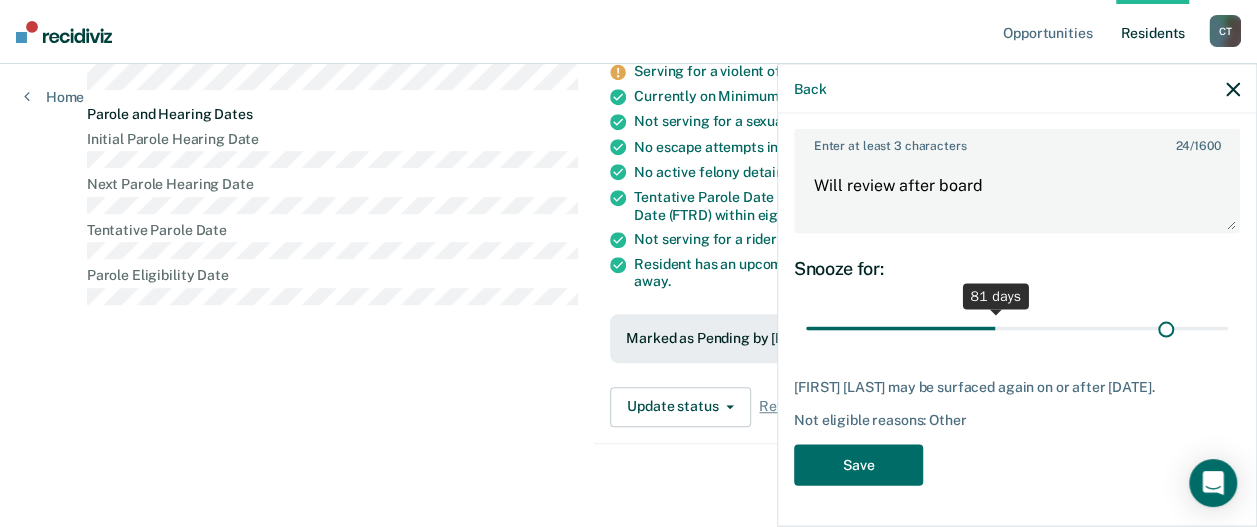 scroll, scrollTop: 384, scrollLeft: 0, axis: vertical 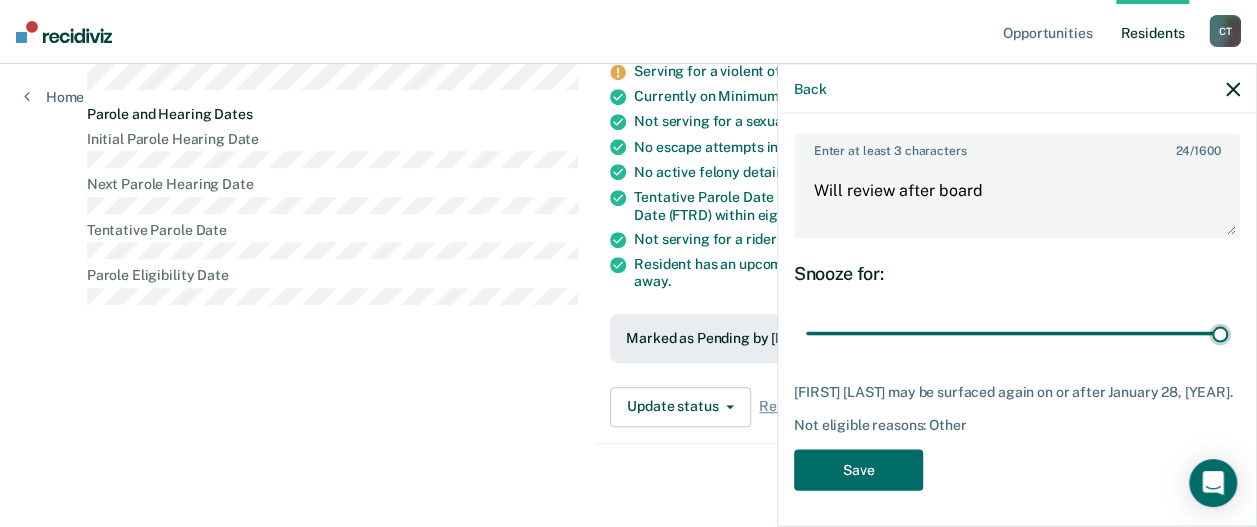 drag, startPoint x: 946, startPoint y: 317, endPoint x: 1216, endPoint y: 331, distance: 270.36273 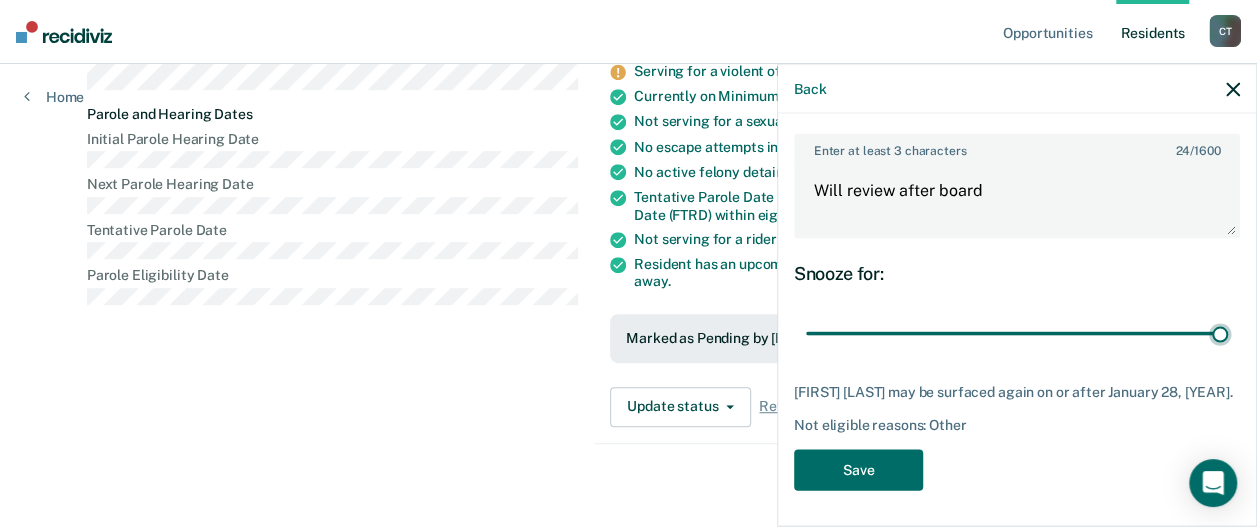 type on "180" 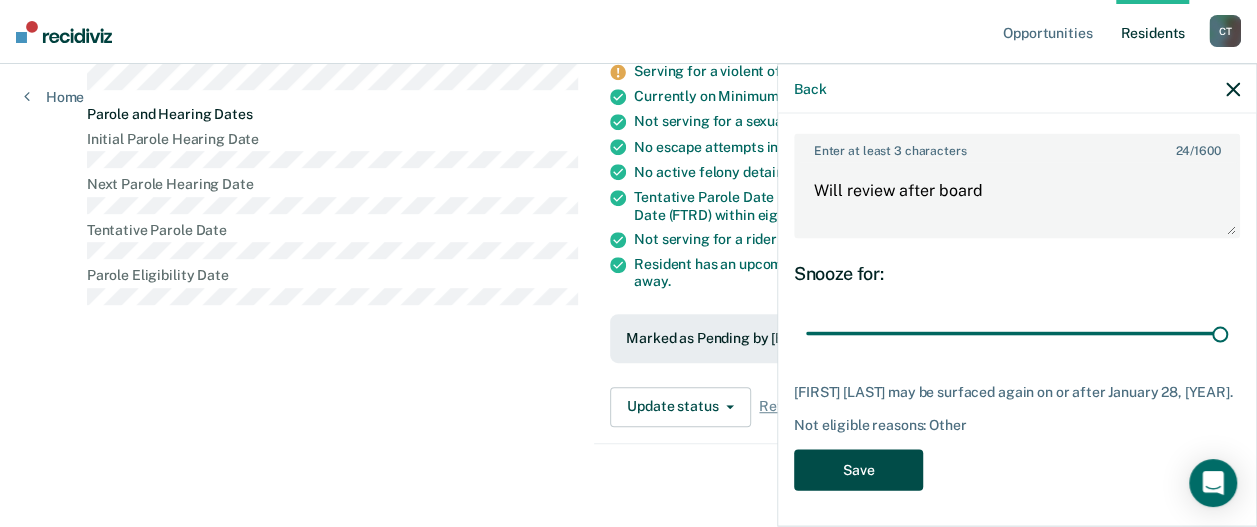 click on "Save" at bounding box center (858, 470) 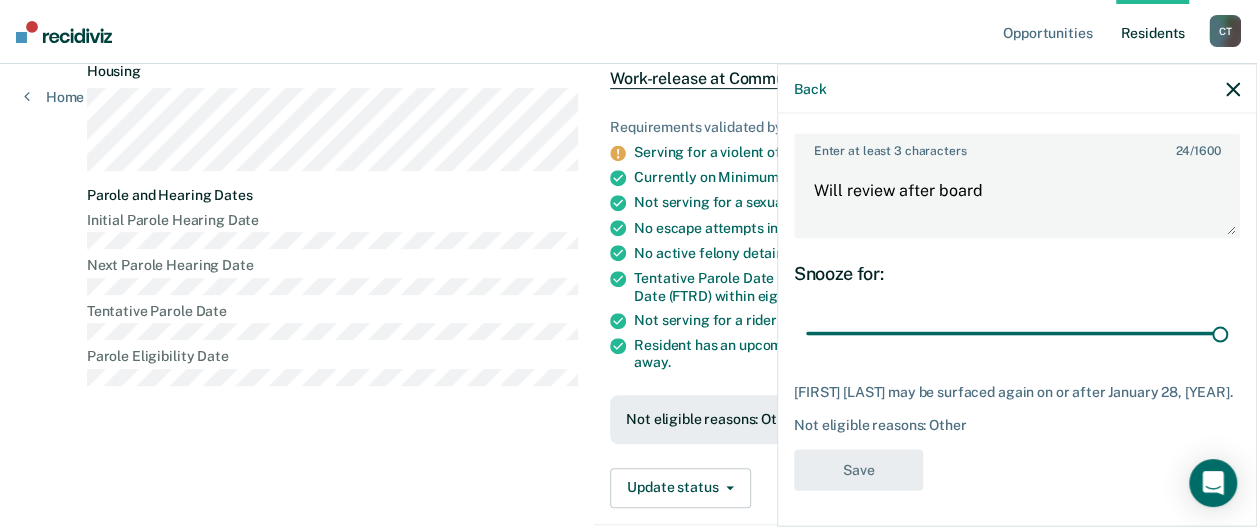 scroll, scrollTop: 443, scrollLeft: 0, axis: vertical 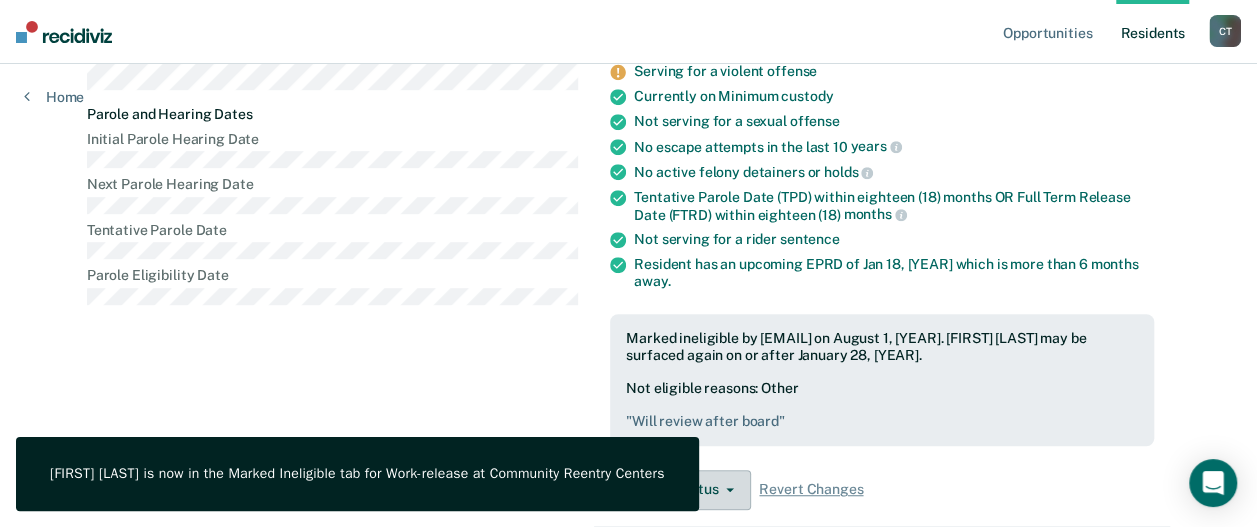 type 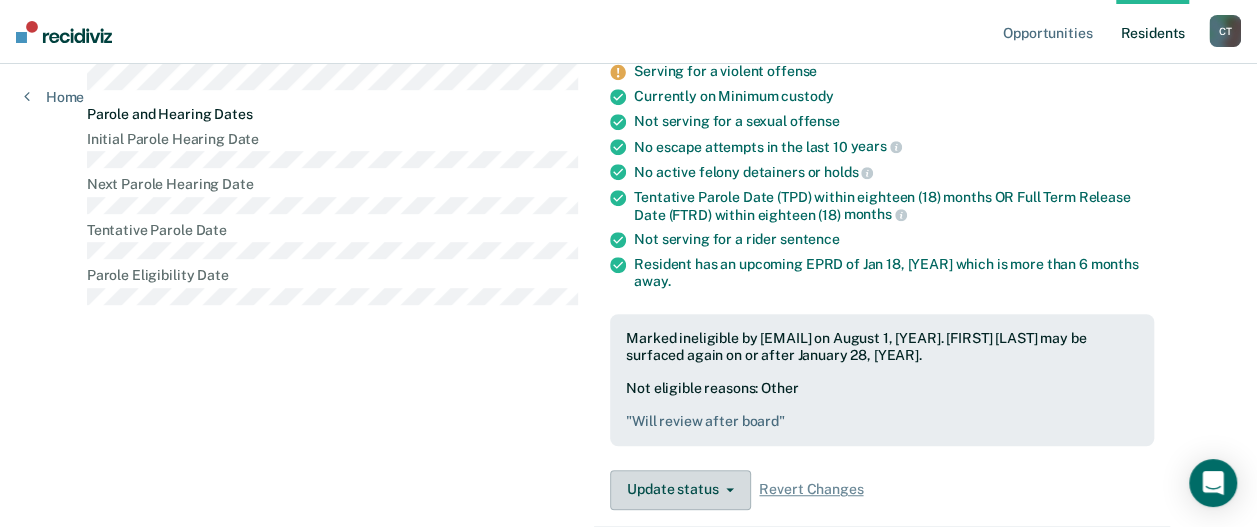 click on "Update status" at bounding box center [680, 490] 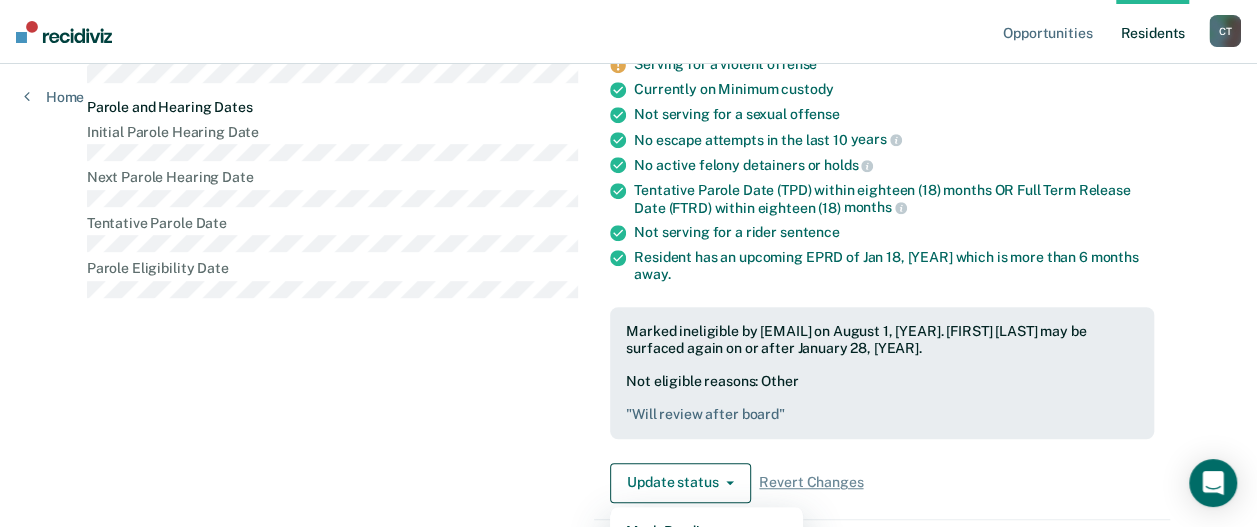 click on "Marked ineligible by [EMAIL] on August 1, [YEAR]. [FIRST] [LAST] may be surfaced again on or after January 28, [YEAR]." at bounding box center (882, 340) 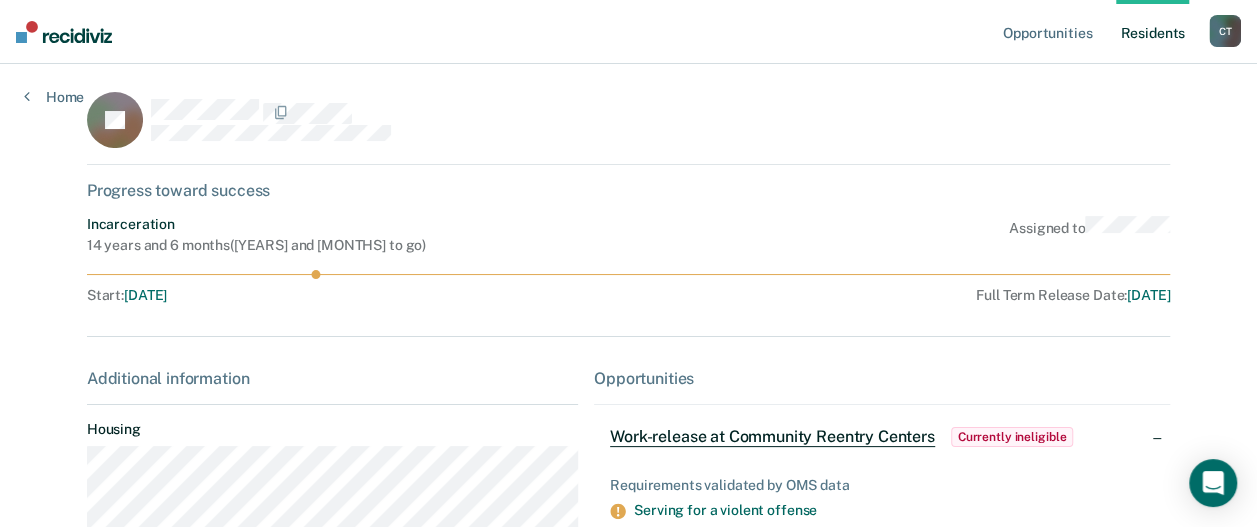 scroll, scrollTop: 0, scrollLeft: 0, axis: both 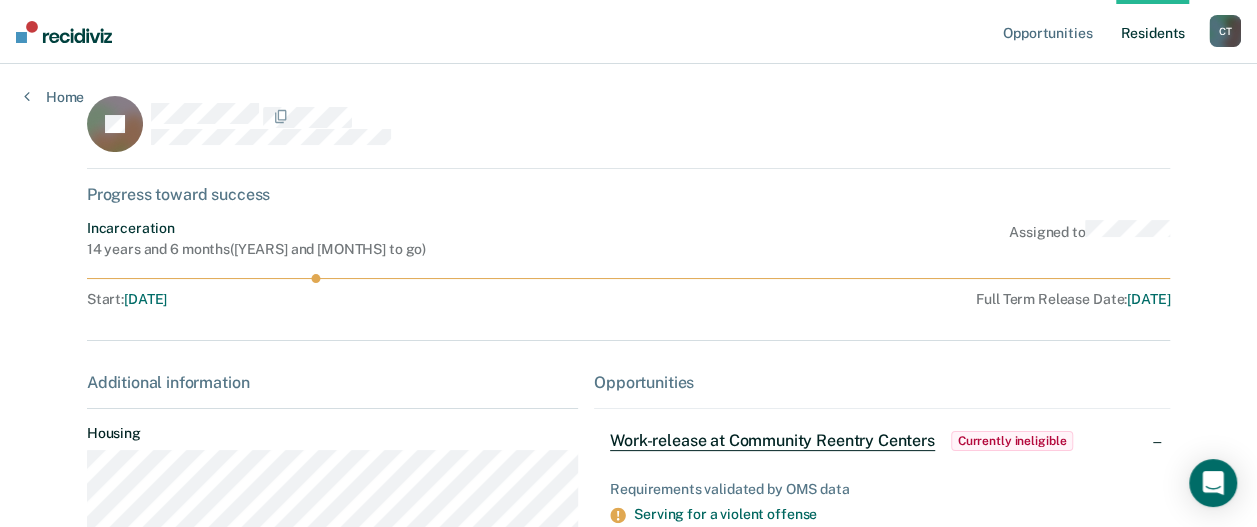 click on "Resident s" at bounding box center [1152, 32] 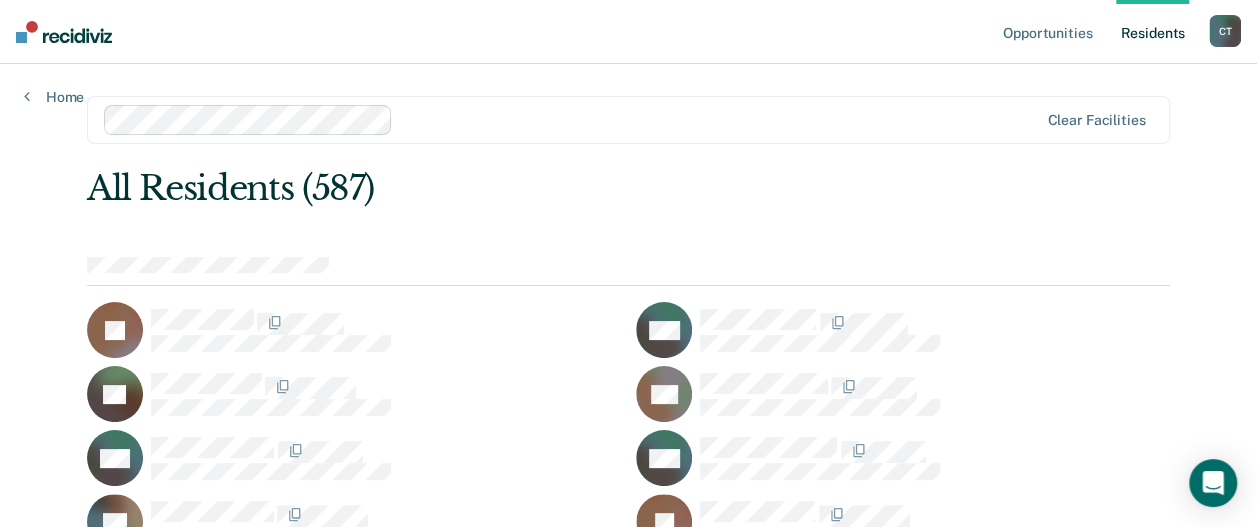 scroll, scrollTop: 9846, scrollLeft: 0, axis: vertical 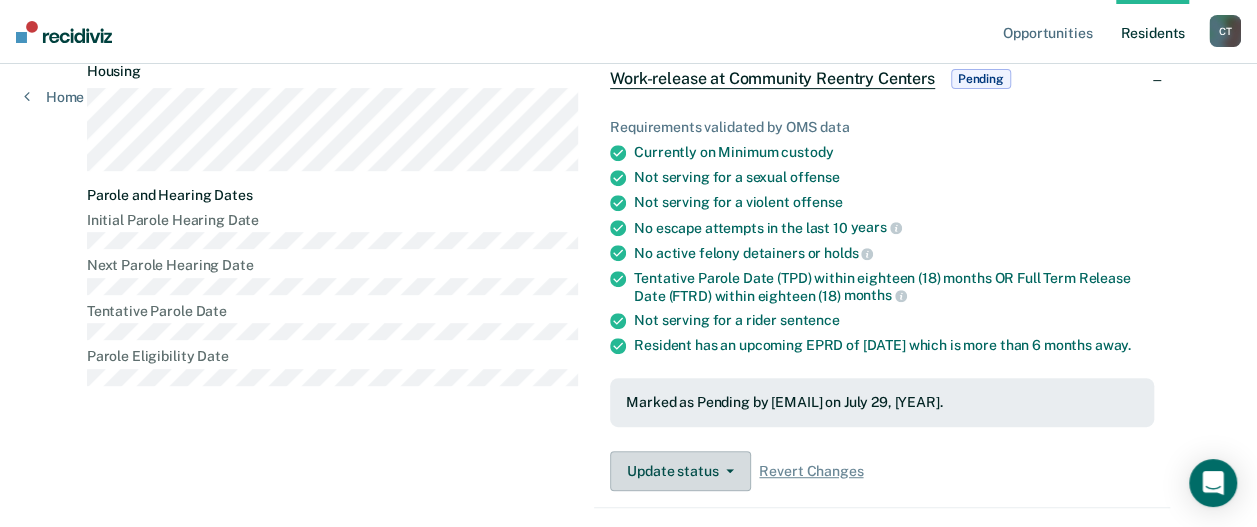 click on "Update status" at bounding box center (680, 471) 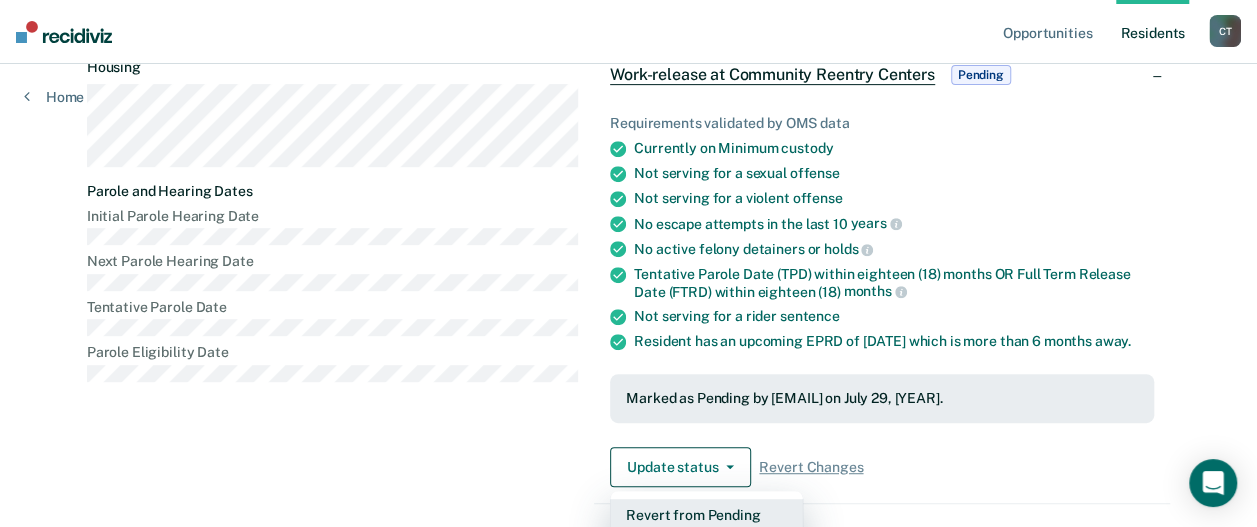 click on "Revert from Pending" at bounding box center (706, 515) 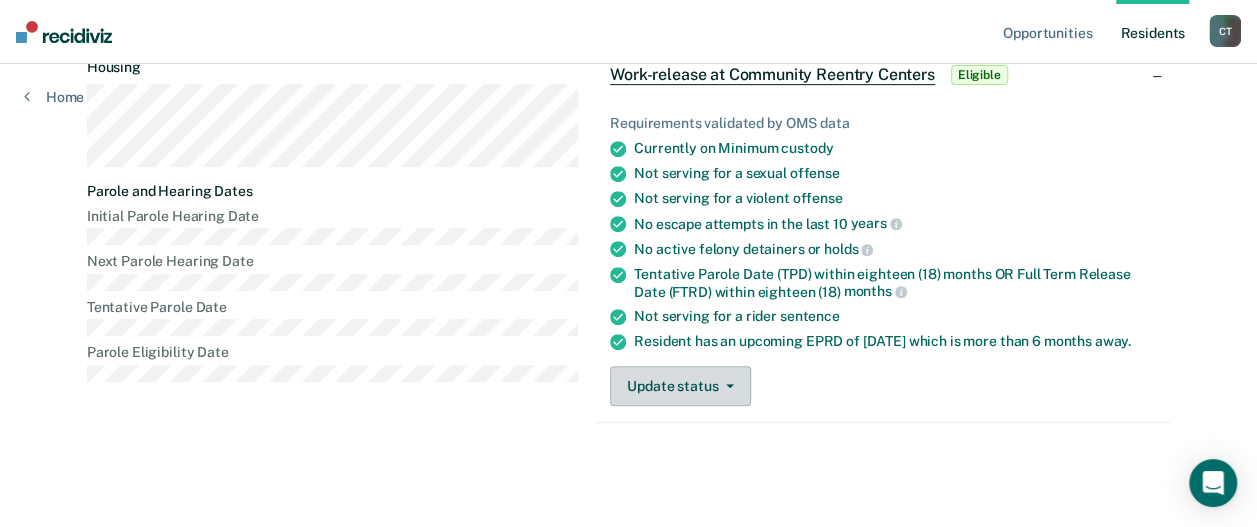 scroll, scrollTop: 362, scrollLeft: 0, axis: vertical 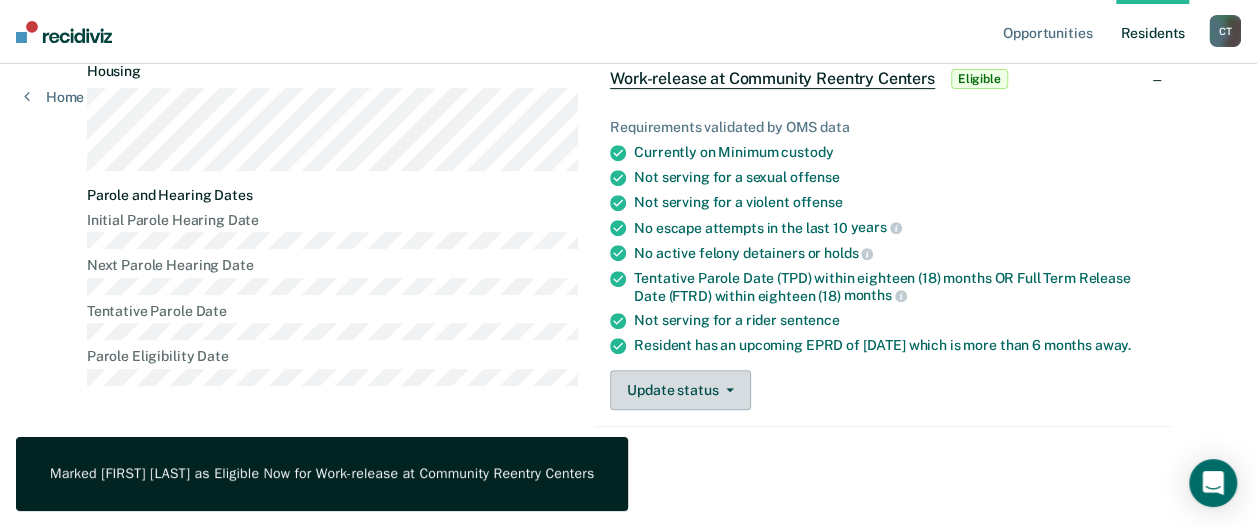 click on "Update status" at bounding box center [680, 390] 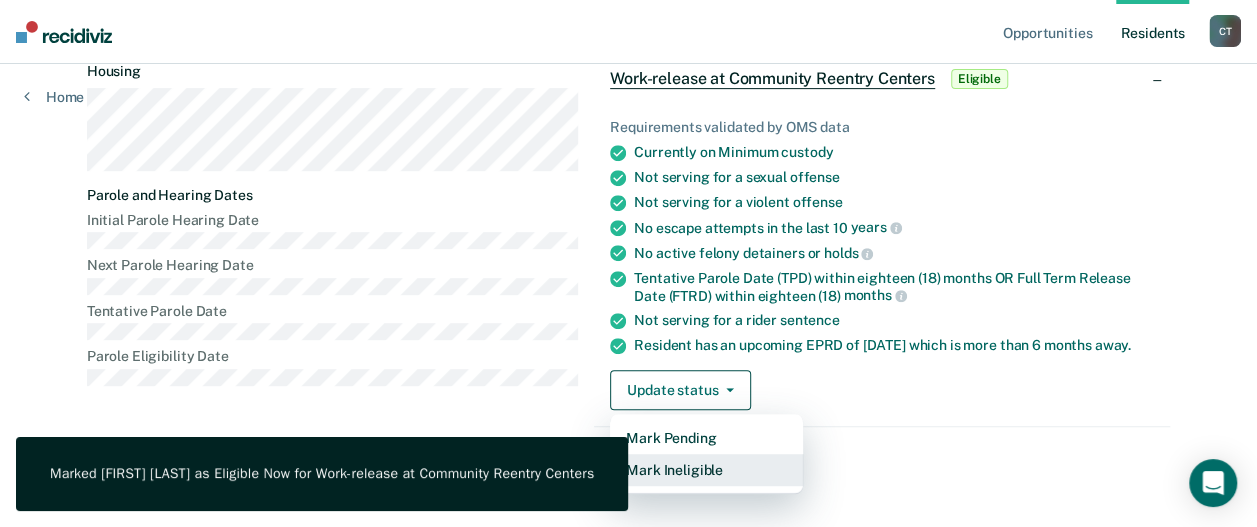 click on "Mark Ineligible" at bounding box center (706, 470) 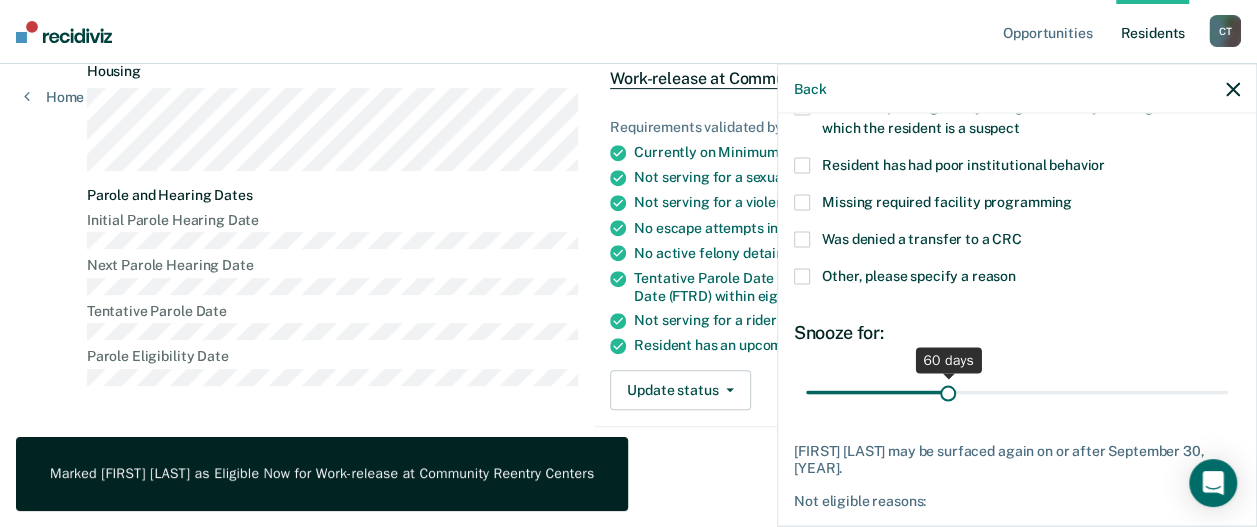 scroll, scrollTop: 0, scrollLeft: 0, axis: both 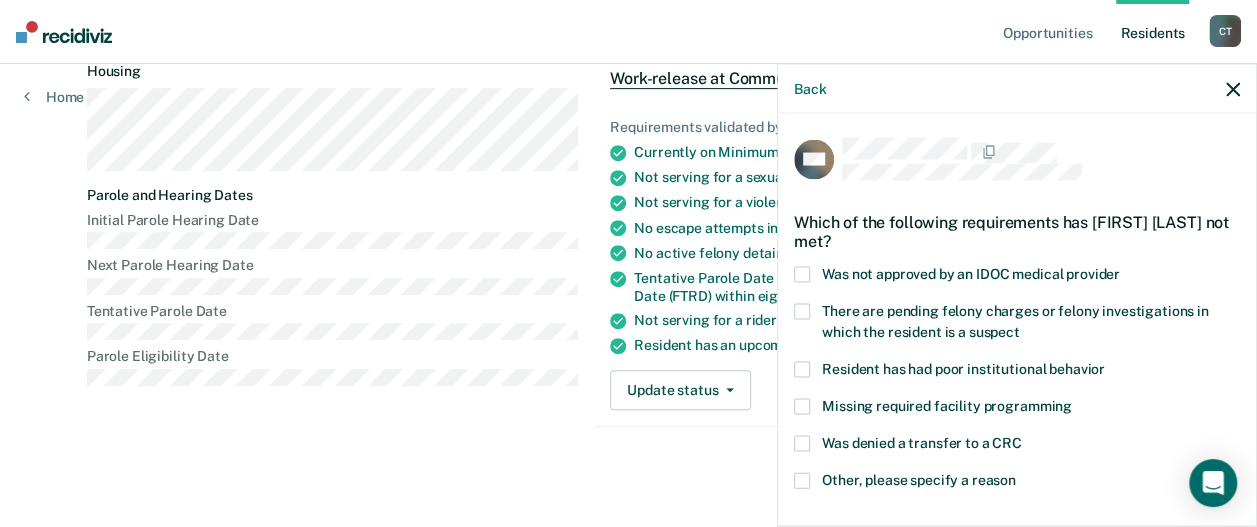 click at bounding box center [802, 407] 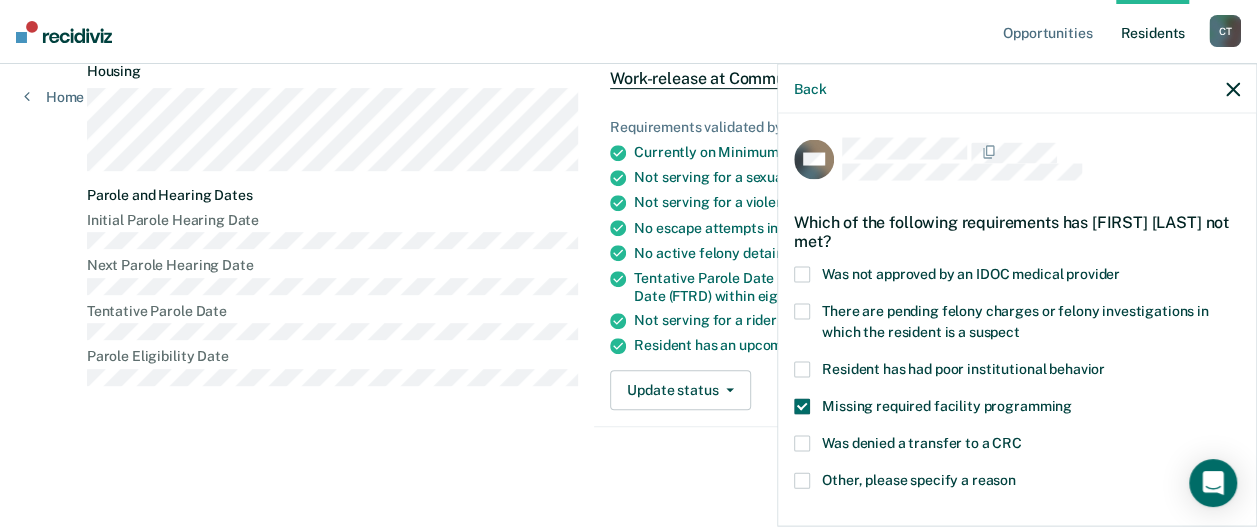 scroll, scrollTop: 280, scrollLeft: 0, axis: vertical 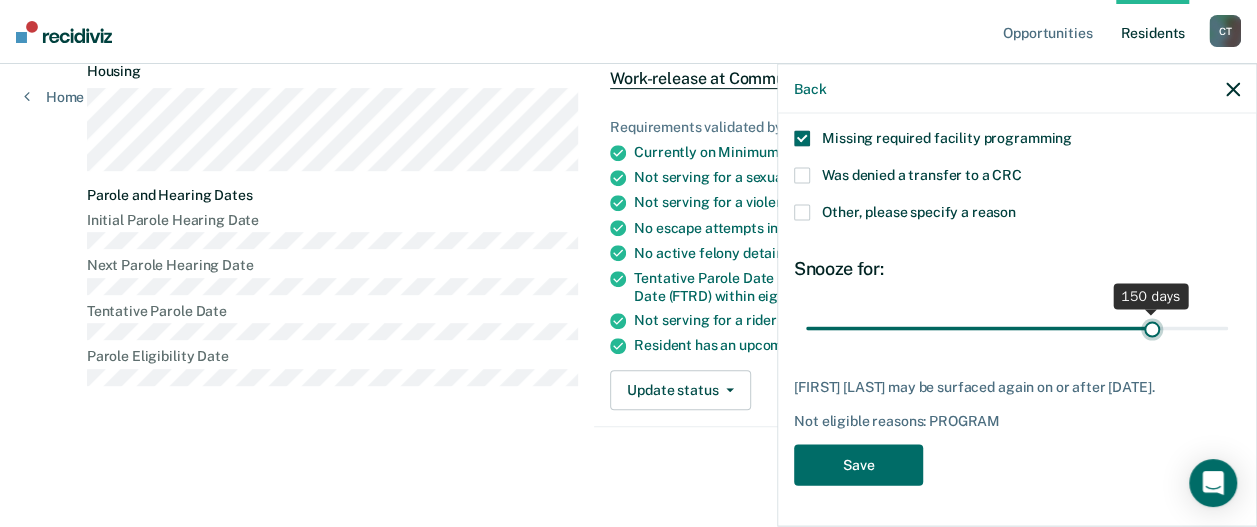 drag, startPoint x: 938, startPoint y: 317, endPoint x: 1138, endPoint y: 312, distance: 200.06248 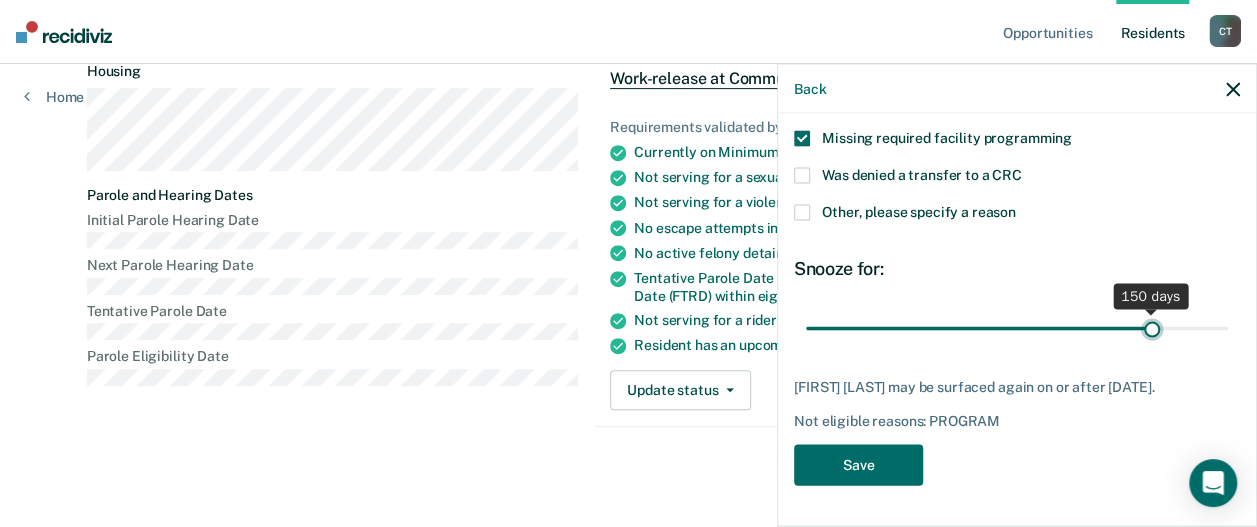 type on "150" 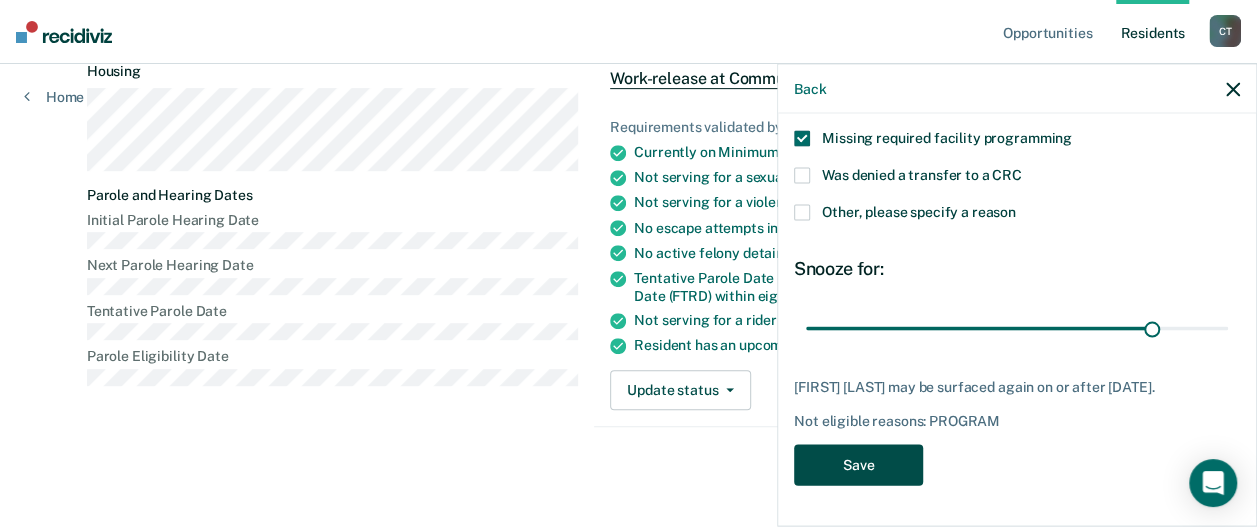 click on "Save" at bounding box center [858, 465] 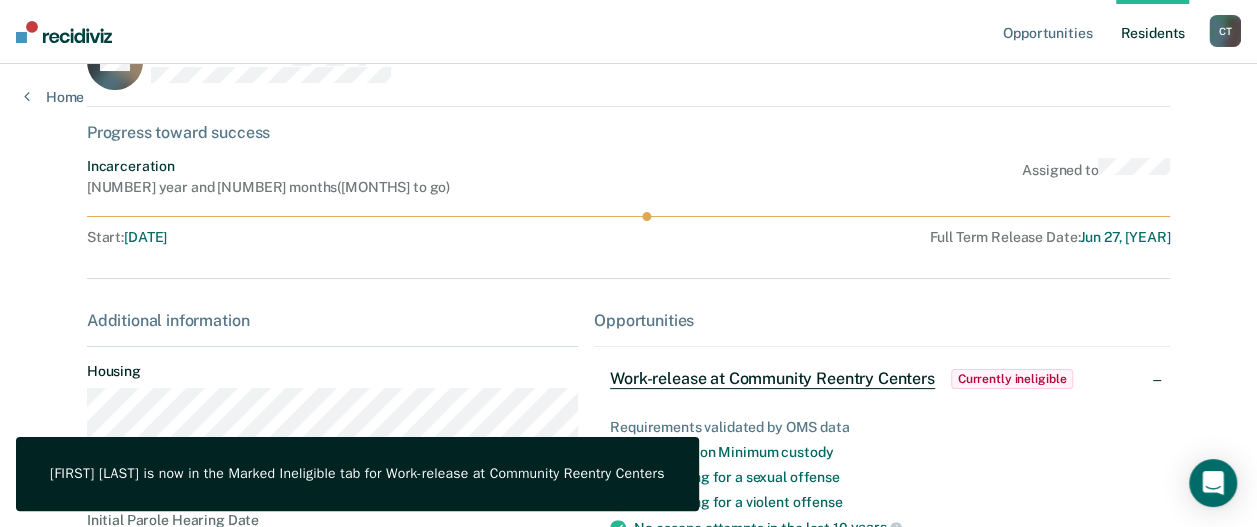 scroll, scrollTop: 0, scrollLeft: 0, axis: both 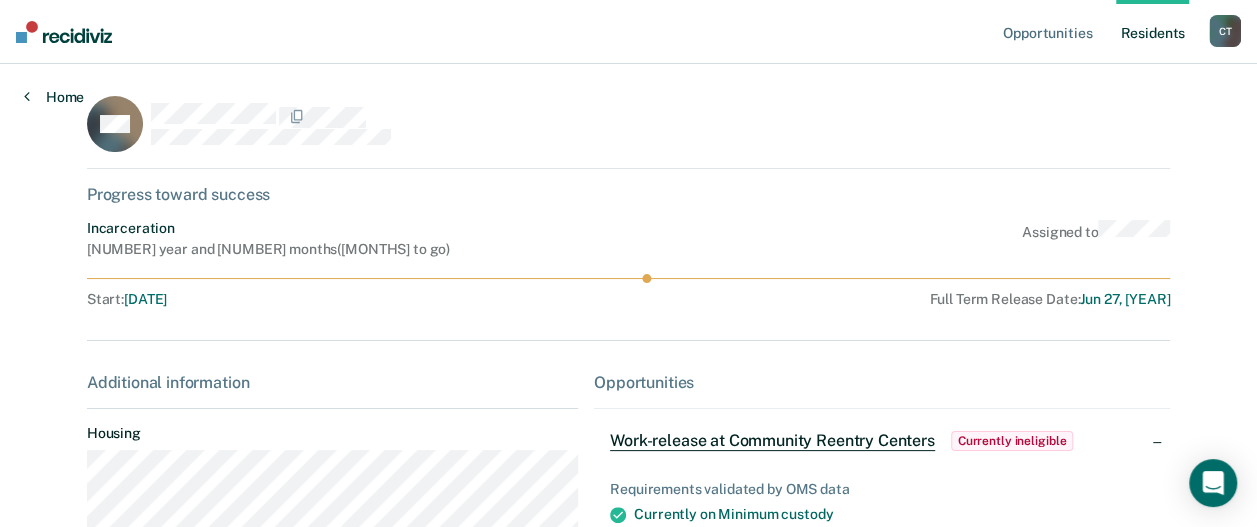 click on "Home" at bounding box center (54, 97) 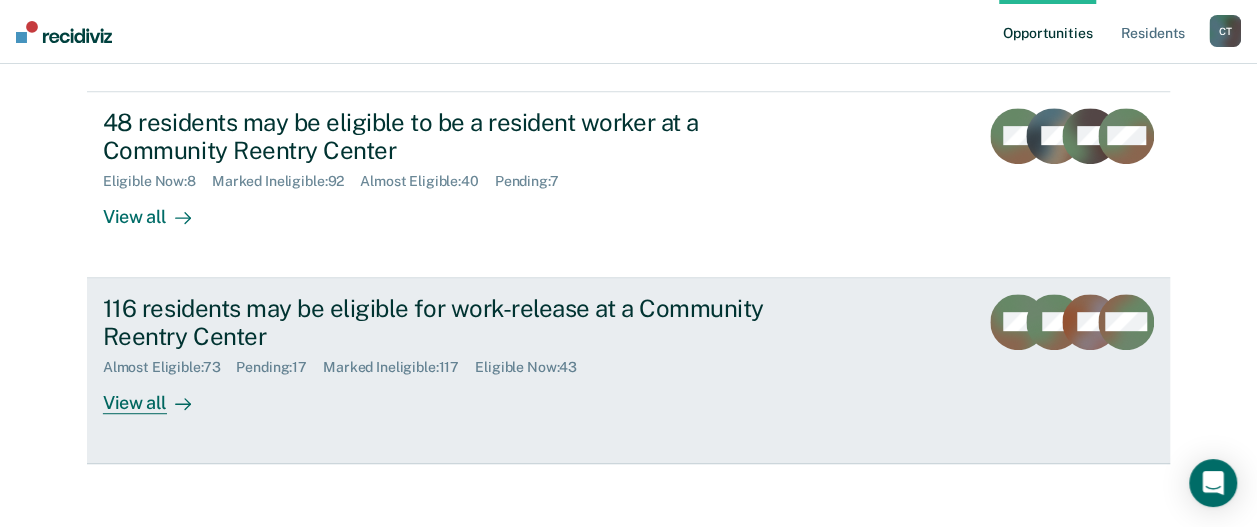 scroll, scrollTop: 400, scrollLeft: 0, axis: vertical 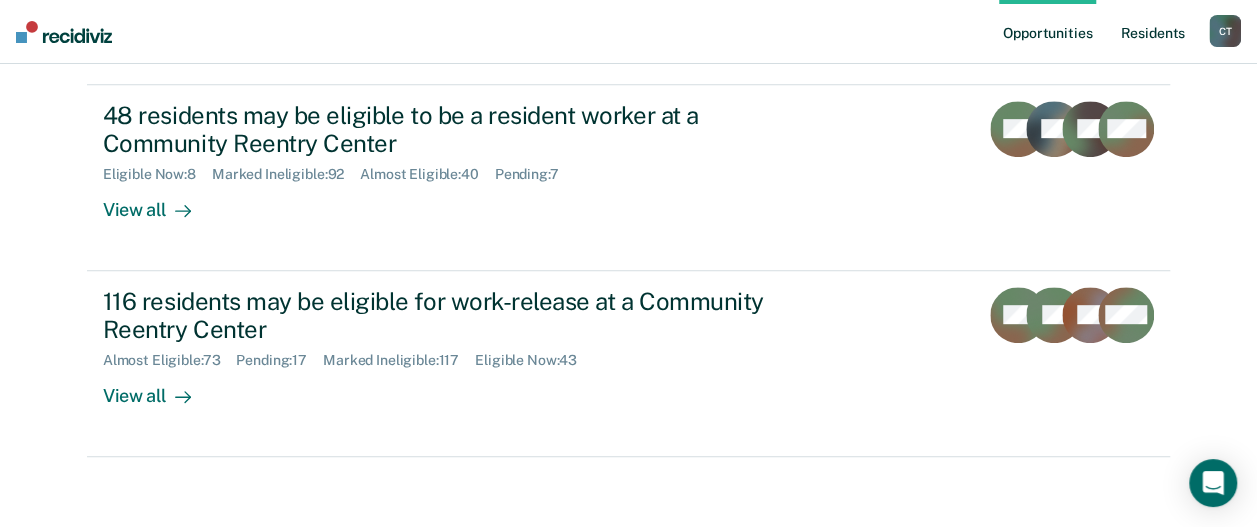click on "Resident s" at bounding box center [1152, 32] 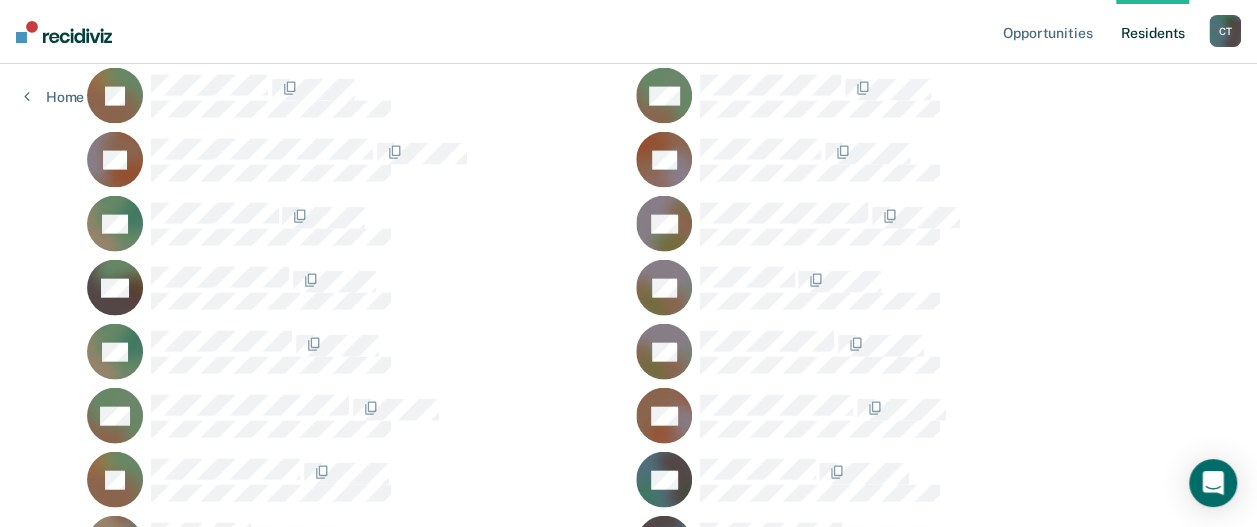 scroll, scrollTop: 3446, scrollLeft: 0, axis: vertical 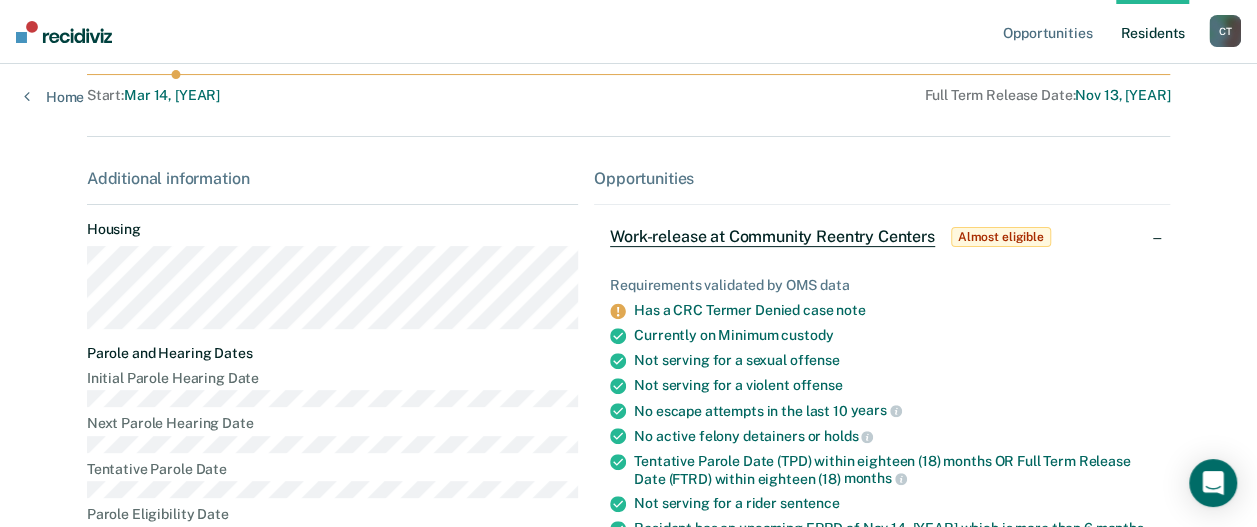 click on "Resident s" at bounding box center (1152, 32) 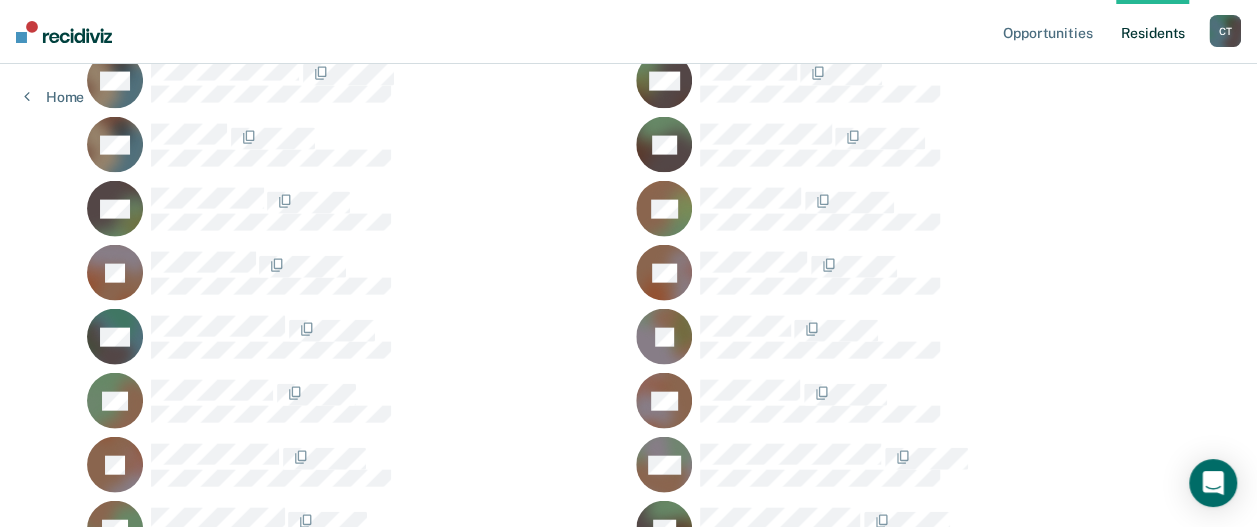 scroll, scrollTop: 12622, scrollLeft: 0, axis: vertical 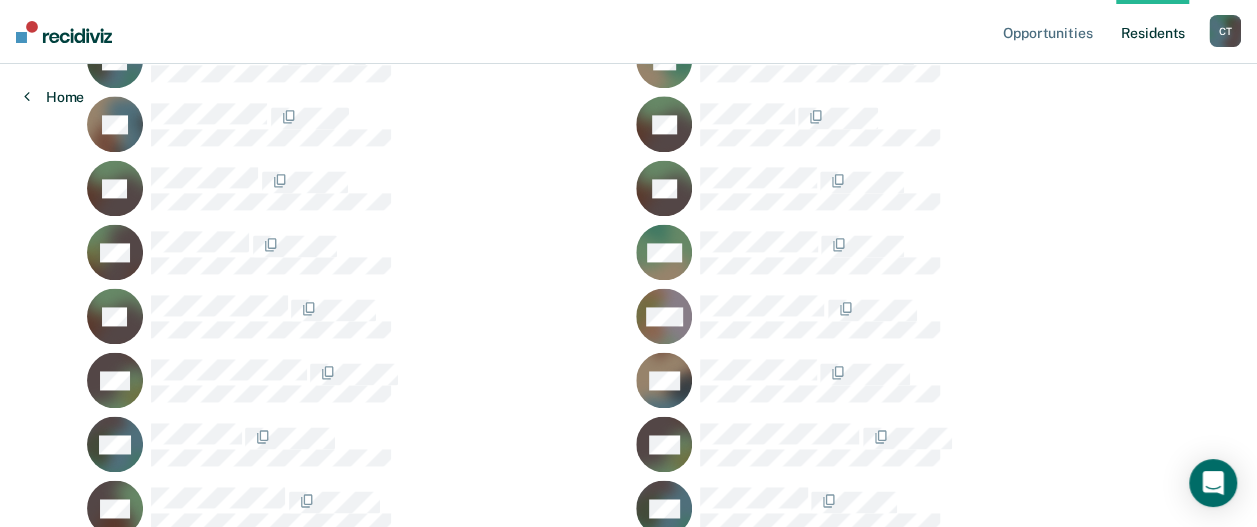 click on "Home" at bounding box center [54, 97] 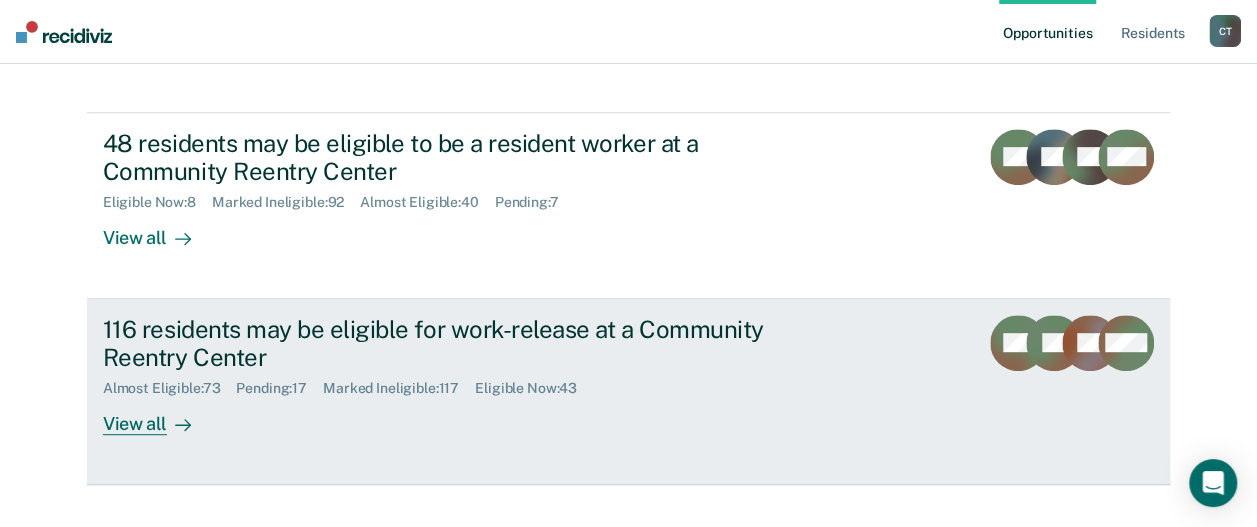 scroll, scrollTop: 400, scrollLeft: 0, axis: vertical 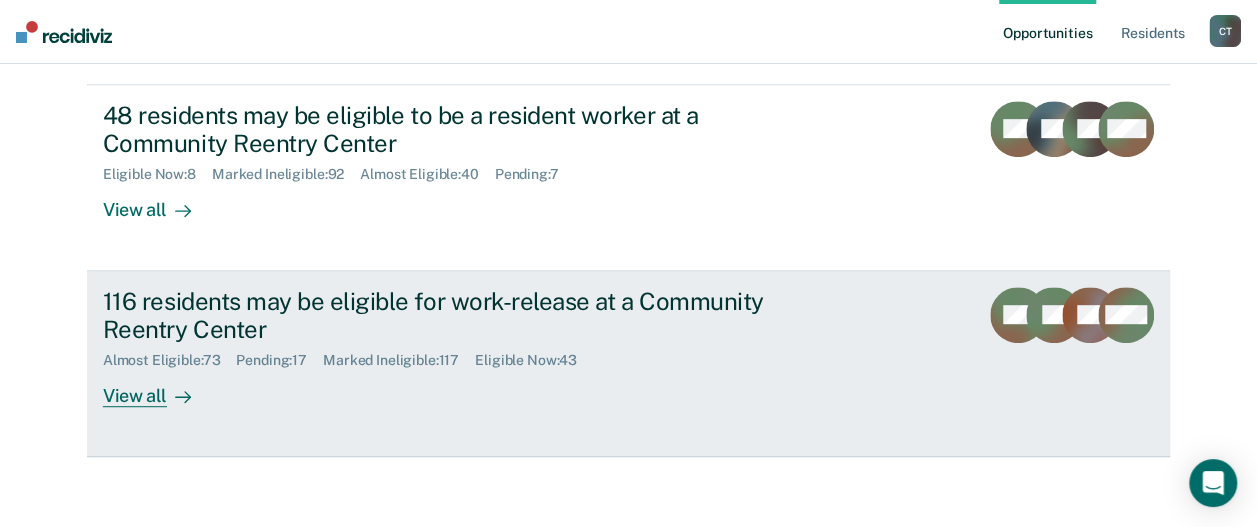 click on "116 residents may be eligible for work-release at a Community Reentry Center Almost Eligible :  73 Pending :  17 Marked Ineligible :  117 Eligible Now :  43 View all" at bounding box center [478, 347] 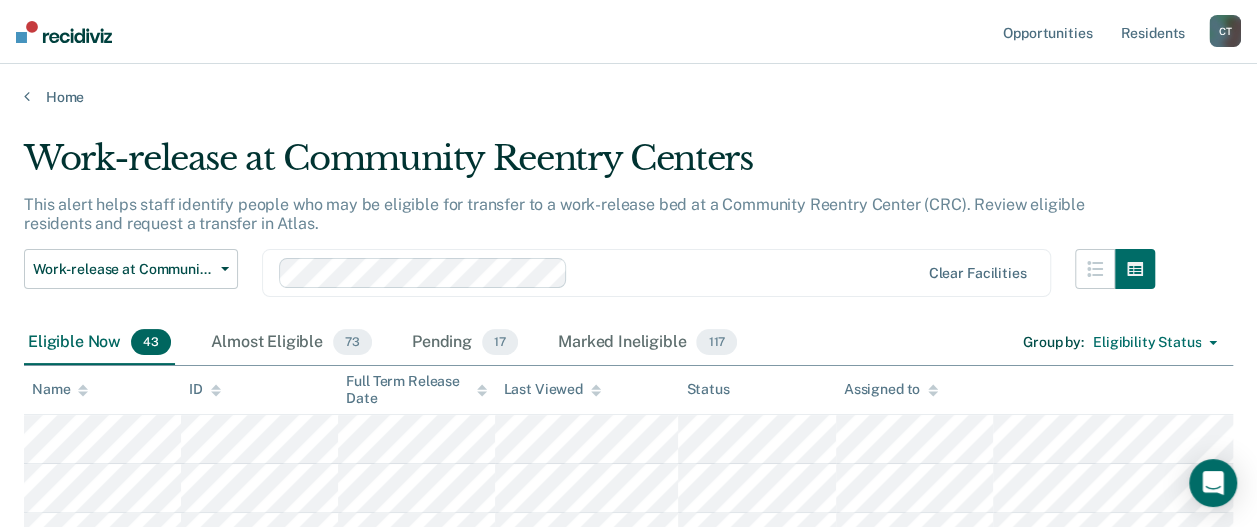 click on "Eligible Now 43" at bounding box center (99, 343) 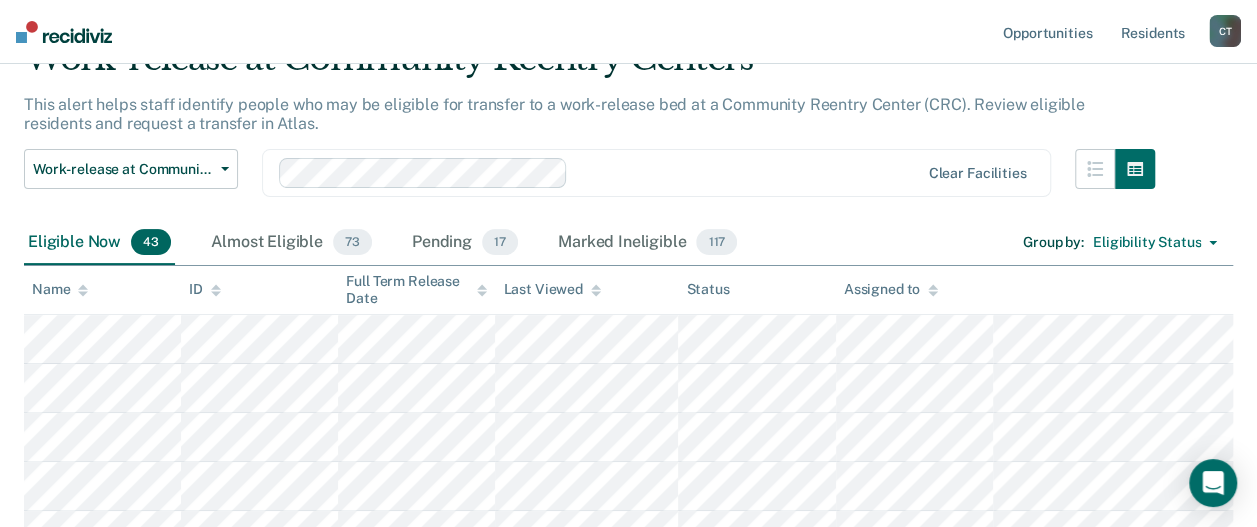 scroll, scrollTop: 200, scrollLeft: 0, axis: vertical 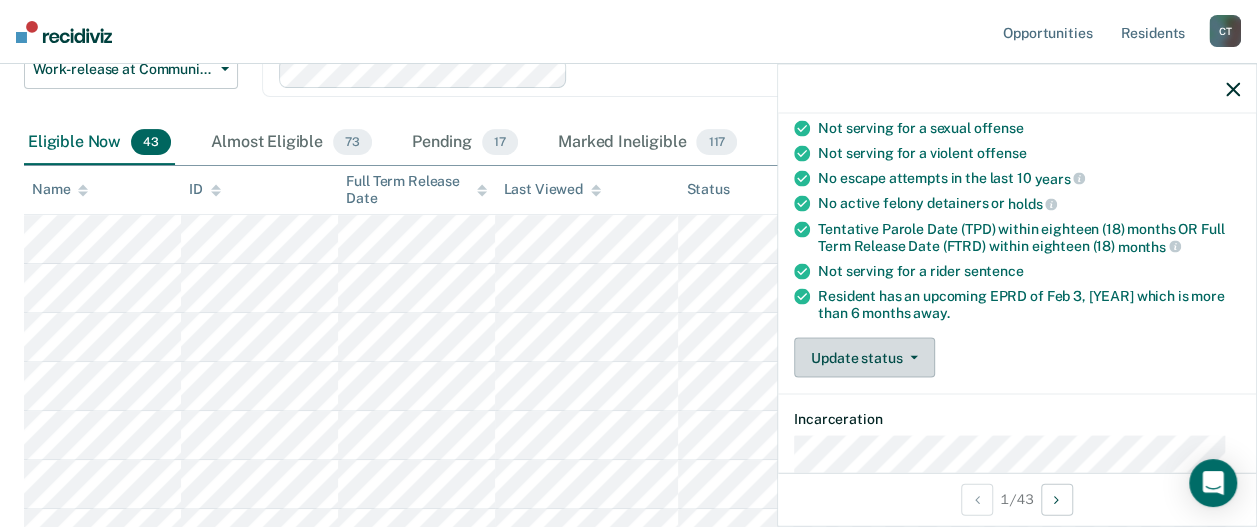 click on "Update status" at bounding box center (864, 357) 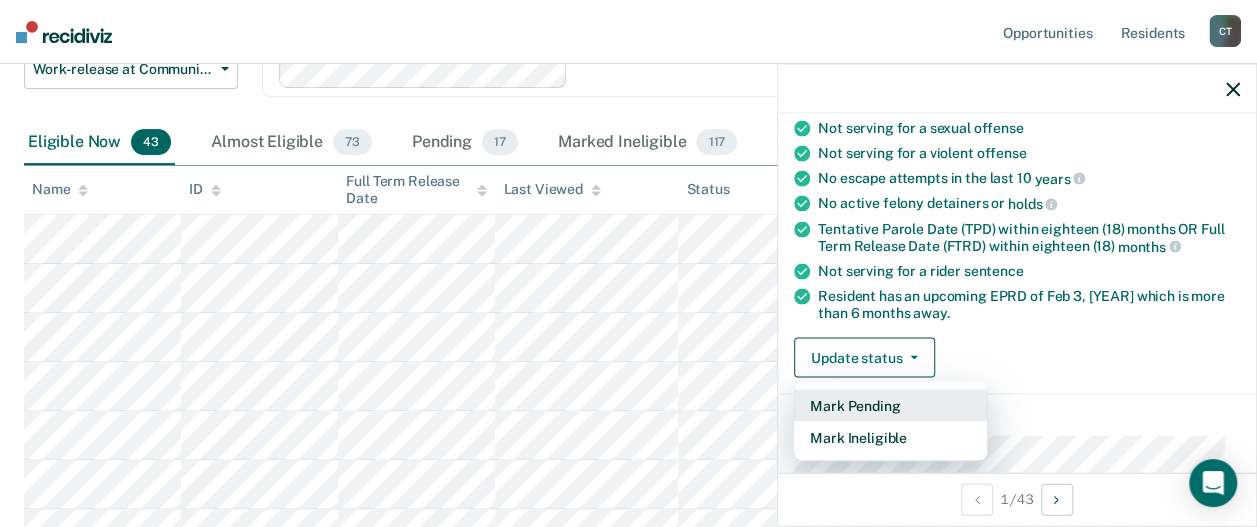 click on "Mark Pending" at bounding box center (890, 405) 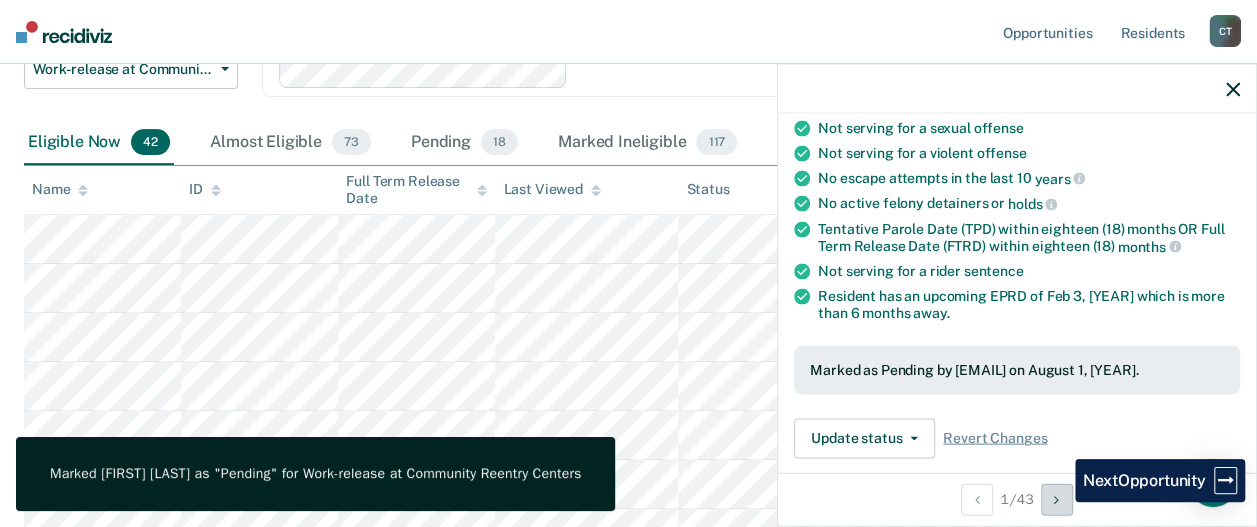 click at bounding box center [1056, 499] 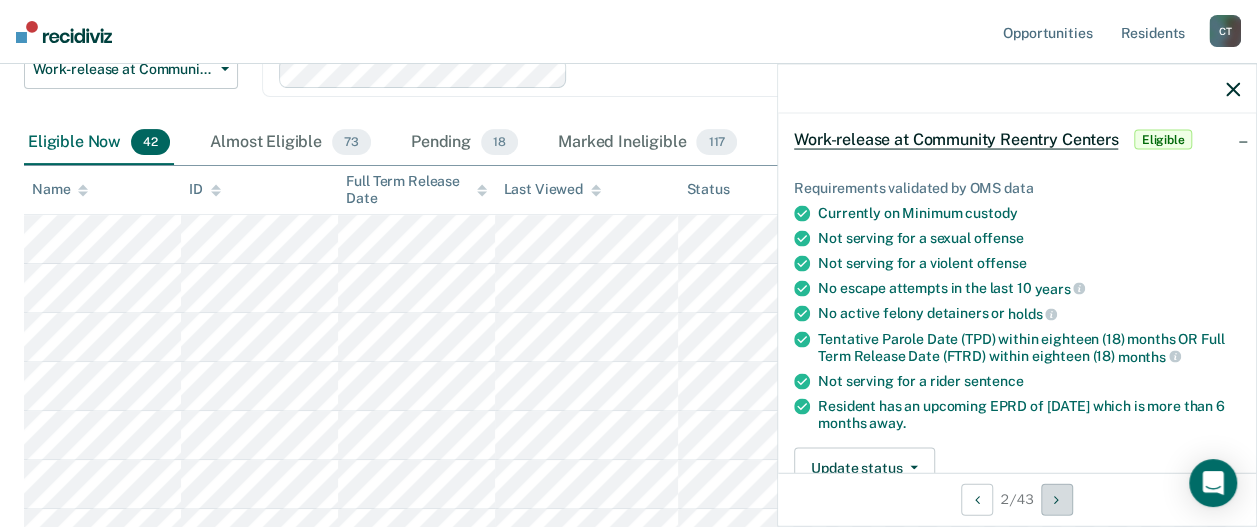 scroll, scrollTop: 0, scrollLeft: 0, axis: both 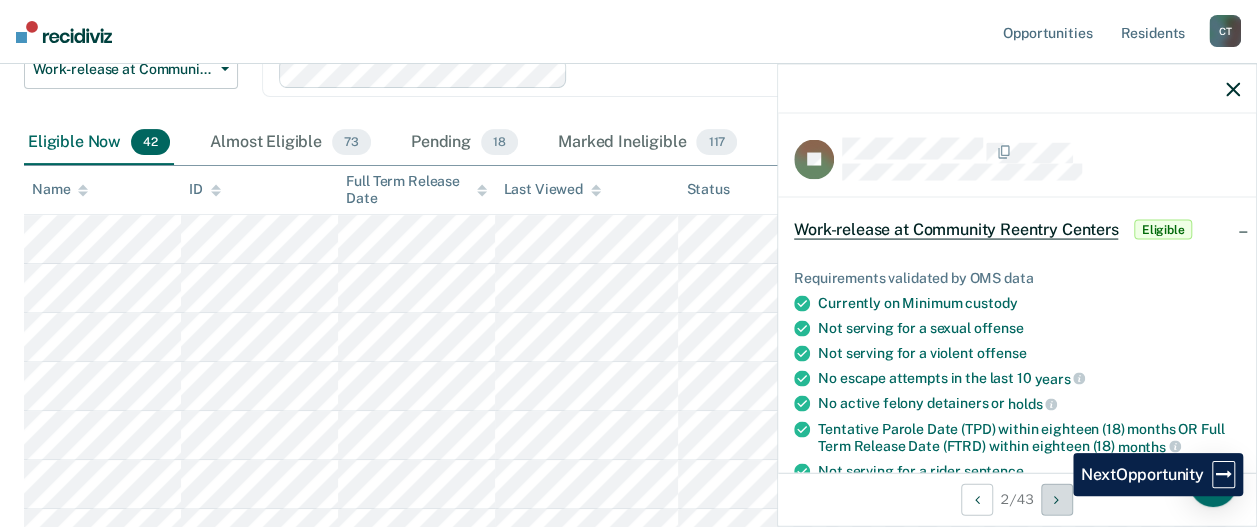 click at bounding box center [1056, 499] 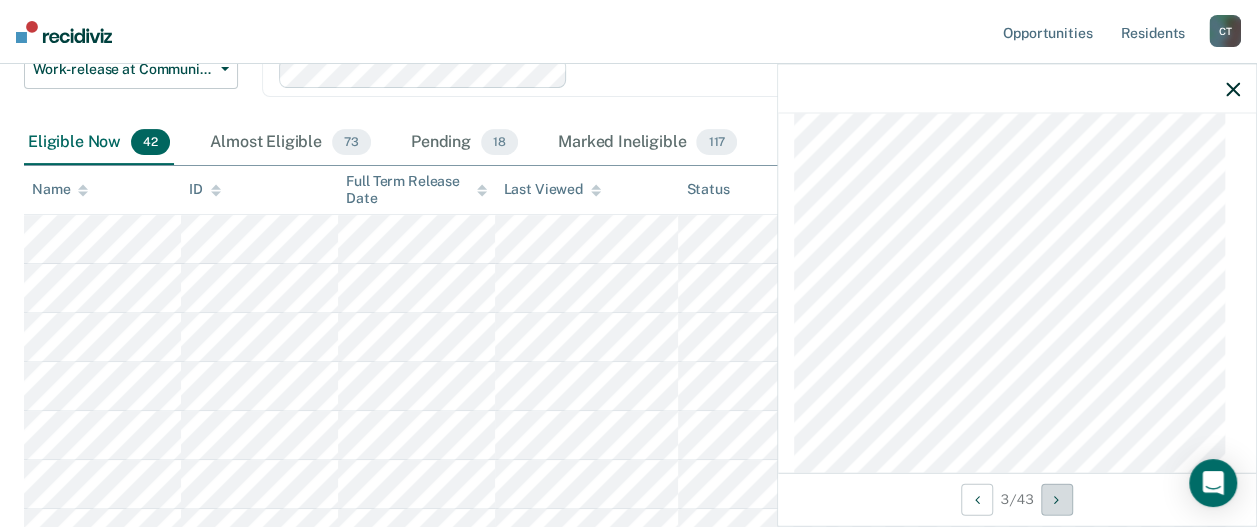 scroll, scrollTop: 1300, scrollLeft: 0, axis: vertical 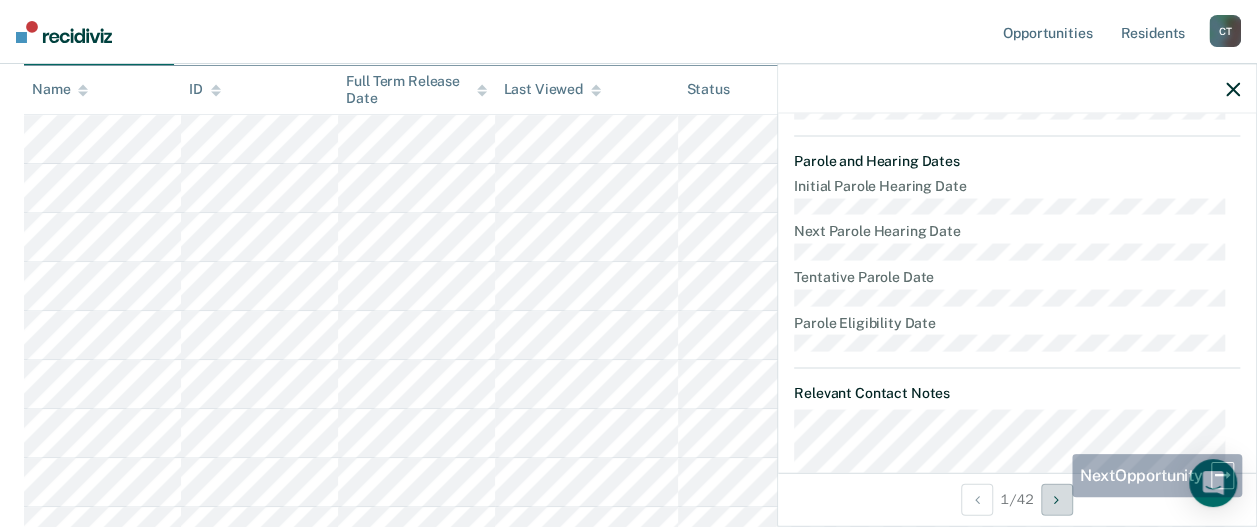click at bounding box center (1056, 499) 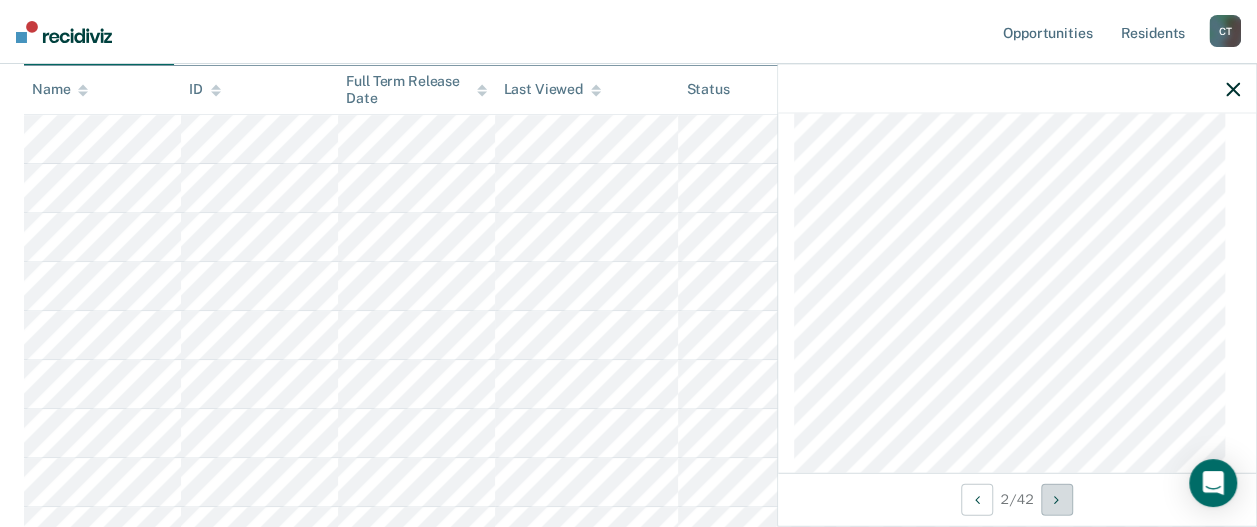 scroll, scrollTop: 1235, scrollLeft: 0, axis: vertical 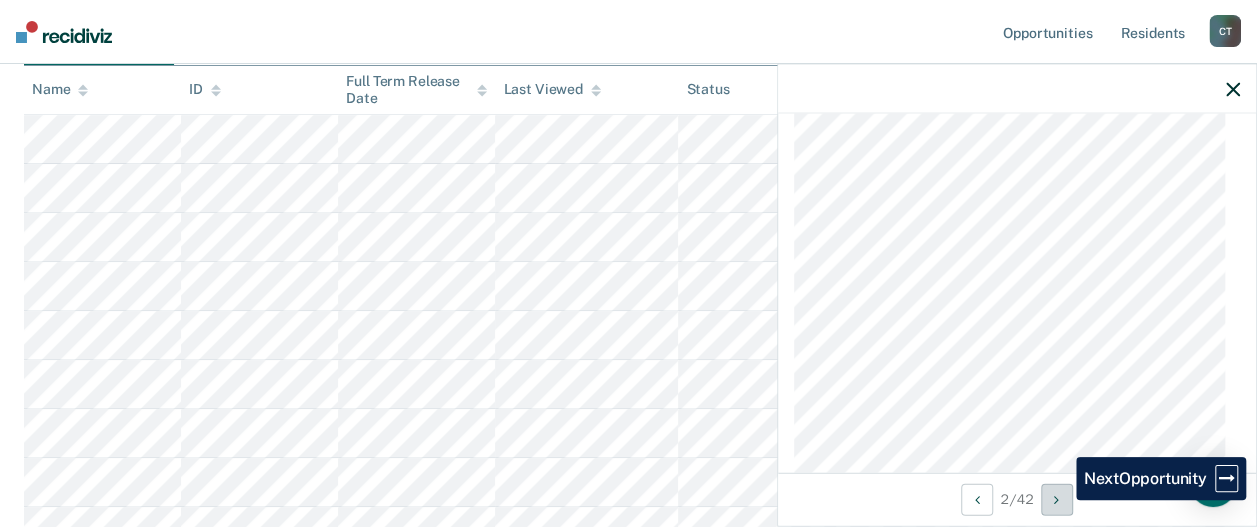 click at bounding box center (1057, 499) 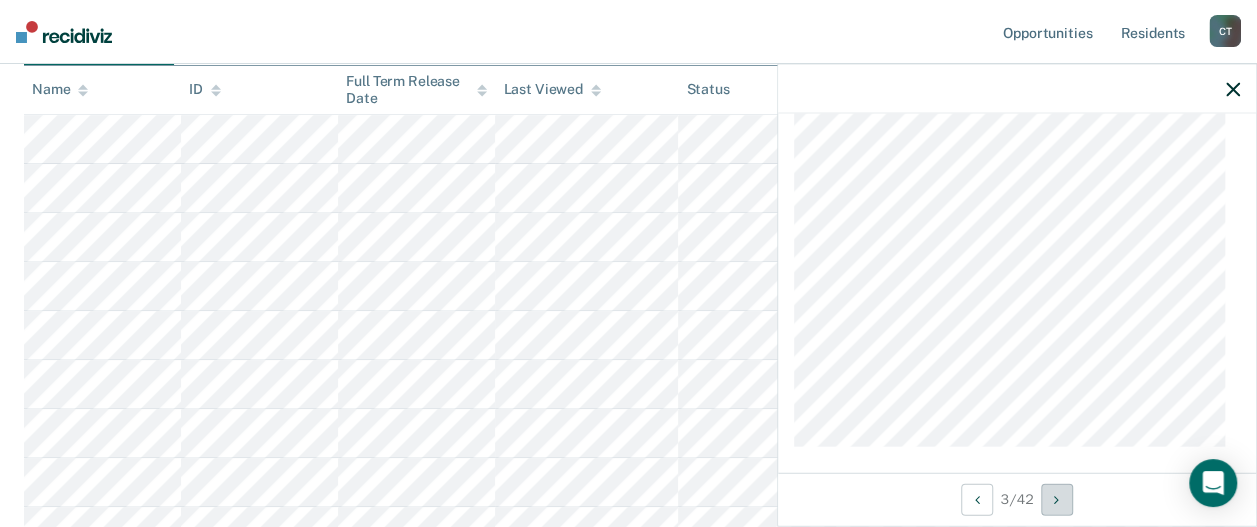 scroll, scrollTop: 1297, scrollLeft: 0, axis: vertical 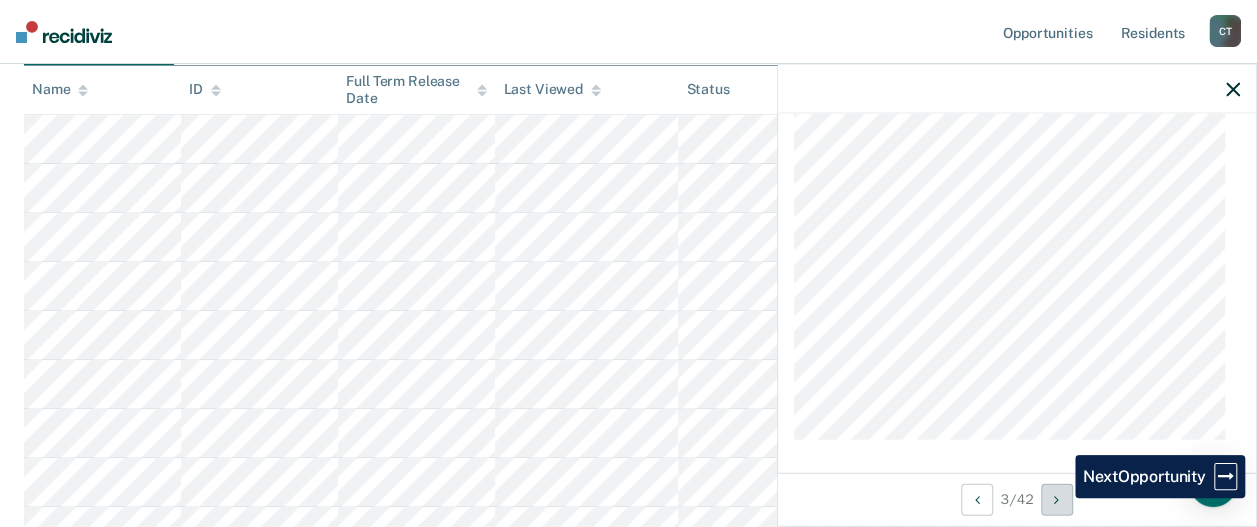 click at bounding box center [1056, 499] 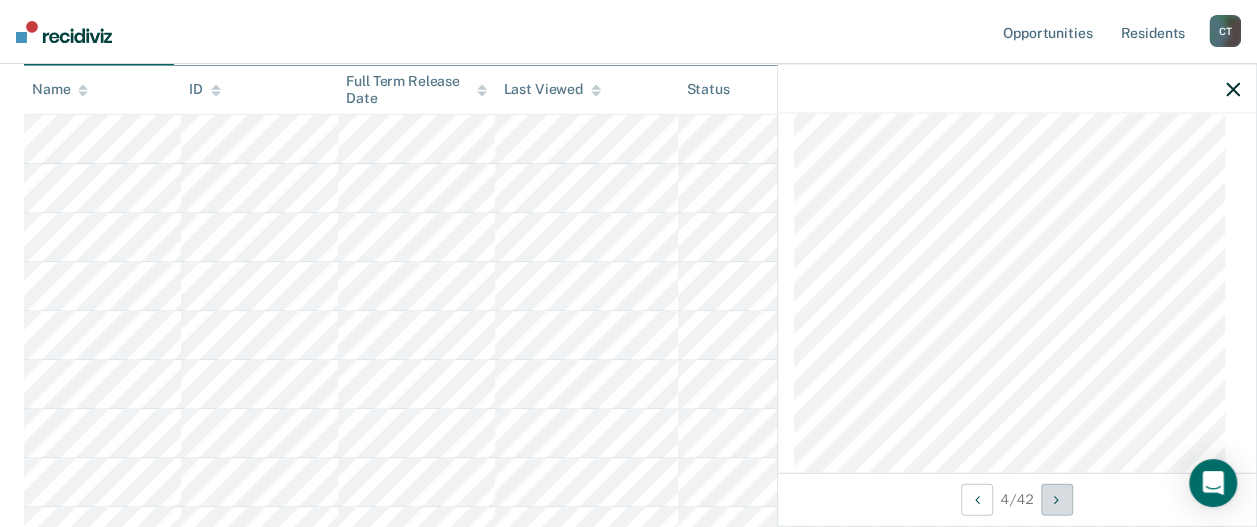 scroll, scrollTop: 997, scrollLeft: 0, axis: vertical 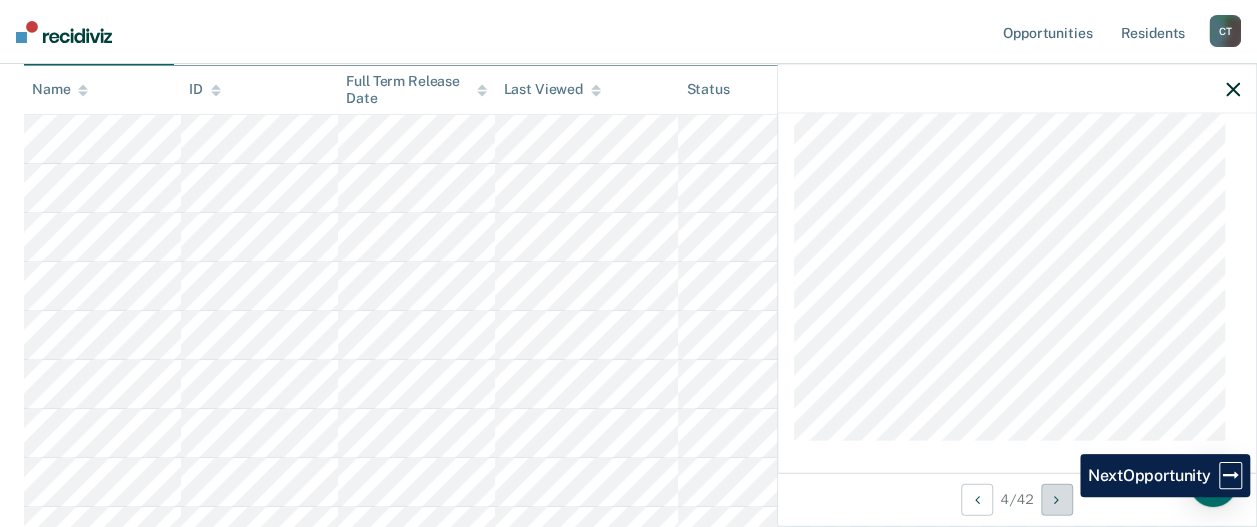click at bounding box center [1057, 499] 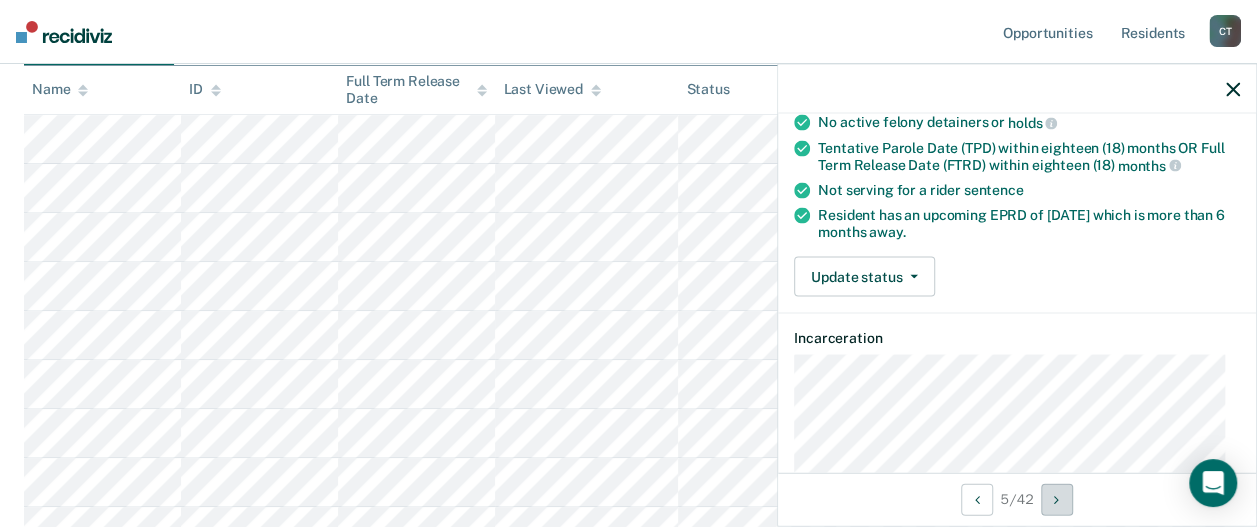 scroll, scrollTop: 0, scrollLeft: 0, axis: both 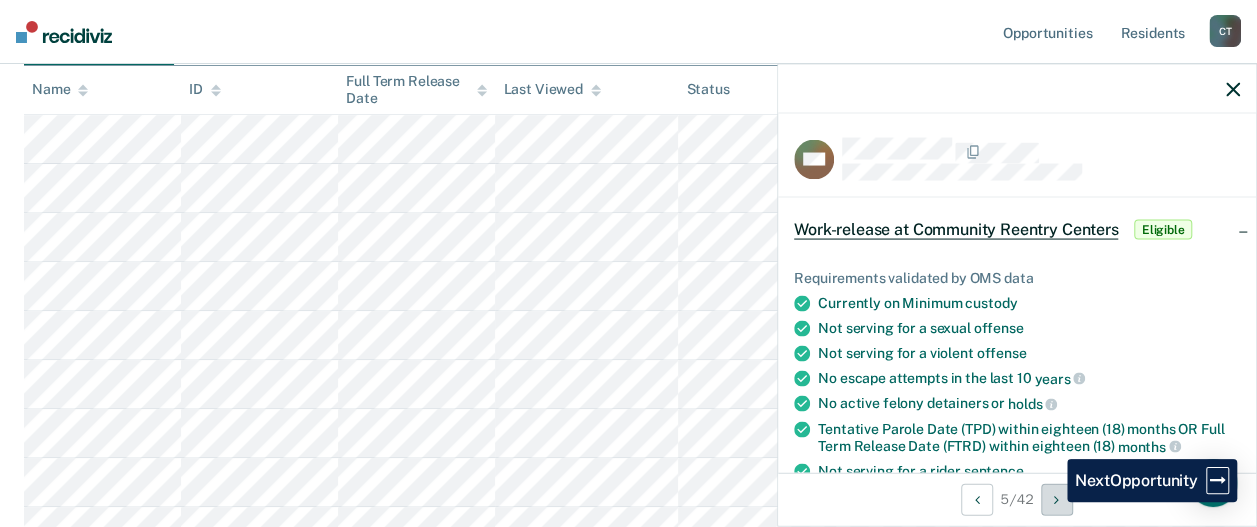 click at bounding box center [1057, 499] 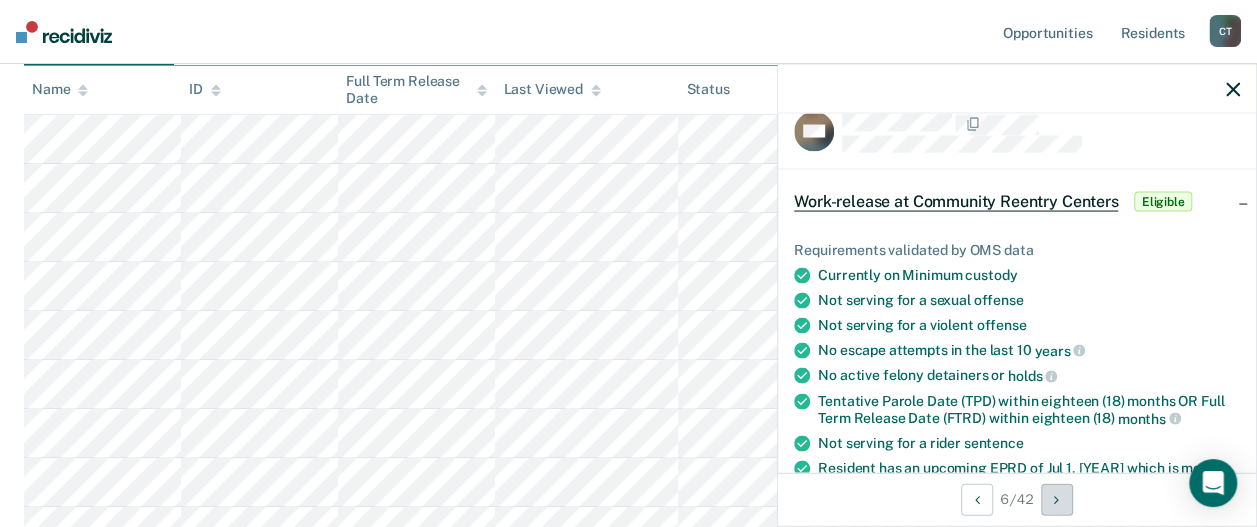 scroll, scrollTop: 0, scrollLeft: 0, axis: both 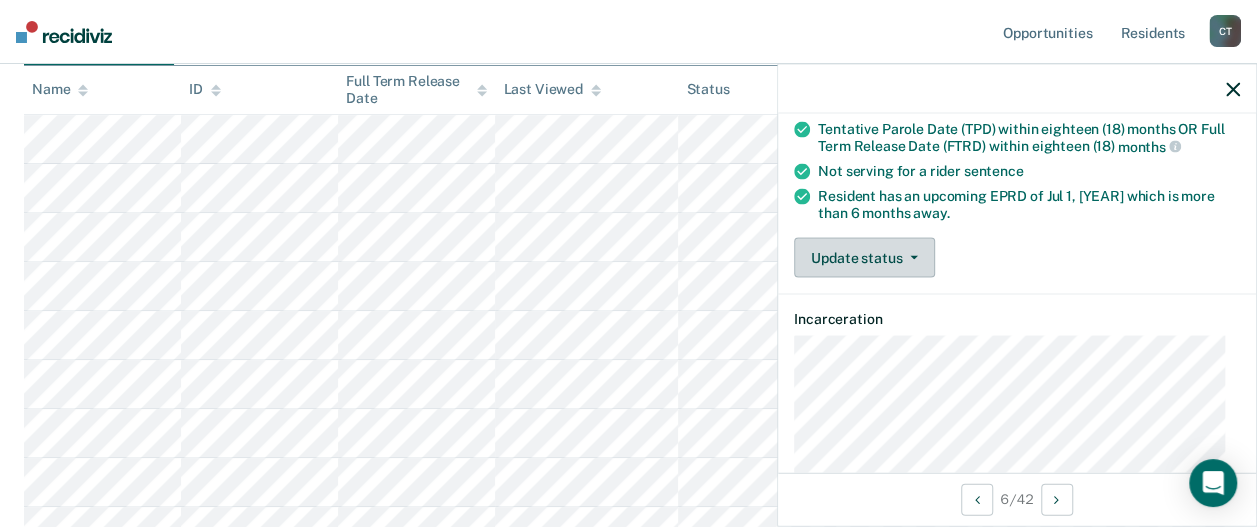 click on "Update status" at bounding box center (864, 257) 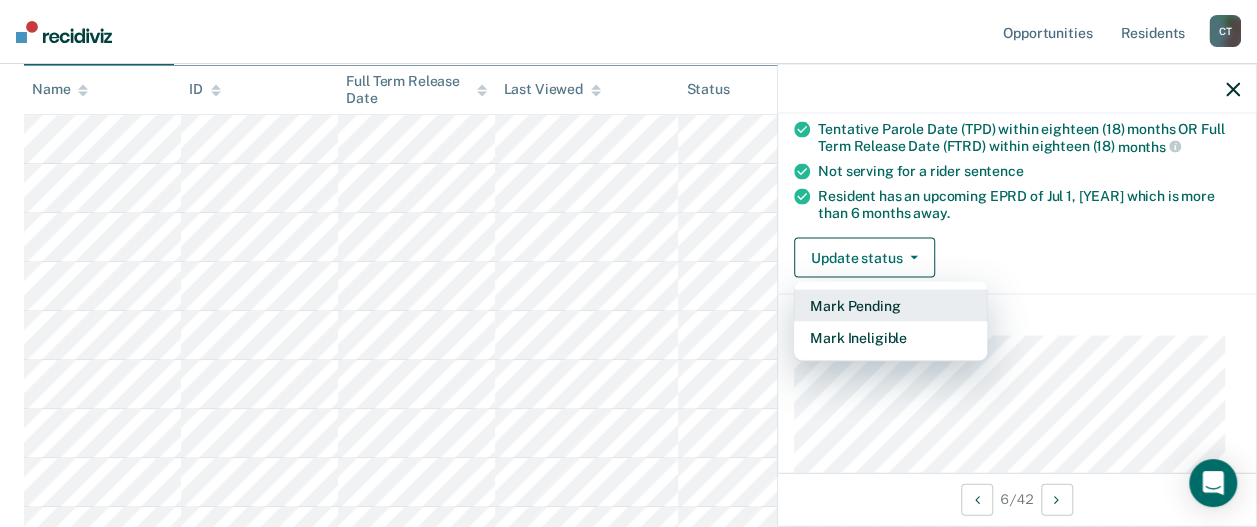 click on "Mark Pending" at bounding box center (890, 305) 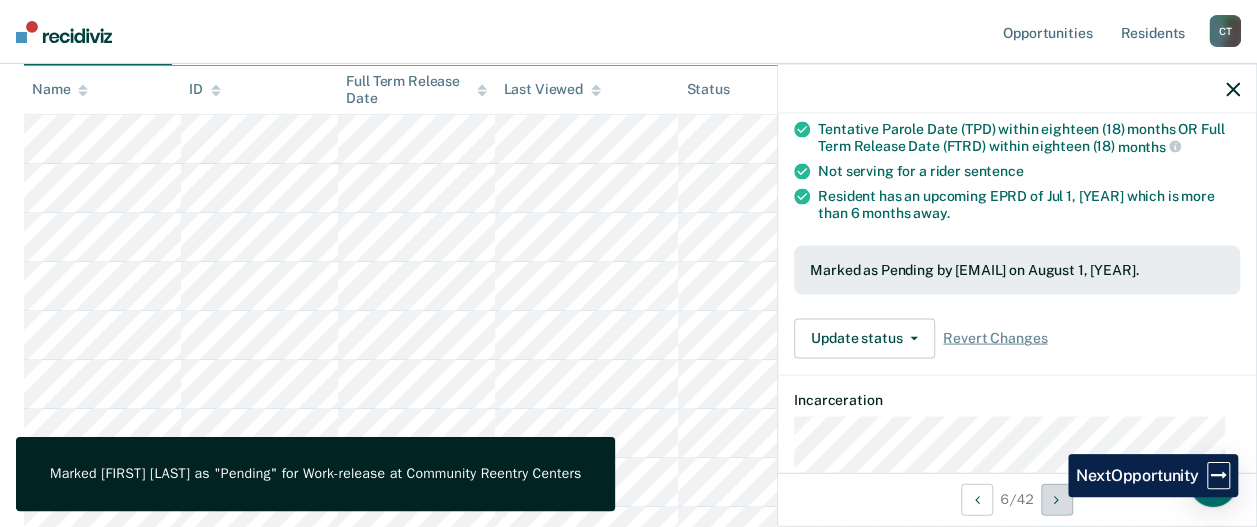 click at bounding box center [1057, 499] 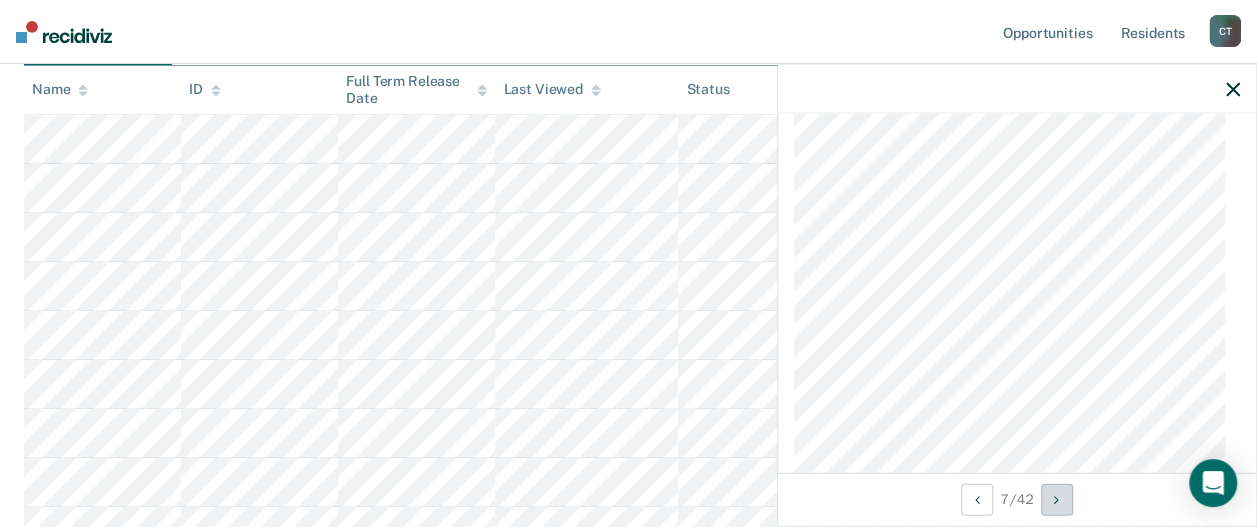 scroll, scrollTop: 1546, scrollLeft: 0, axis: vertical 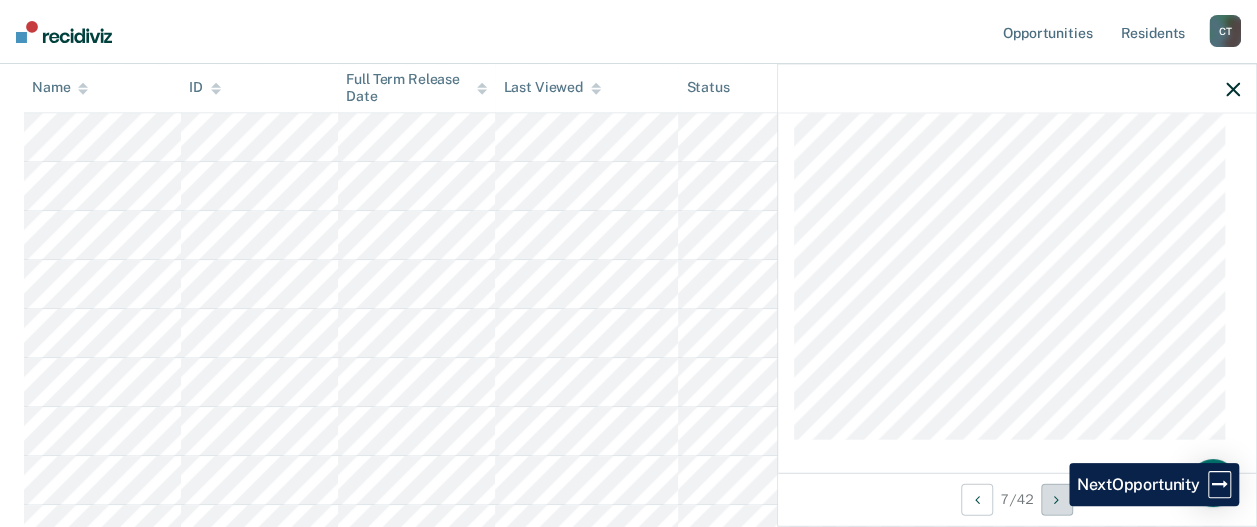 click at bounding box center [1057, 499] 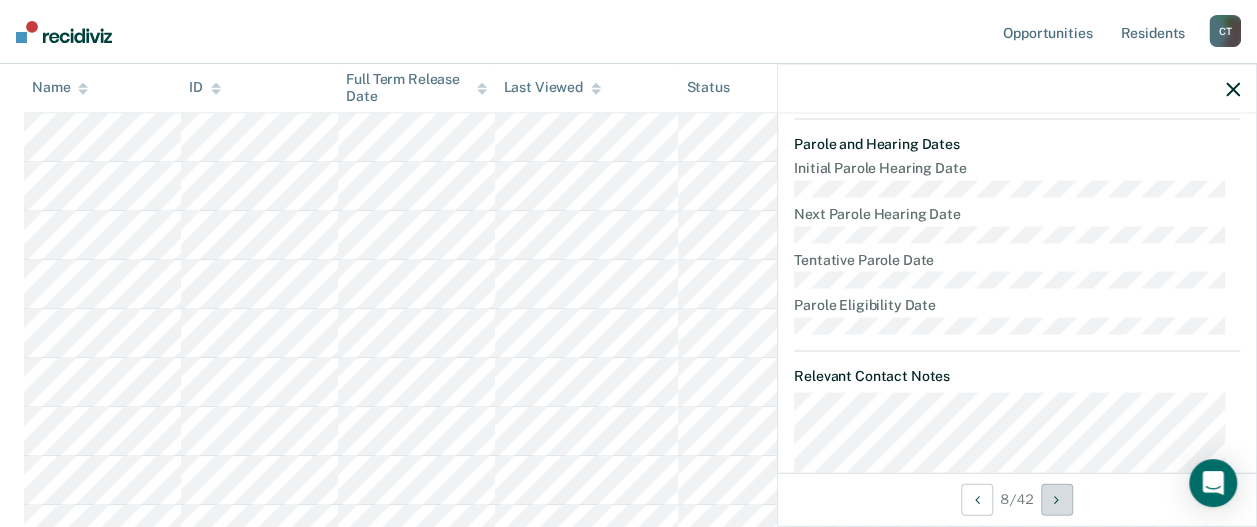 scroll, scrollTop: 796, scrollLeft: 0, axis: vertical 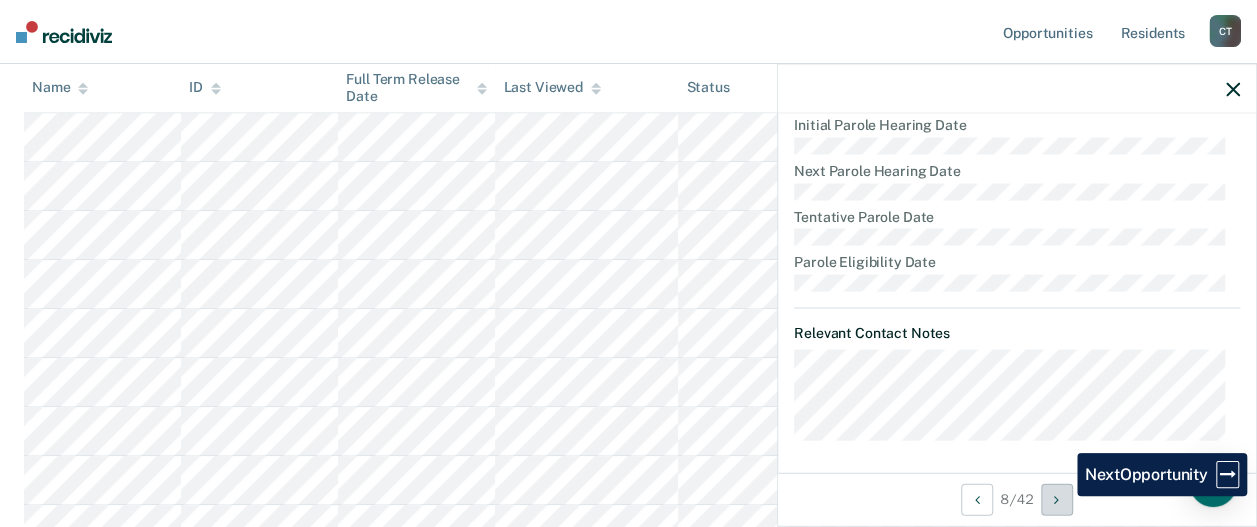click at bounding box center (1057, 499) 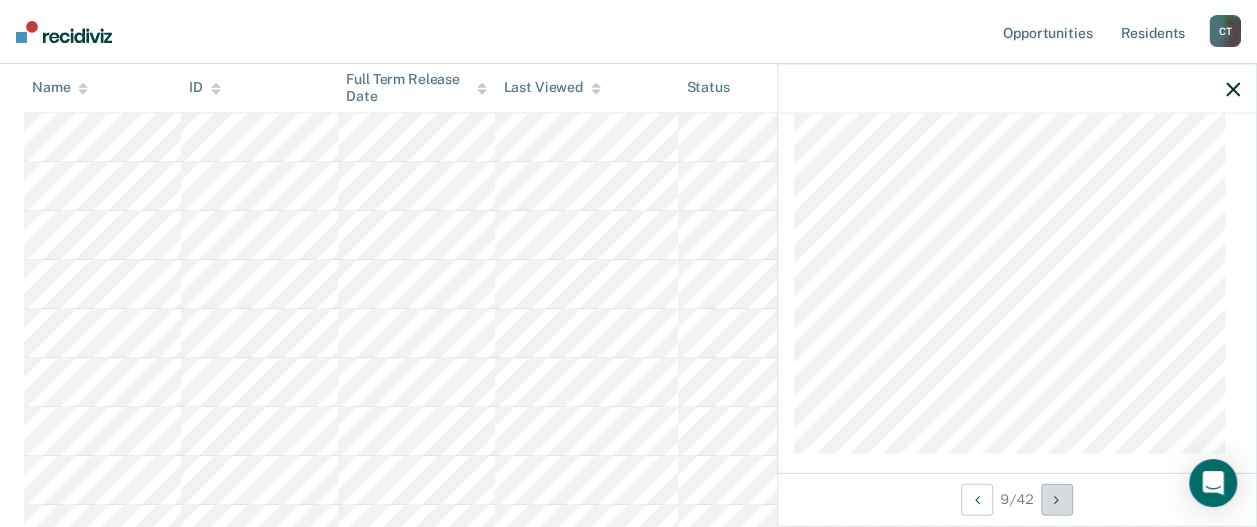 scroll, scrollTop: 1264, scrollLeft: 0, axis: vertical 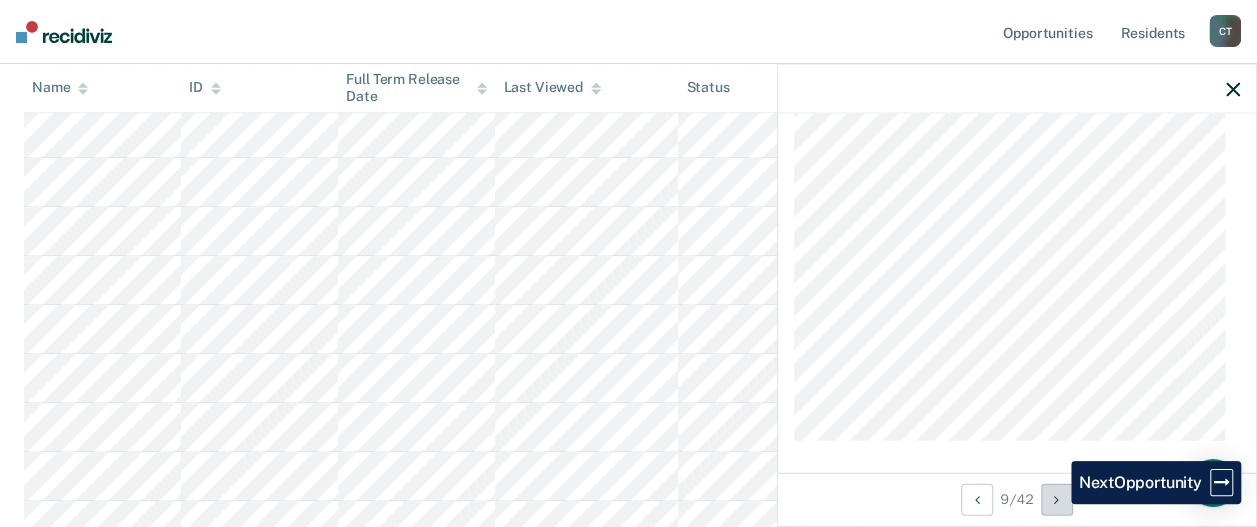 click at bounding box center [1056, 499] 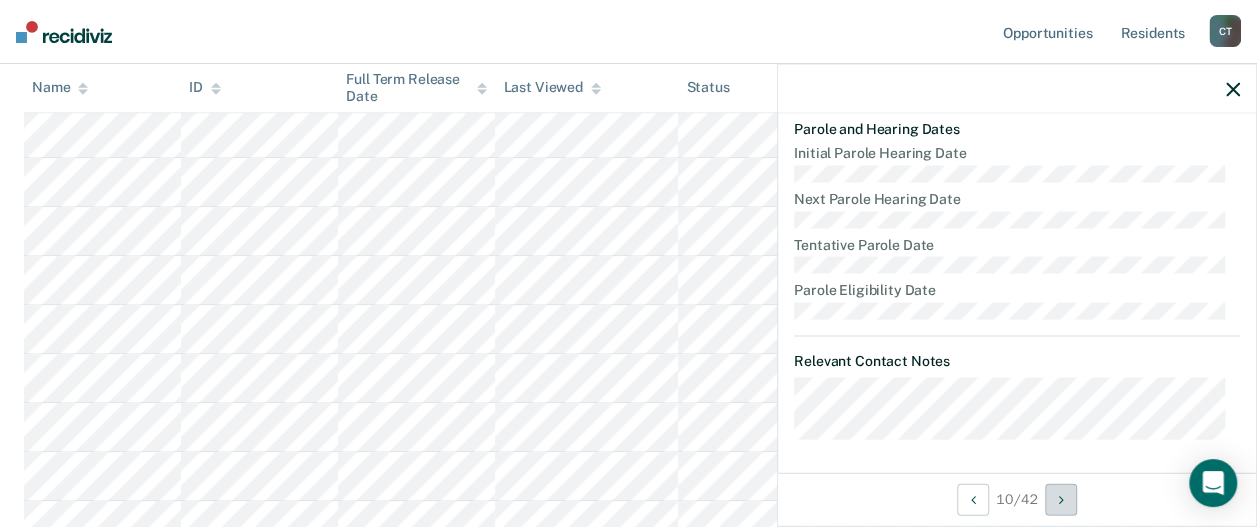 scroll, scrollTop: 768, scrollLeft: 0, axis: vertical 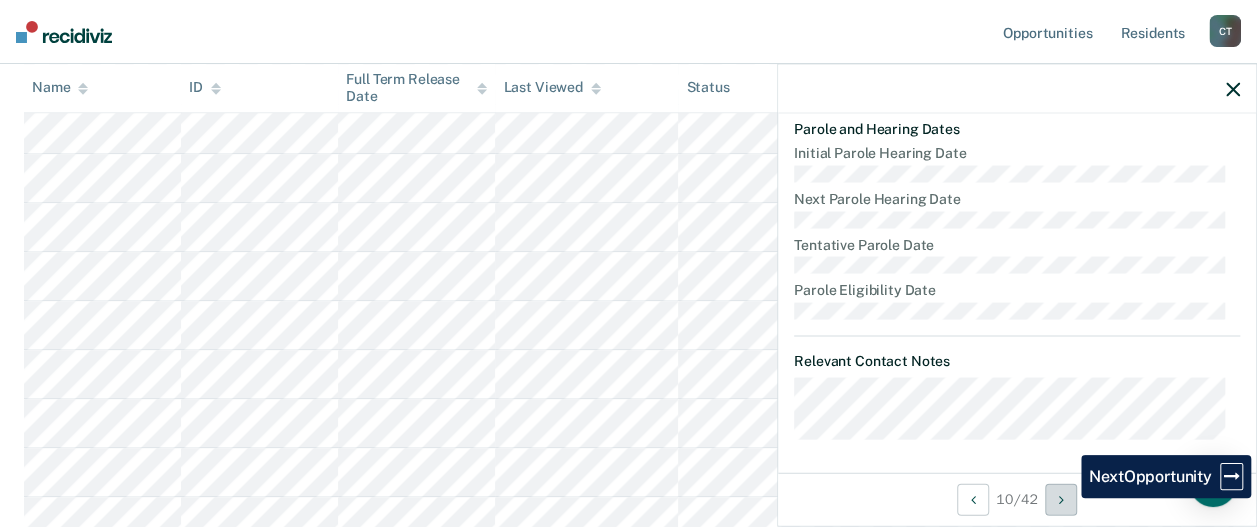 click at bounding box center [1061, 499] 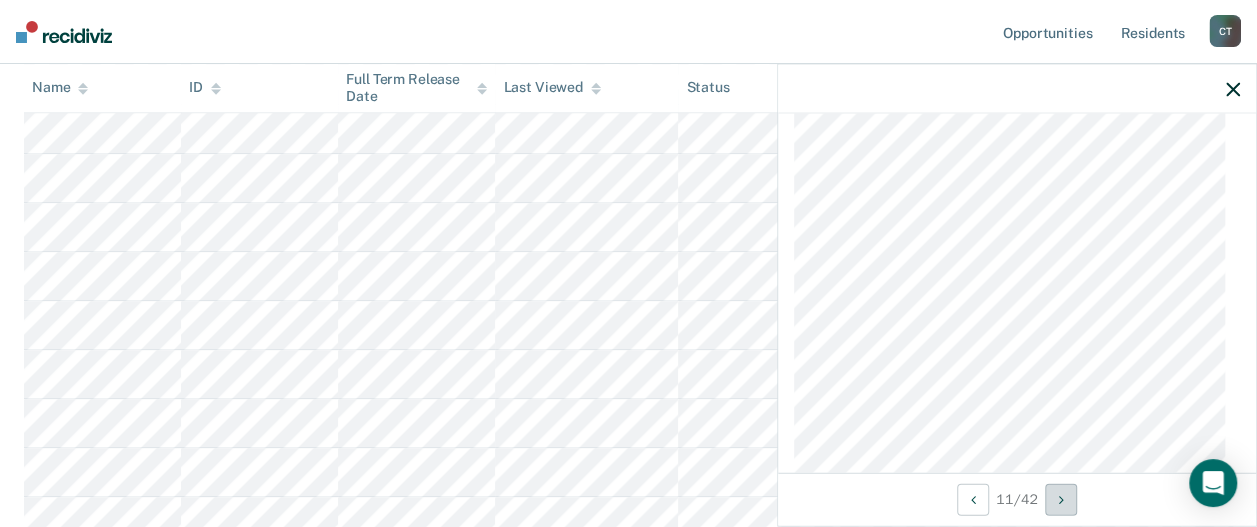 scroll, scrollTop: 968, scrollLeft: 0, axis: vertical 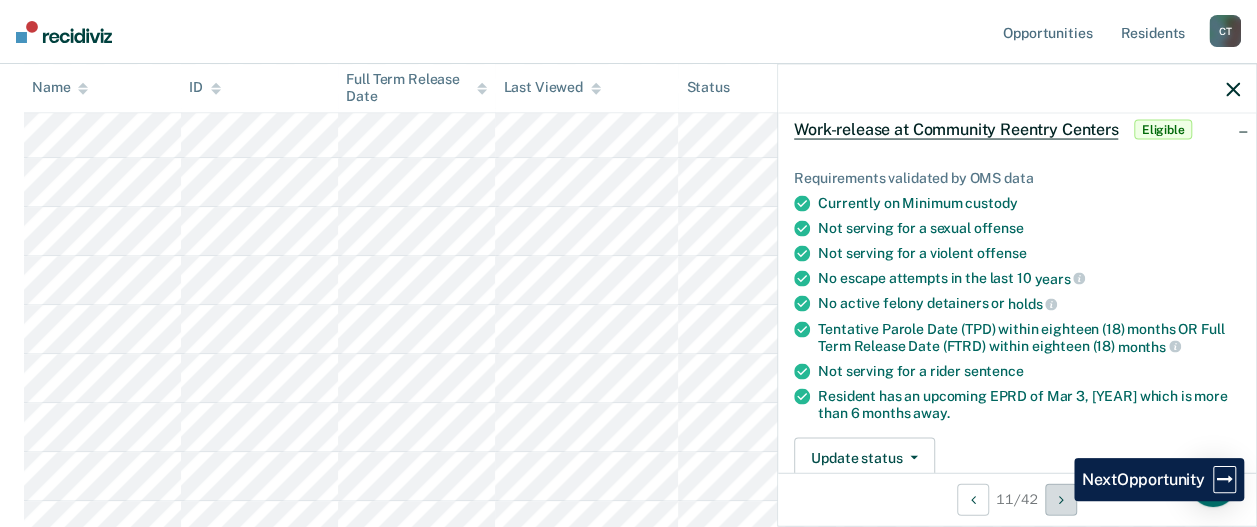 click at bounding box center [1061, 499] 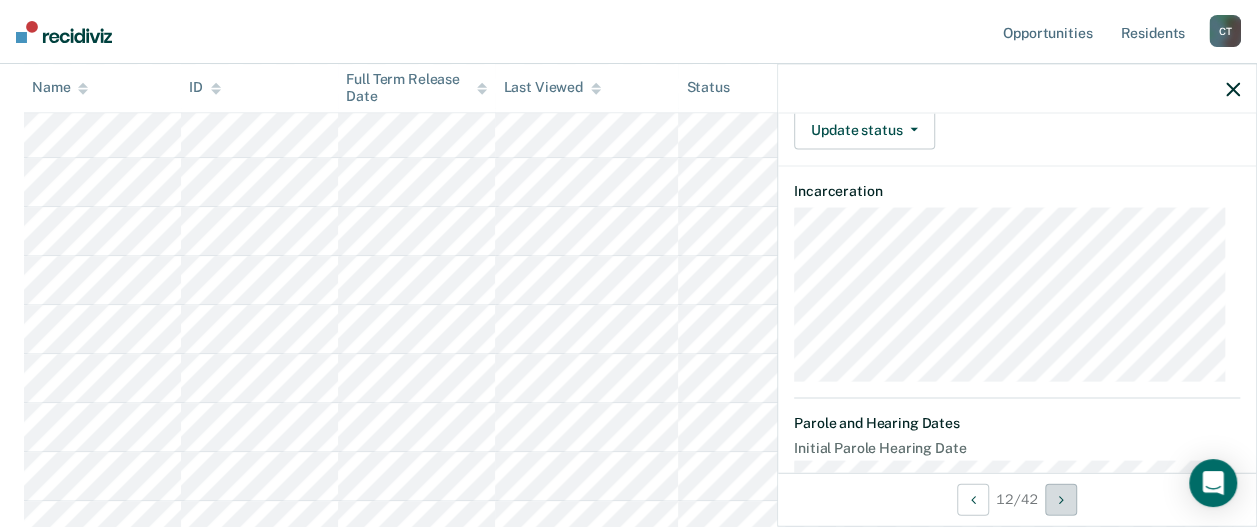 scroll, scrollTop: 400, scrollLeft: 0, axis: vertical 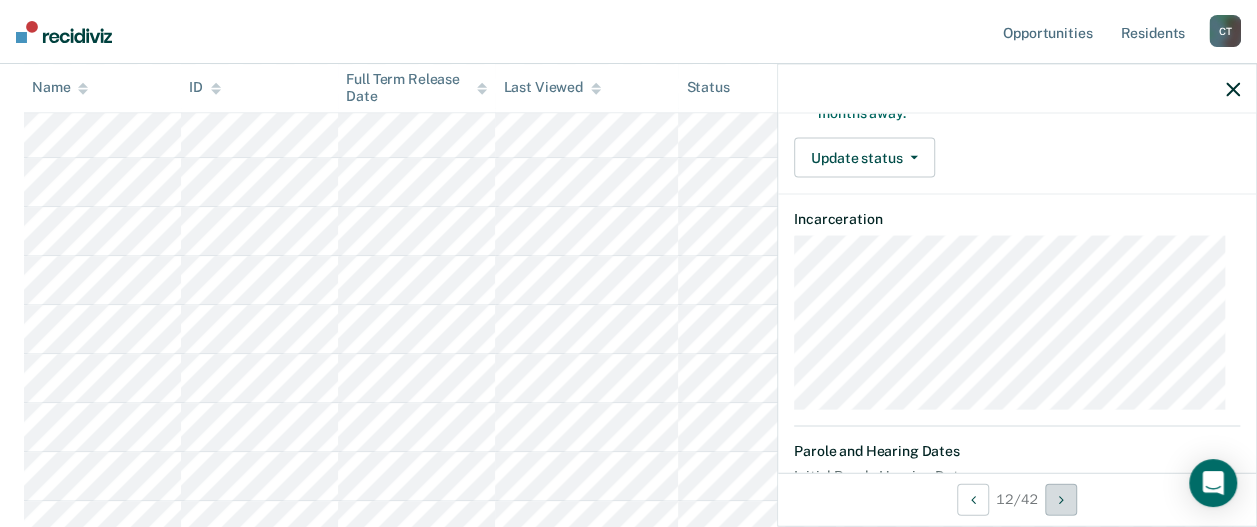 type 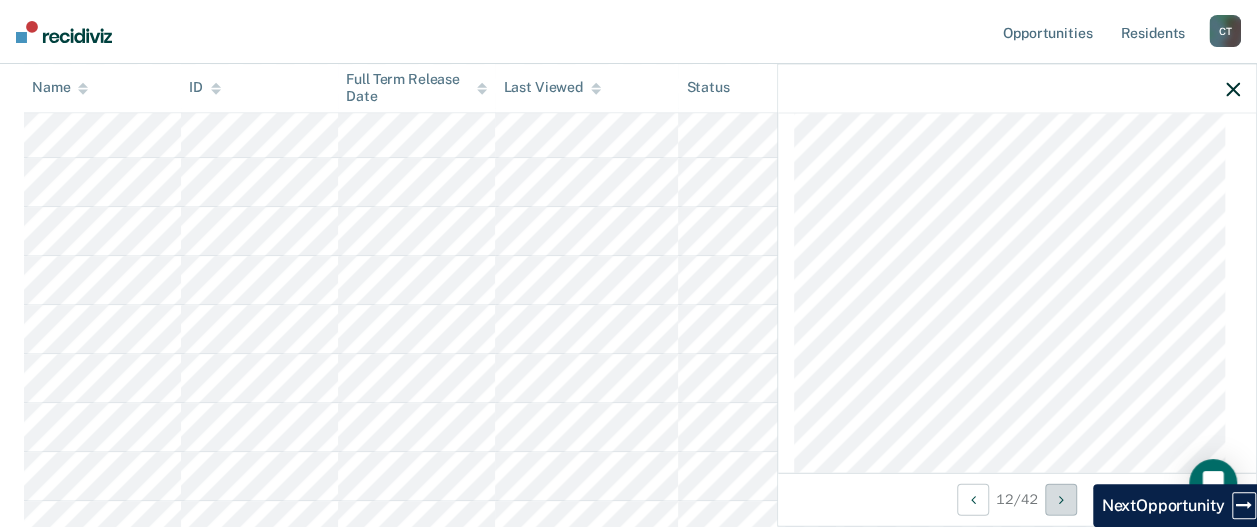 scroll, scrollTop: 1673, scrollLeft: 0, axis: vertical 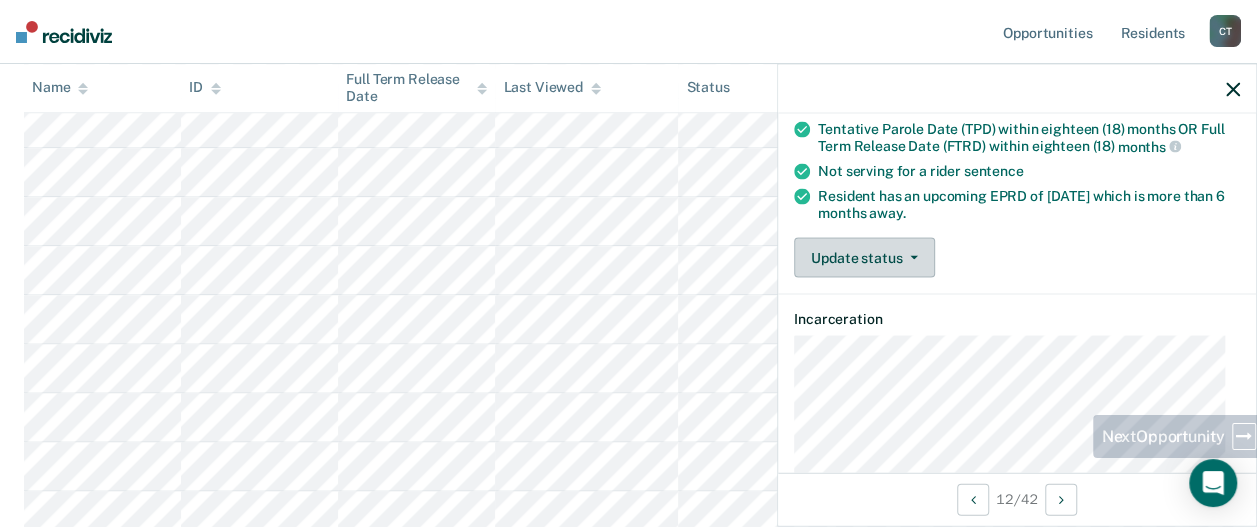 click on "Update status" at bounding box center [864, 257] 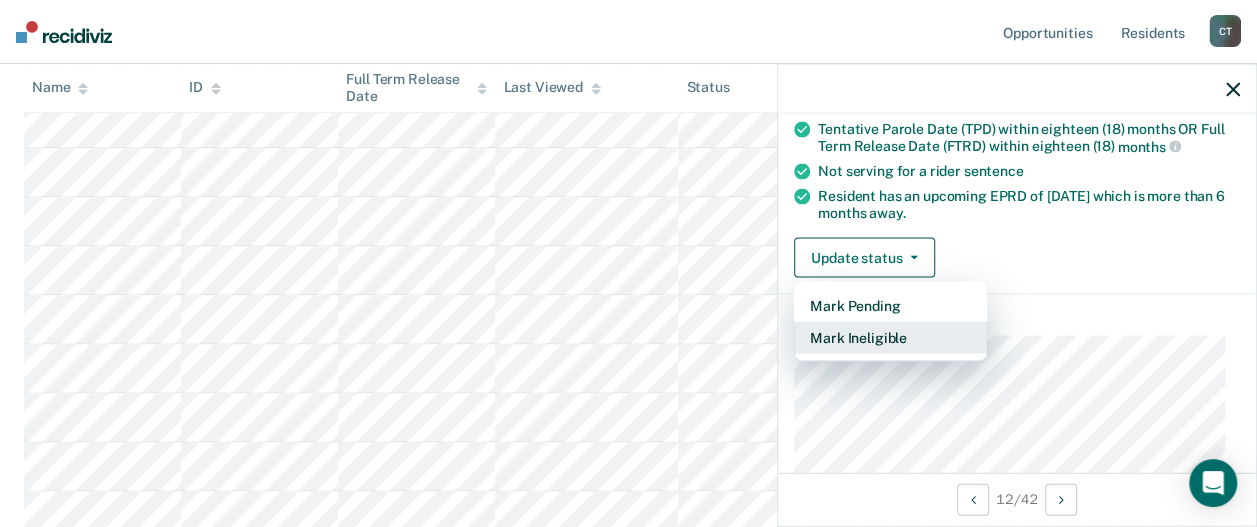 click on "Mark Ineligible" at bounding box center (890, 337) 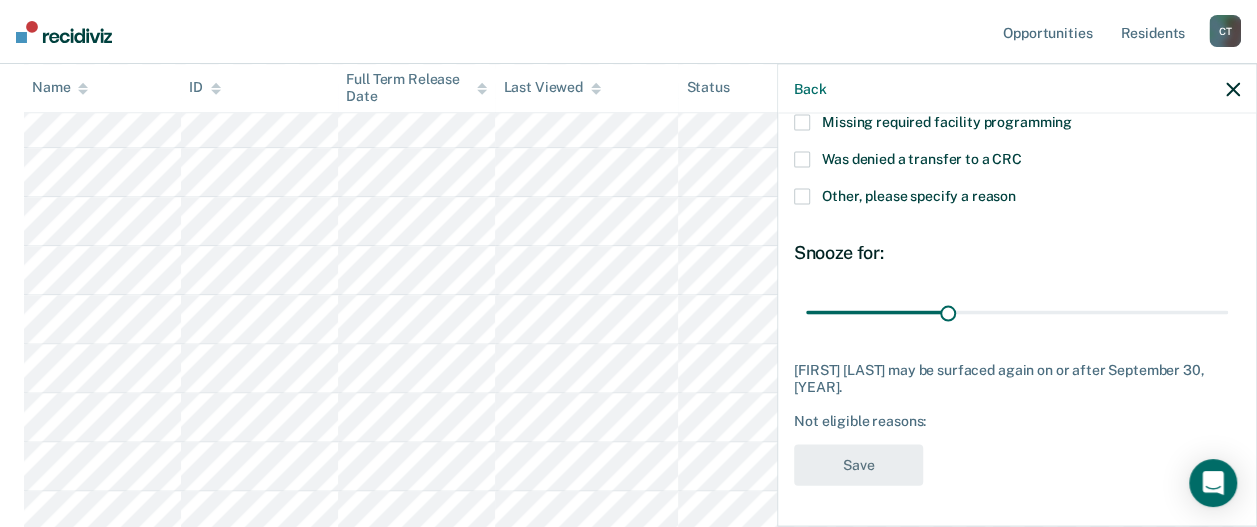 scroll, scrollTop: 280, scrollLeft: 0, axis: vertical 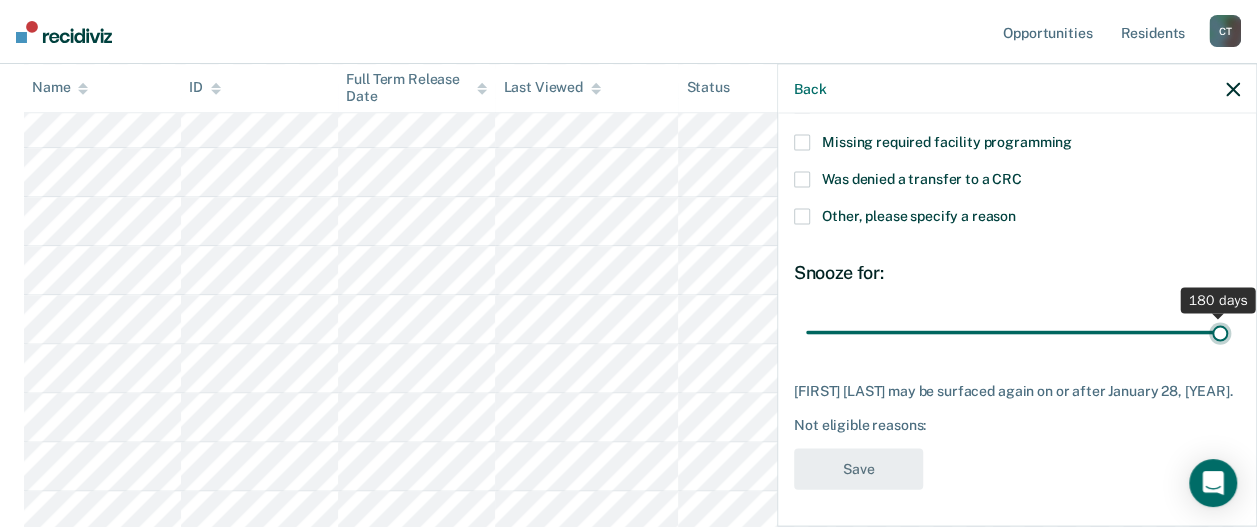 drag, startPoint x: 944, startPoint y: 312, endPoint x: 894, endPoint y: 436, distance: 133.70116 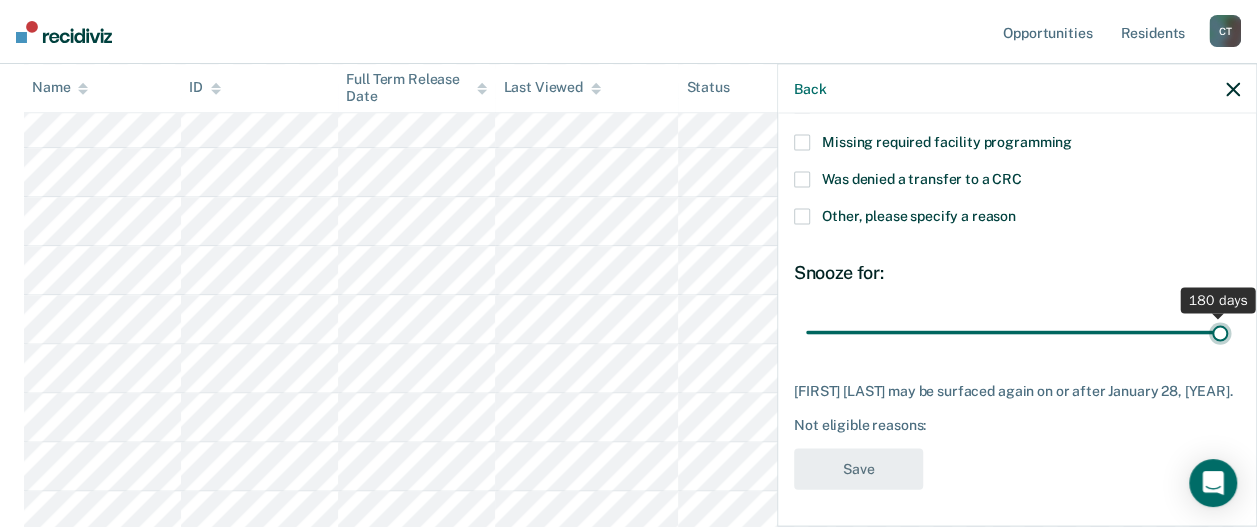 type on "180" 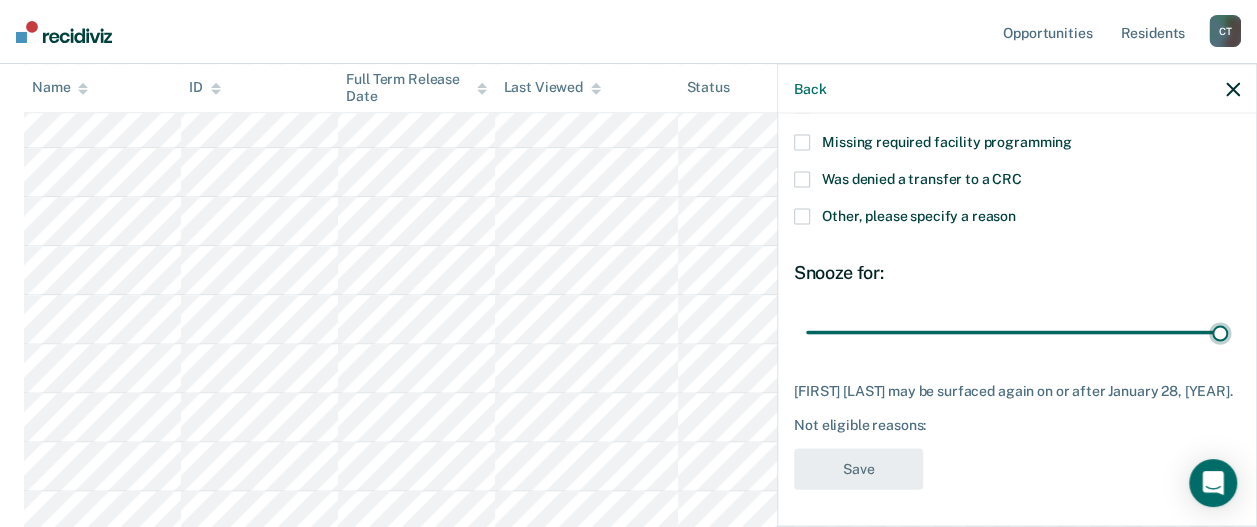 click at bounding box center [1017, 332] 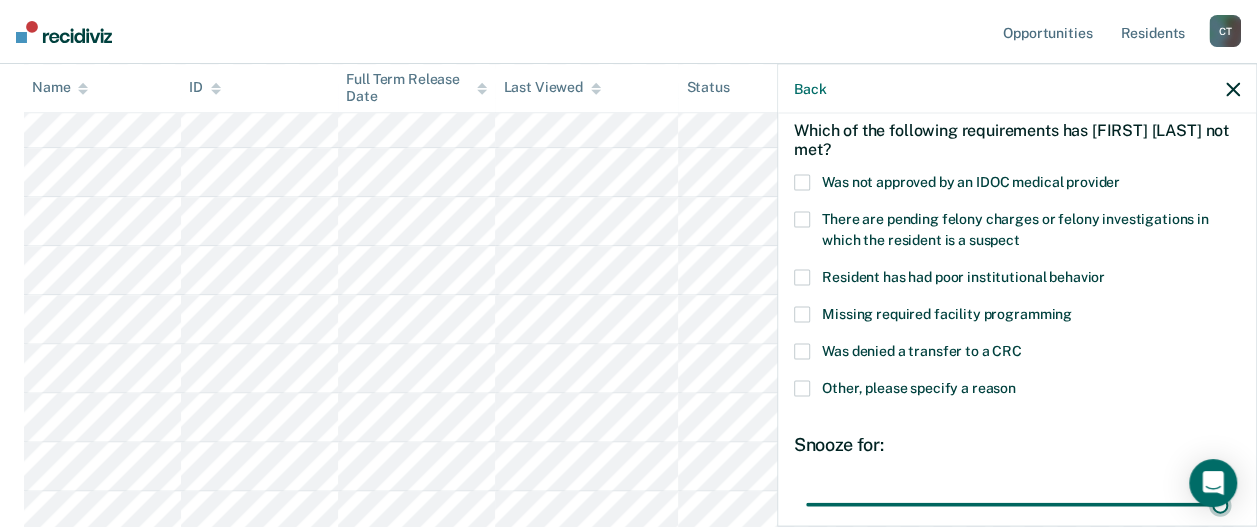 scroll, scrollTop: 200, scrollLeft: 0, axis: vertical 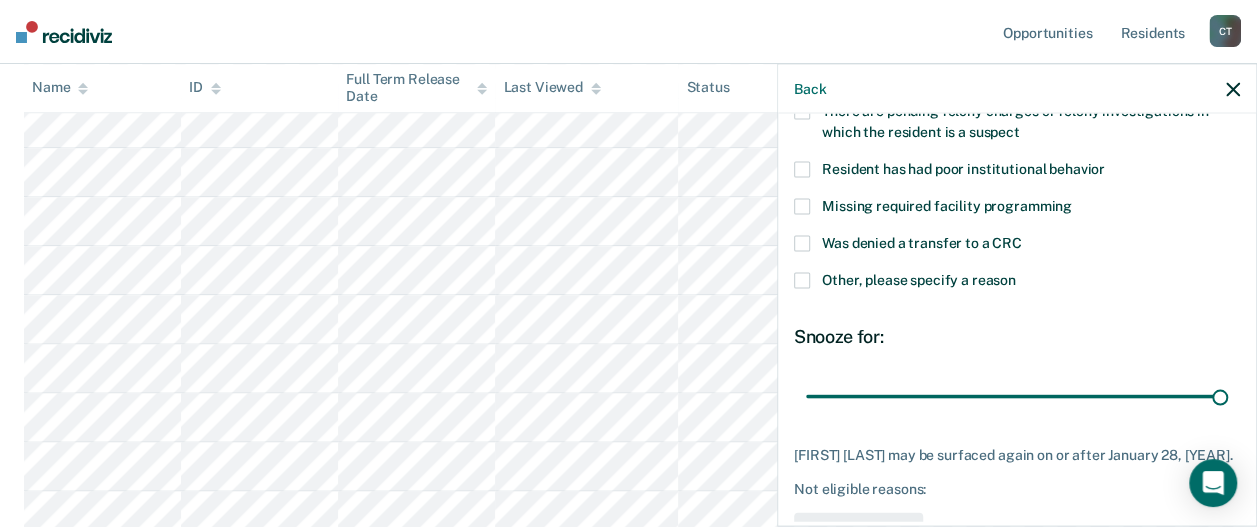 click at bounding box center [802, 281] 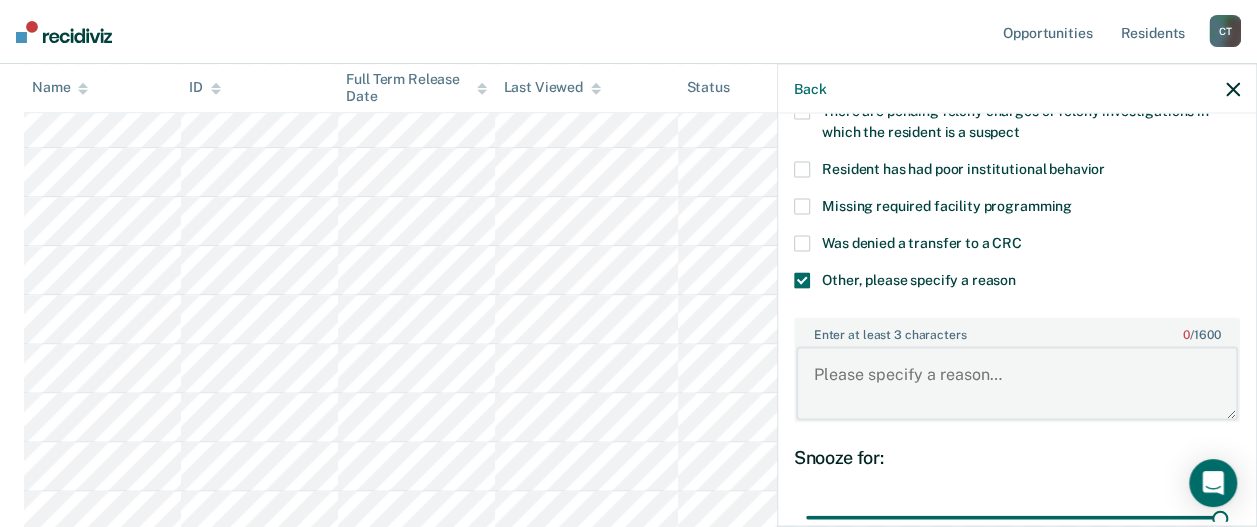 click on "Enter at least 3 characters 0  /  1600" at bounding box center (1017, 383) 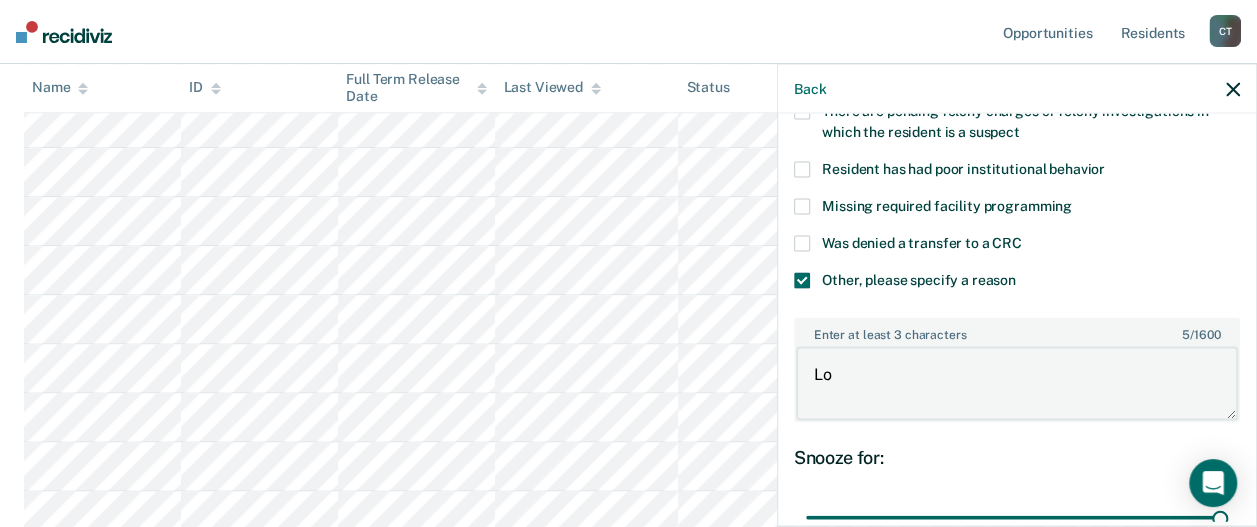 type on "L" 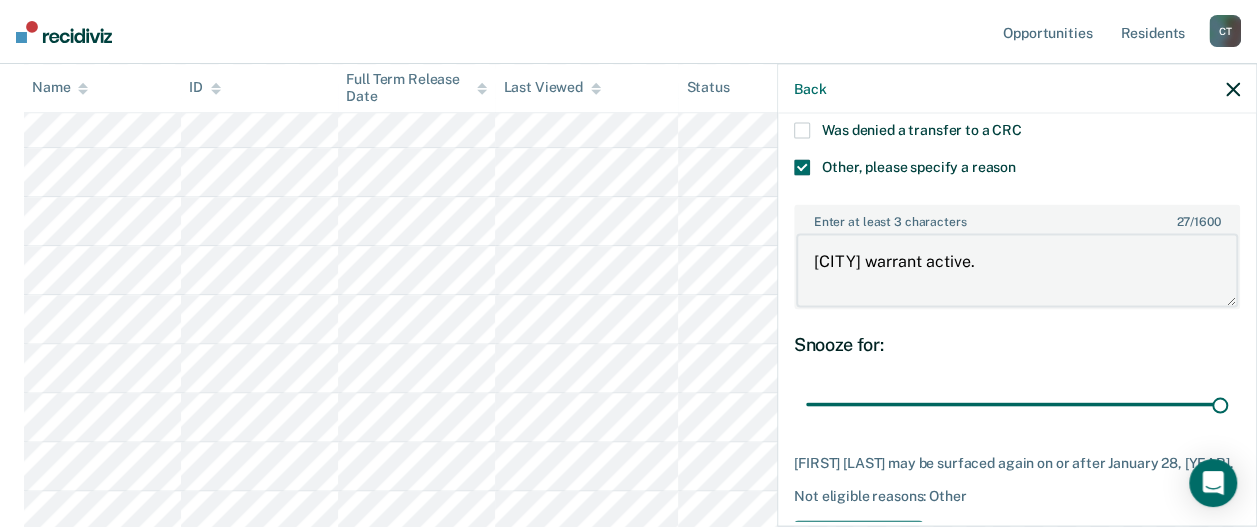 scroll, scrollTop: 384, scrollLeft: 0, axis: vertical 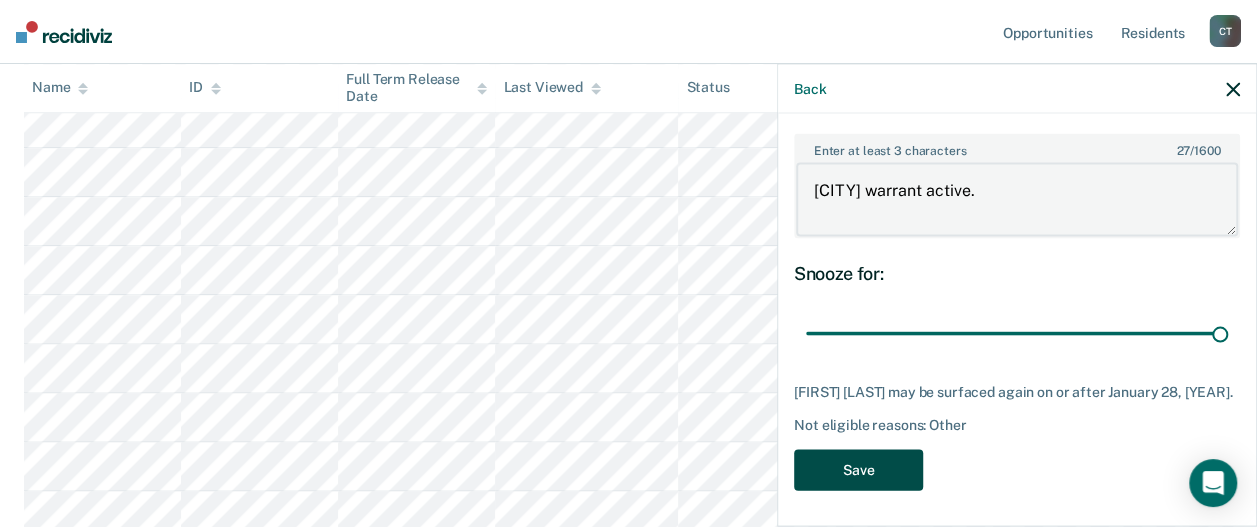 type on "[CITY] warrant active." 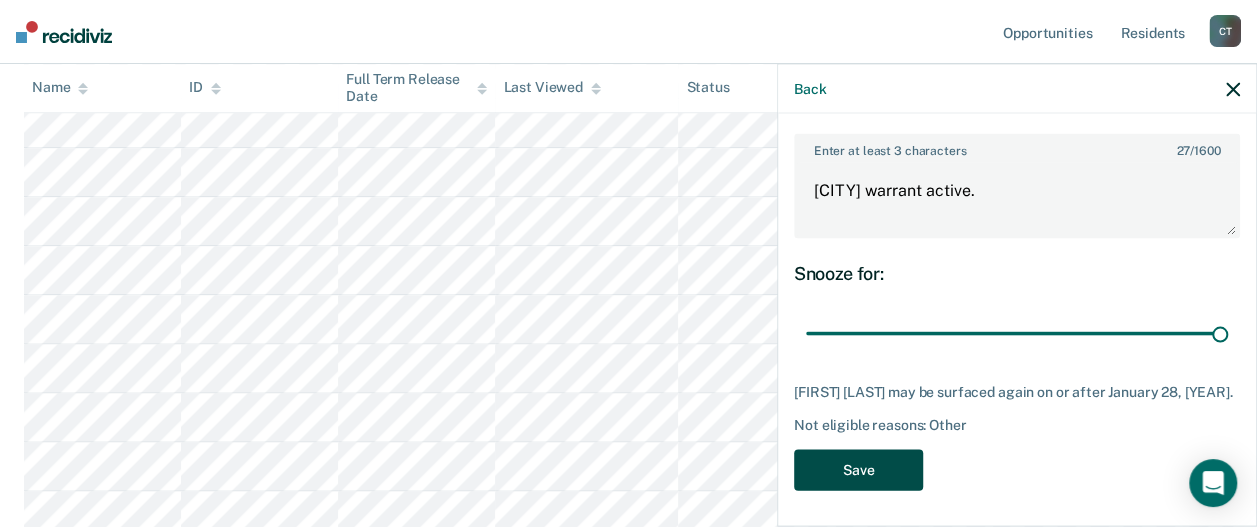 click on "Save" at bounding box center (858, 470) 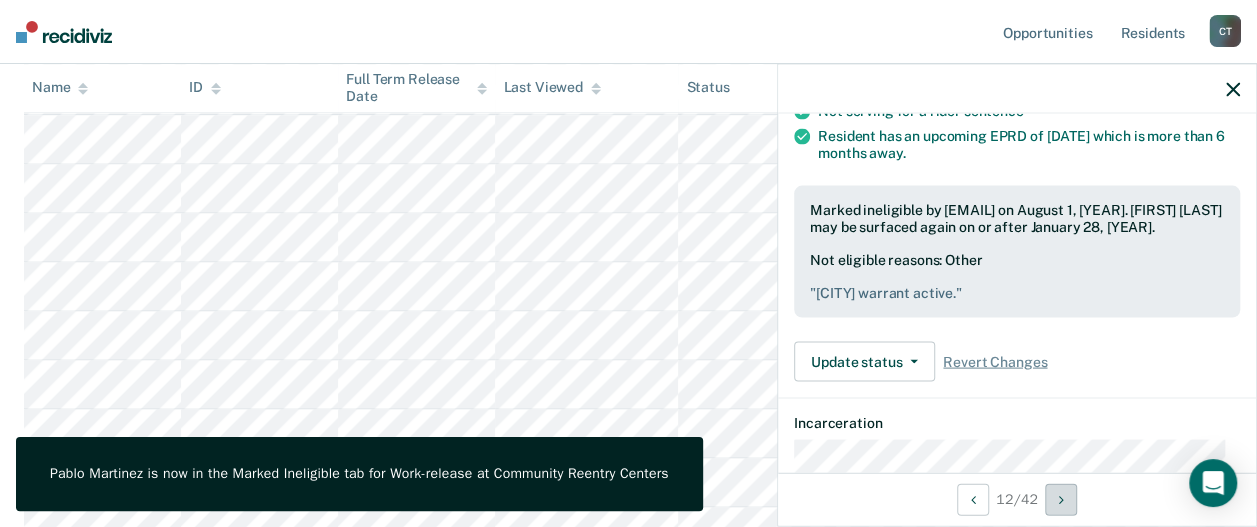 scroll, scrollTop: 1300, scrollLeft: 0, axis: vertical 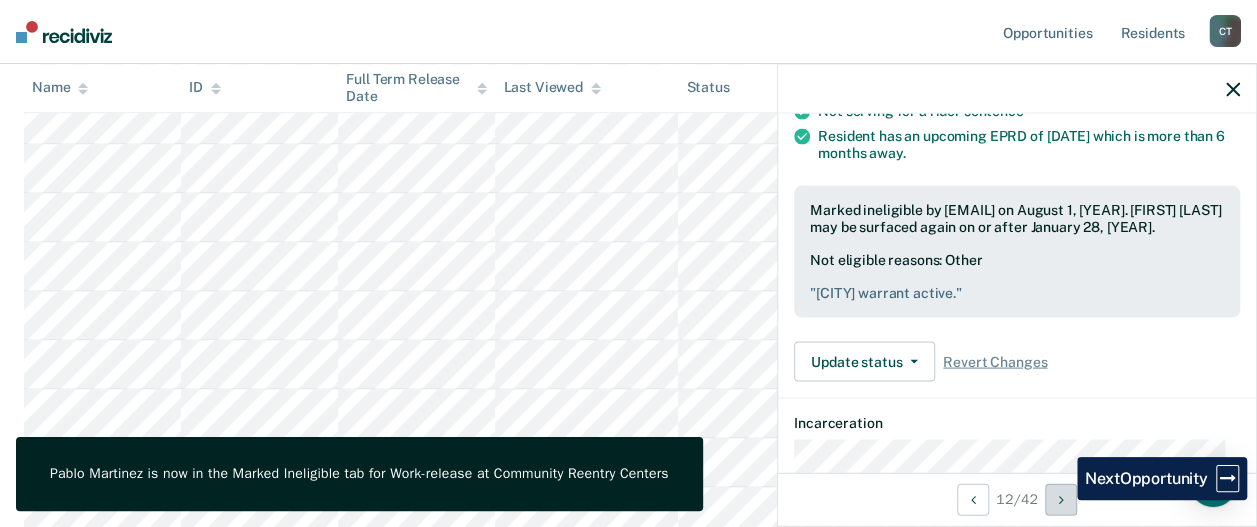 click at bounding box center (1061, 499) 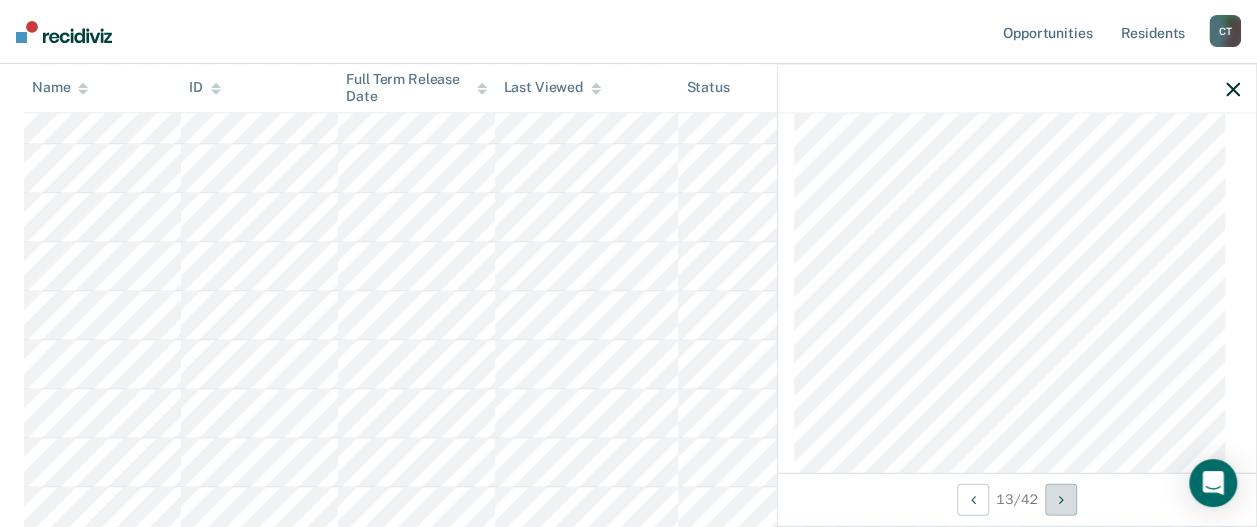 scroll, scrollTop: 1021, scrollLeft: 0, axis: vertical 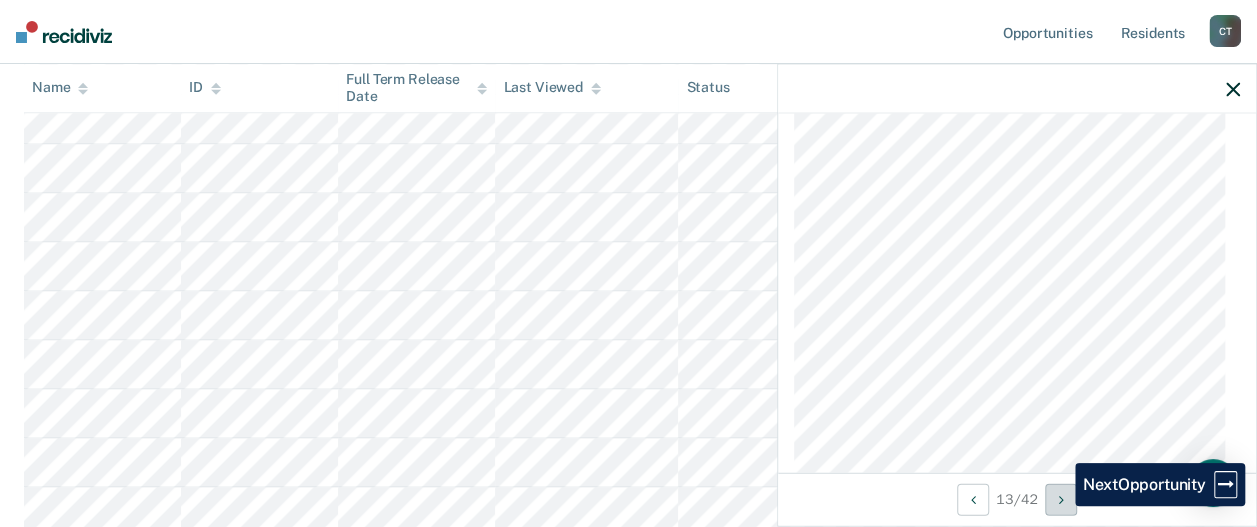 click at bounding box center (1061, 499) 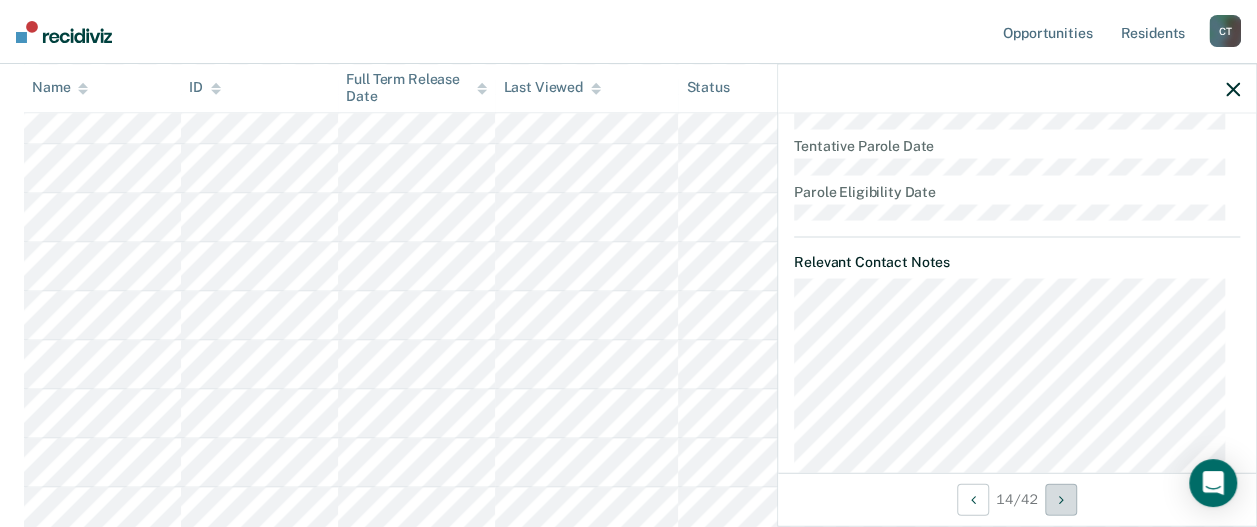 scroll, scrollTop: 1041, scrollLeft: 0, axis: vertical 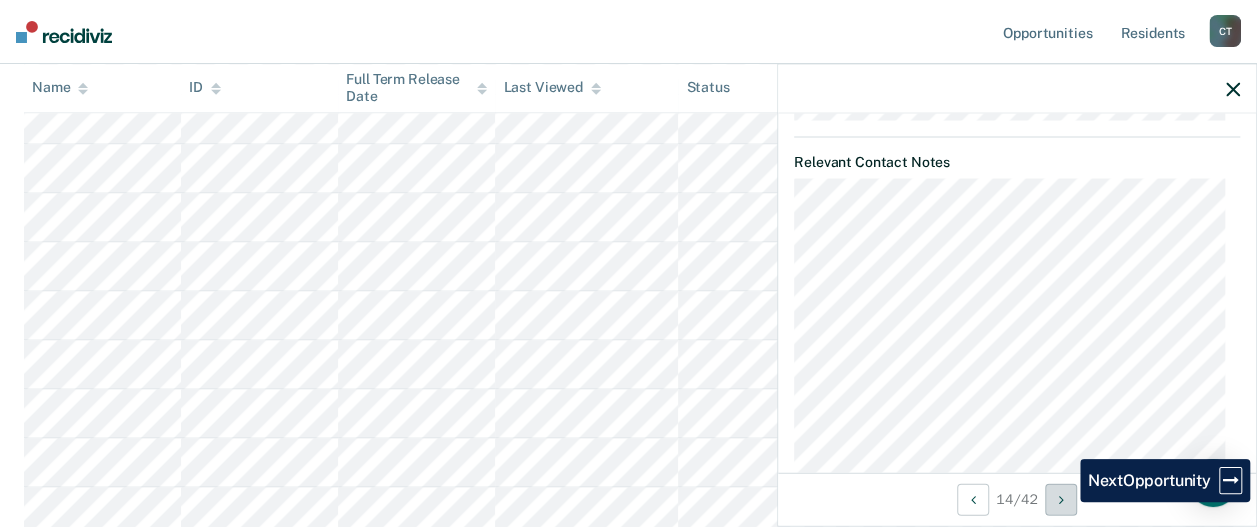 click at bounding box center [1061, 499] 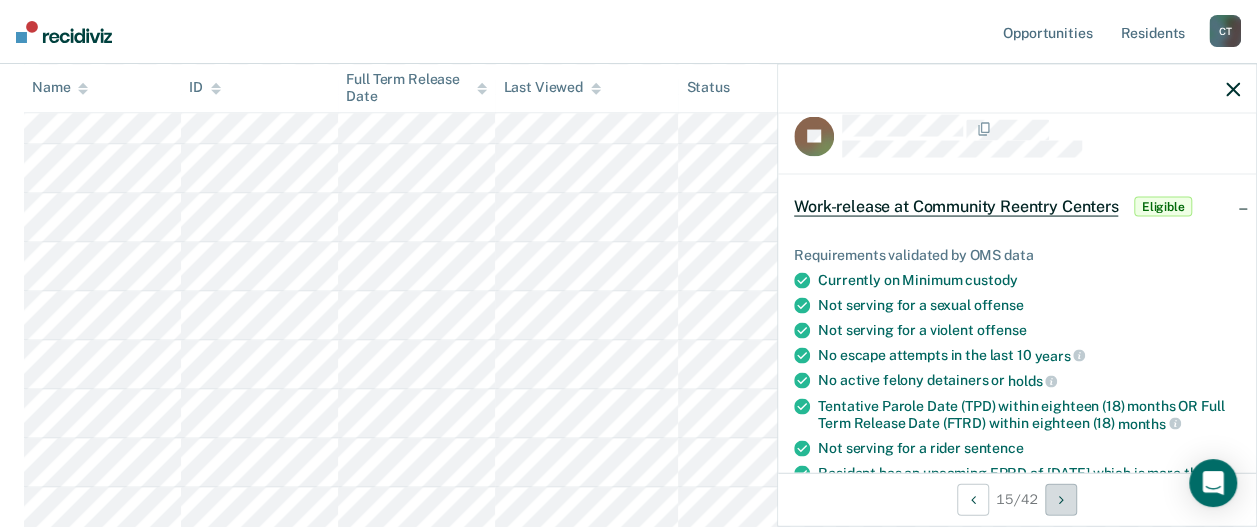 scroll, scrollTop: 0, scrollLeft: 0, axis: both 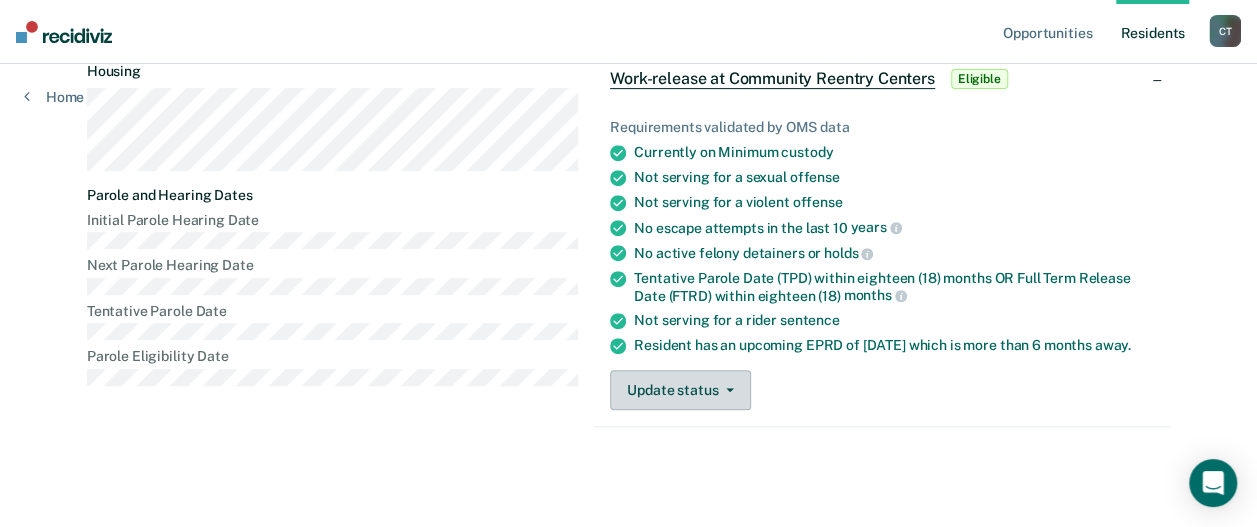 click on "Update status" at bounding box center (680, 390) 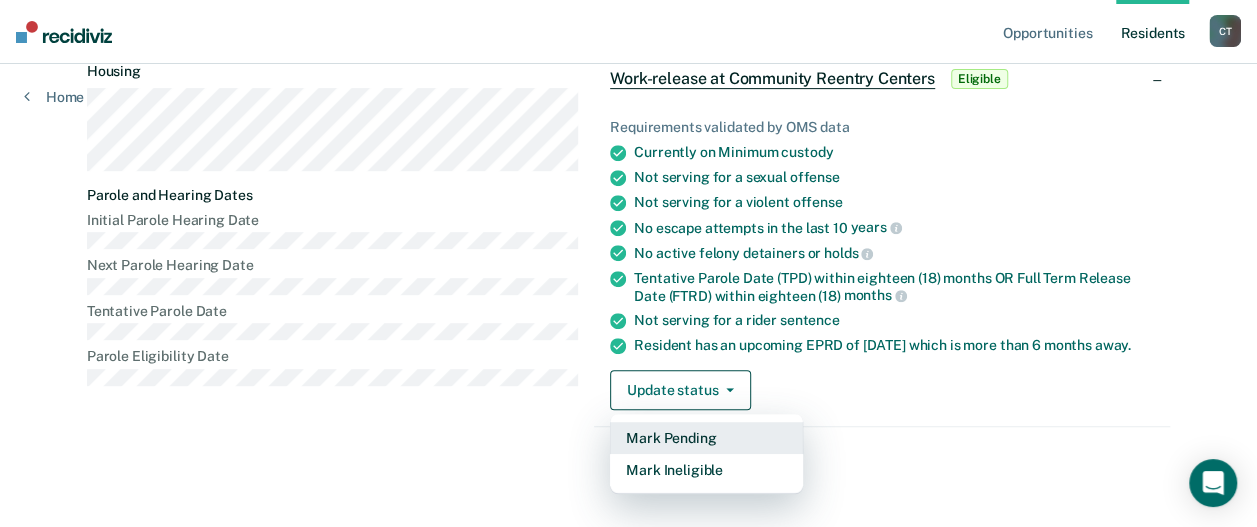 click on "Mark Pending" at bounding box center [706, 438] 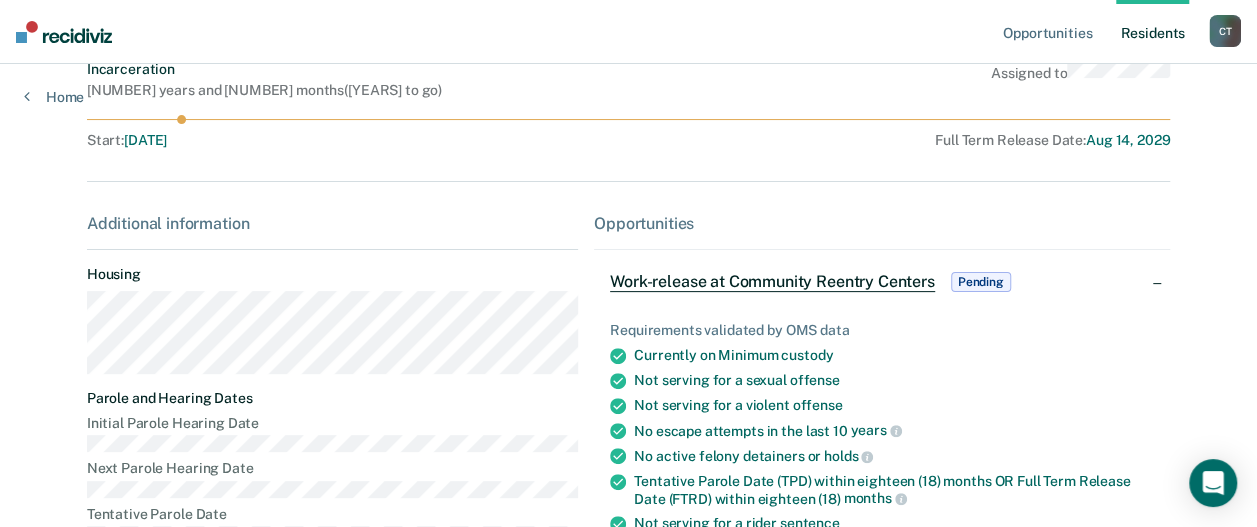 scroll, scrollTop: 0, scrollLeft: 0, axis: both 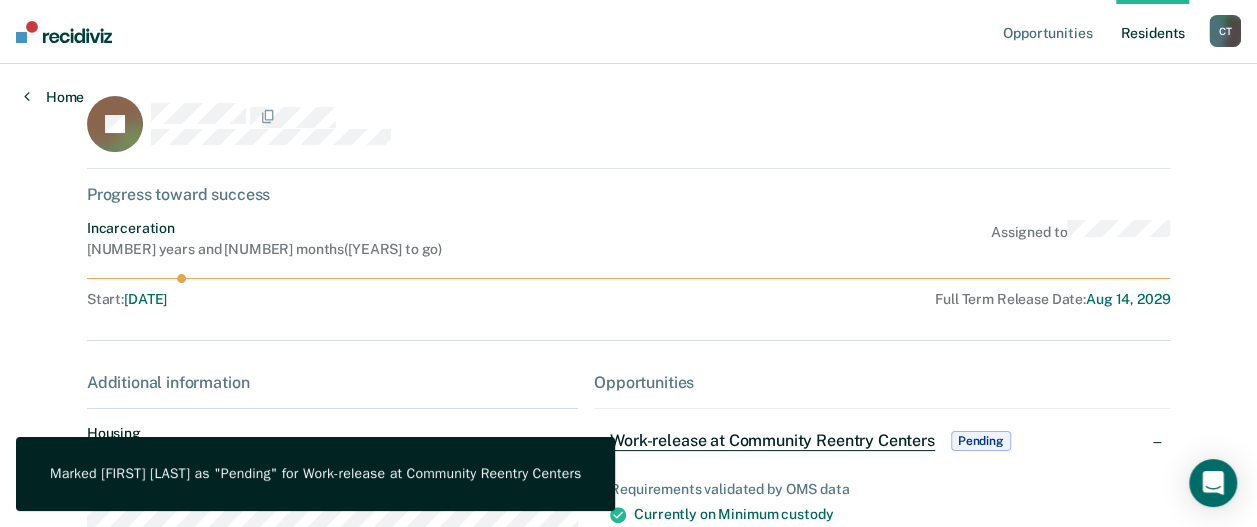 click on "Home" at bounding box center [54, 97] 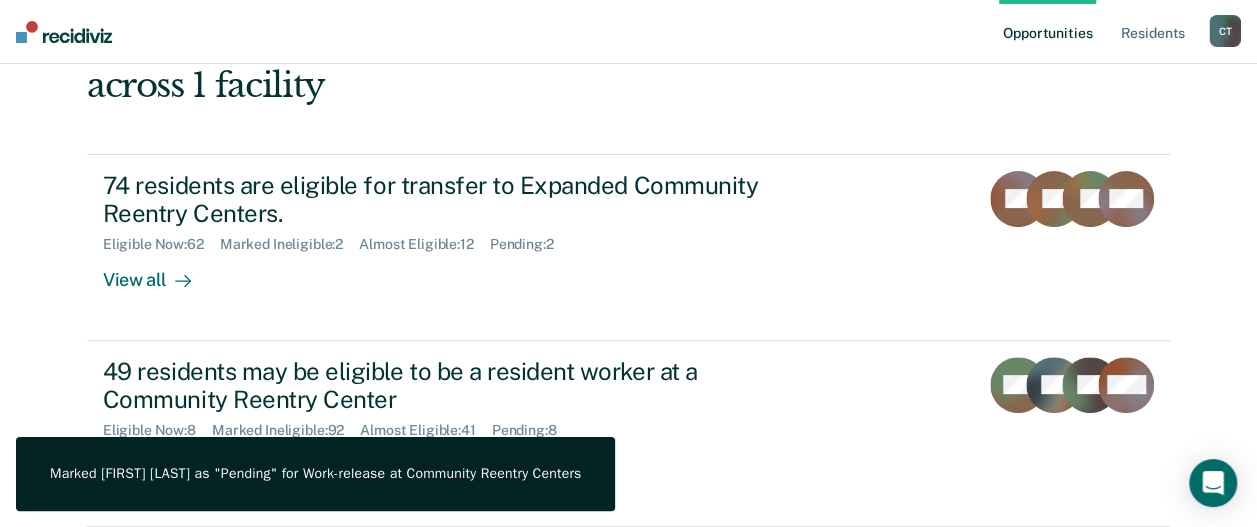 scroll, scrollTop: 408, scrollLeft: 0, axis: vertical 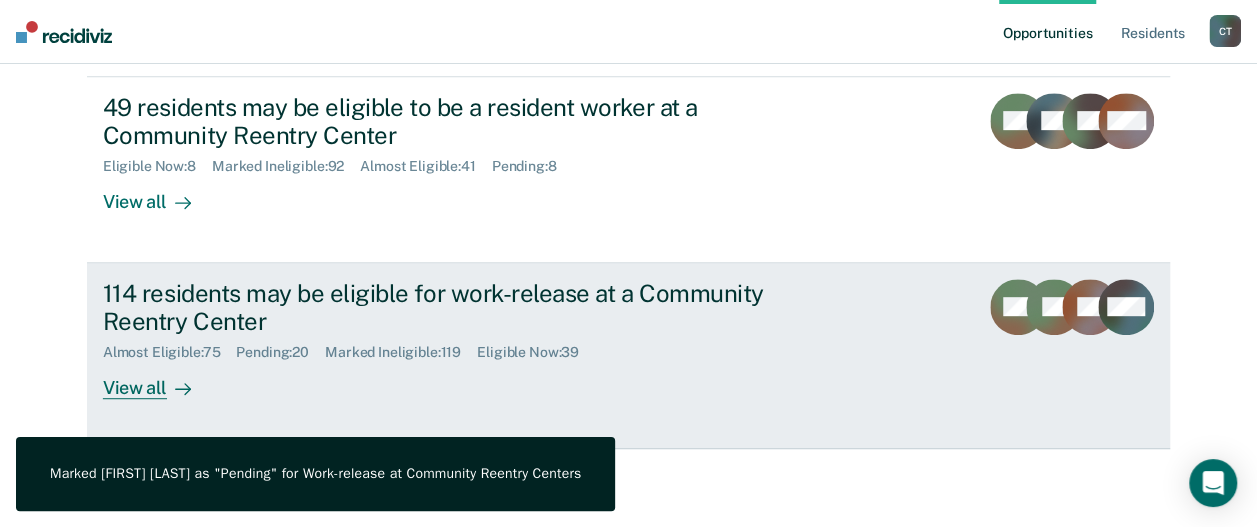 click on "Almost Eligible :  75 Pending :  20 Marked Ineligible :  119 Eligible Now :  39" at bounding box center [454, 348] 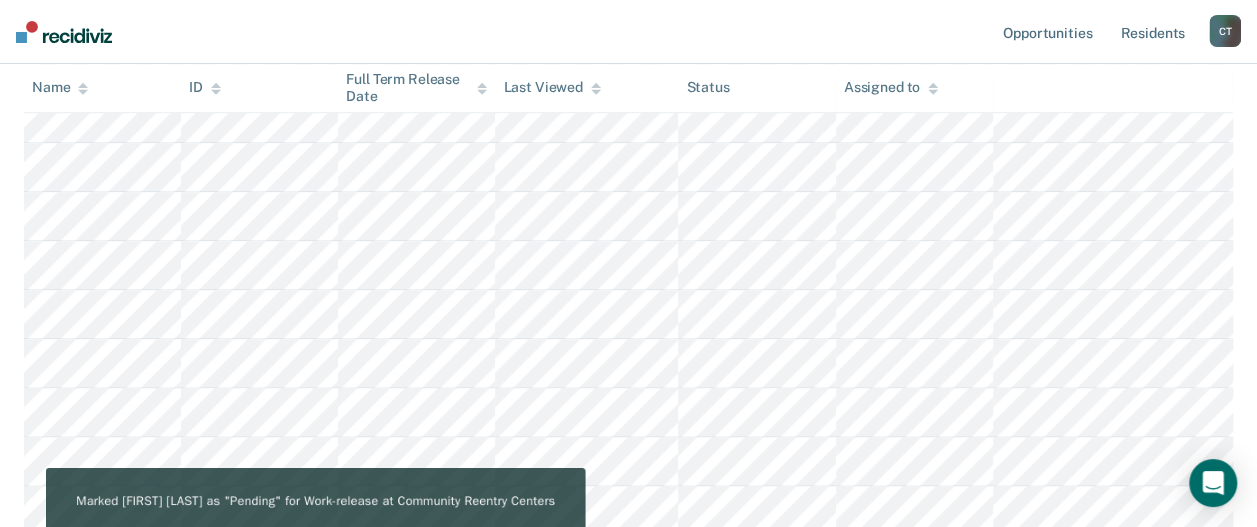 scroll, scrollTop: 1100, scrollLeft: 0, axis: vertical 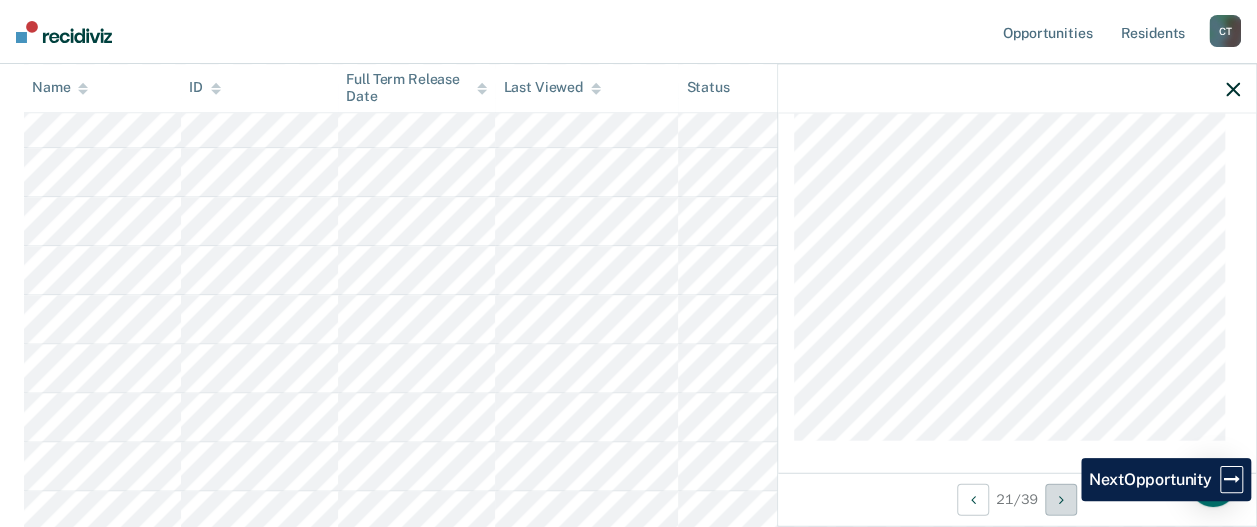 click at bounding box center [1061, 499] 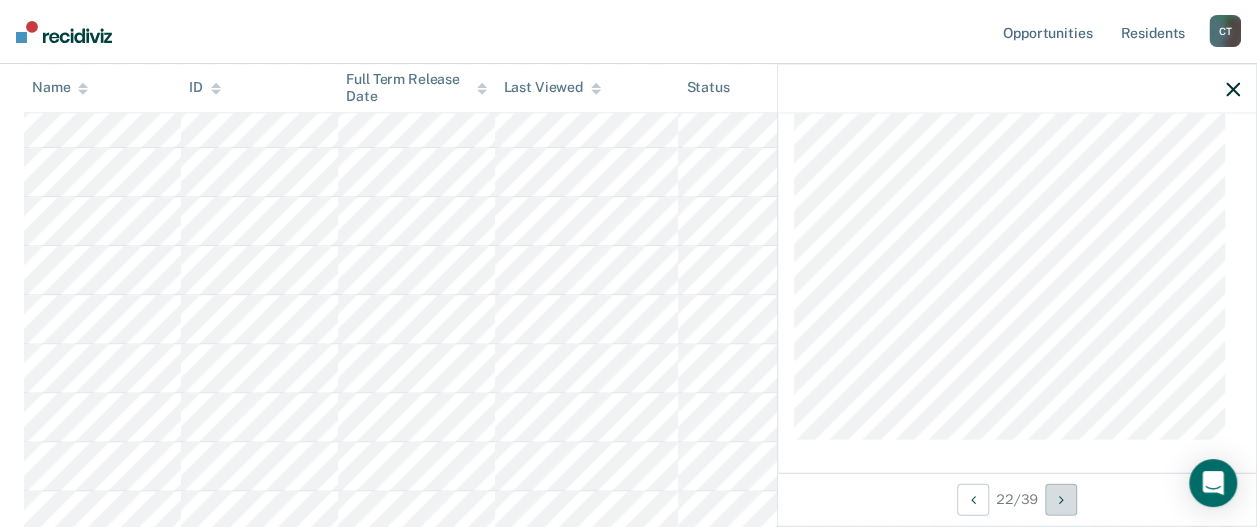 scroll, scrollTop: 0, scrollLeft: 0, axis: both 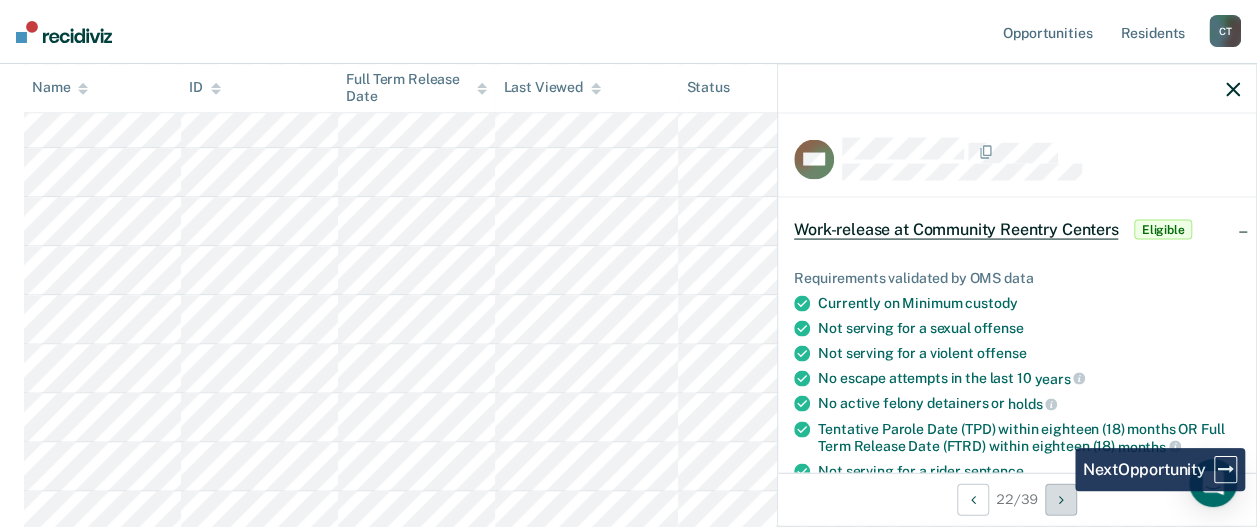 click at bounding box center (1061, 499) 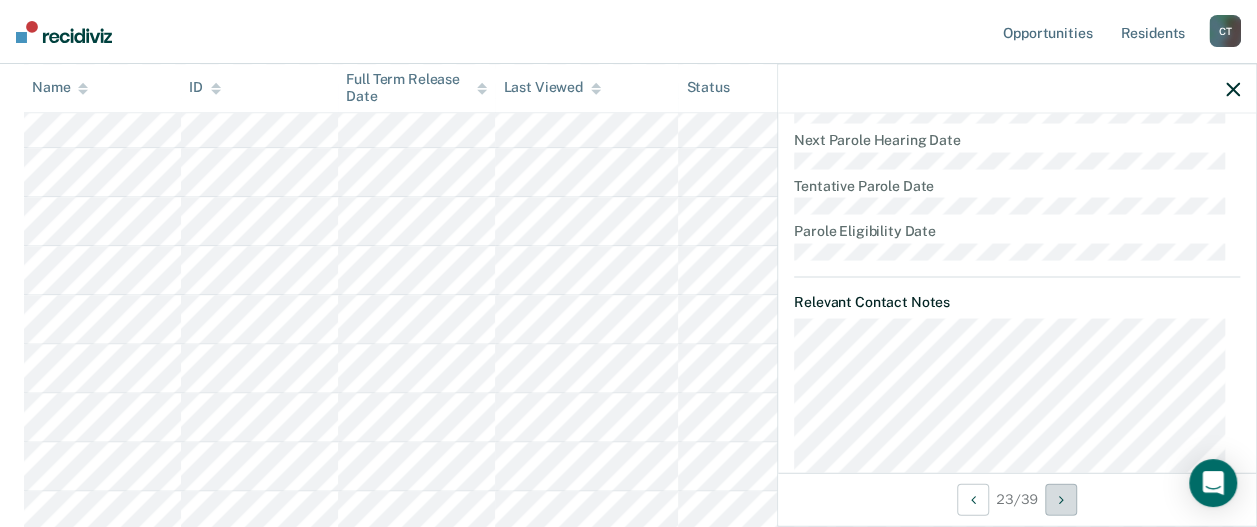 scroll, scrollTop: 976, scrollLeft: 0, axis: vertical 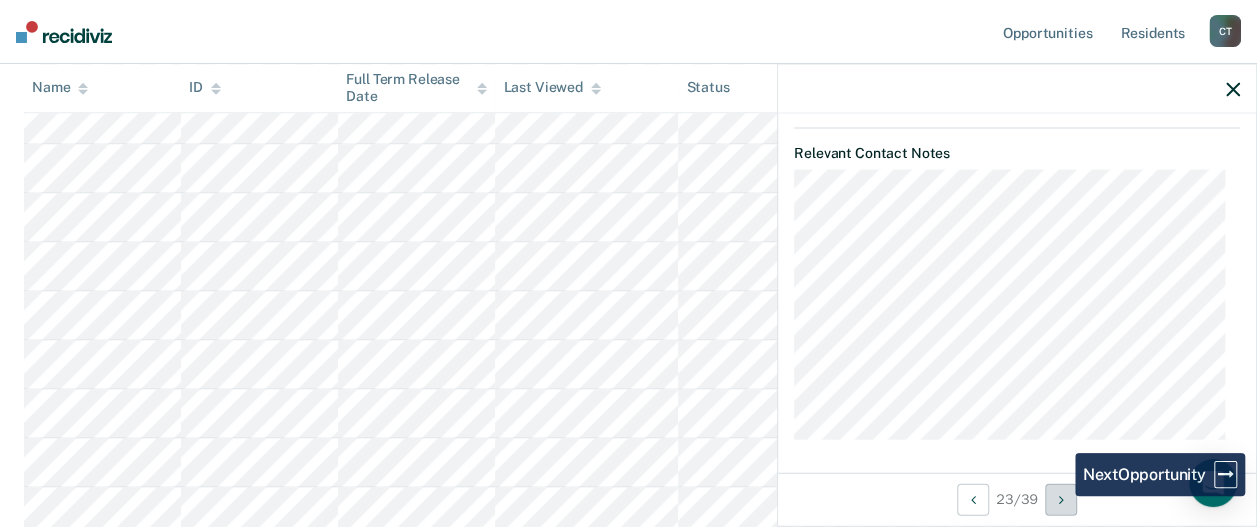 click at bounding box center [1061, 499] 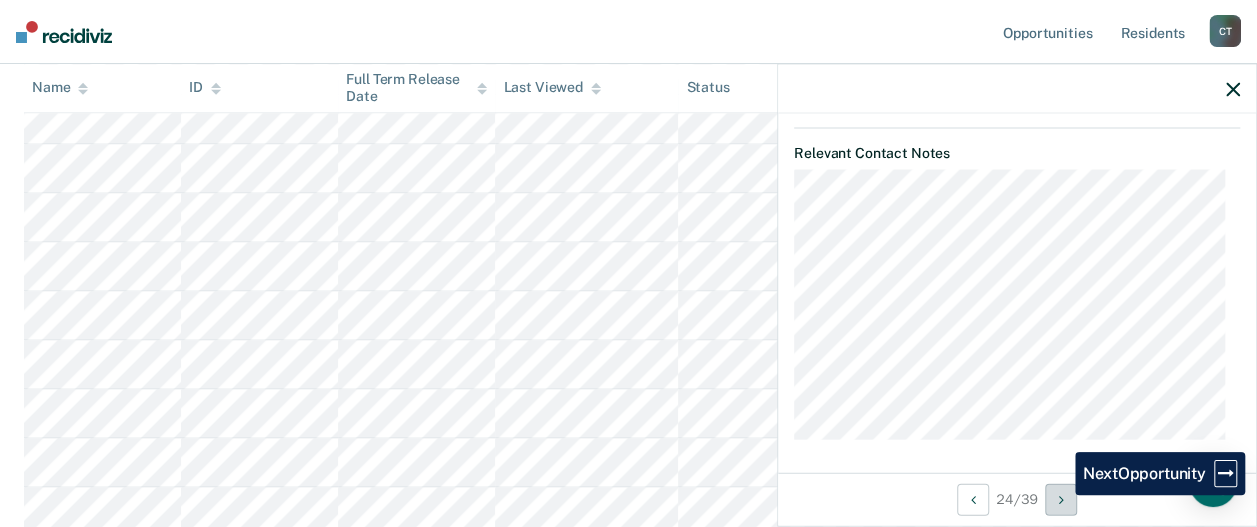 scroll, scrollTop: 930, scrollLeft: 0, axis: vertical 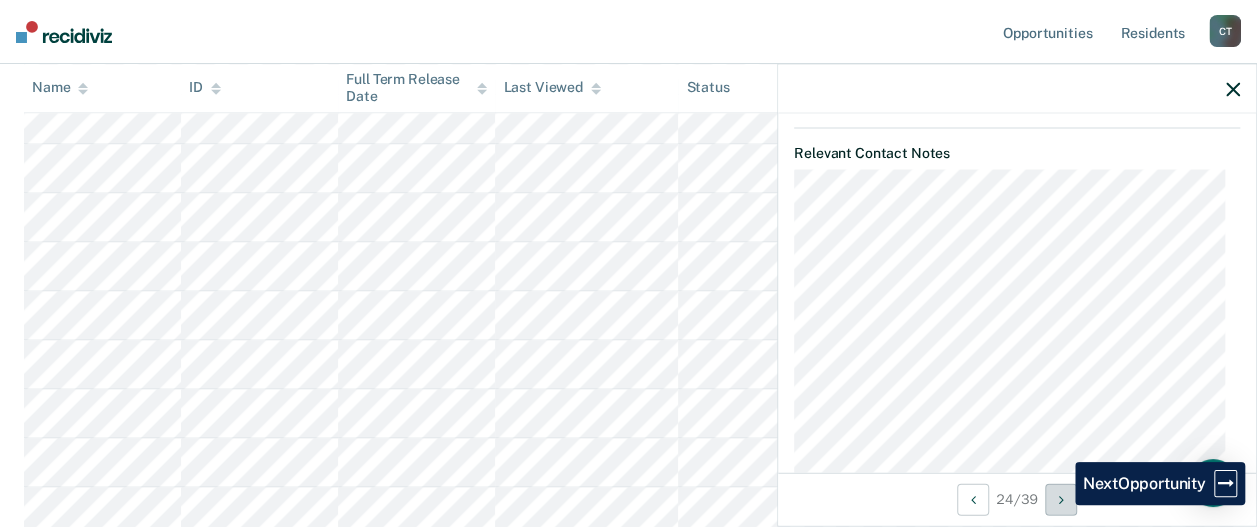 click at bounding box center (1061, 499) 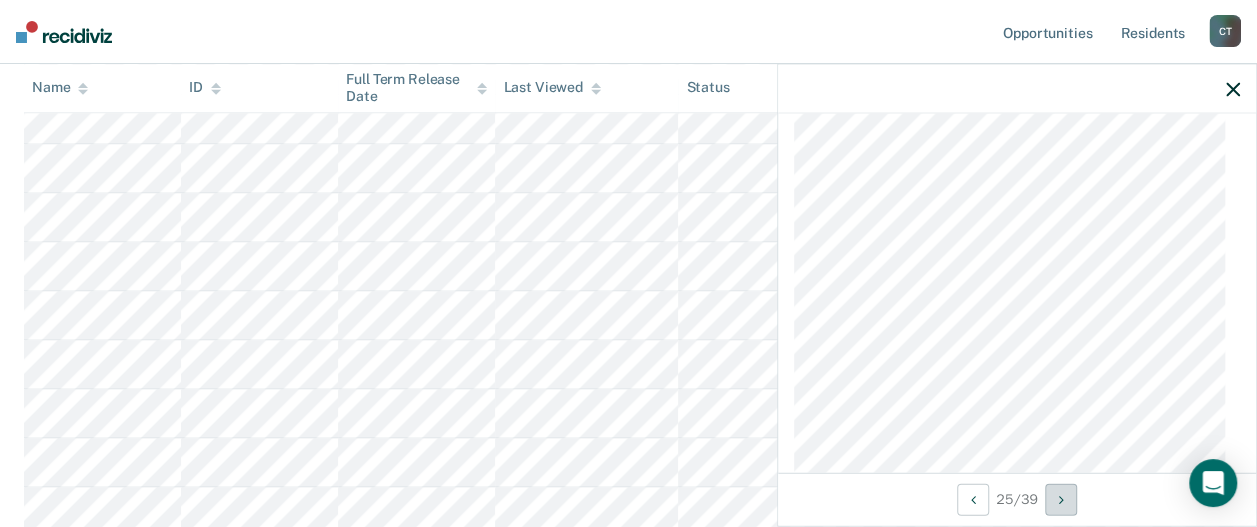 scroll, scrollTop: 2376, scrollLeft: 0, axis: vertical 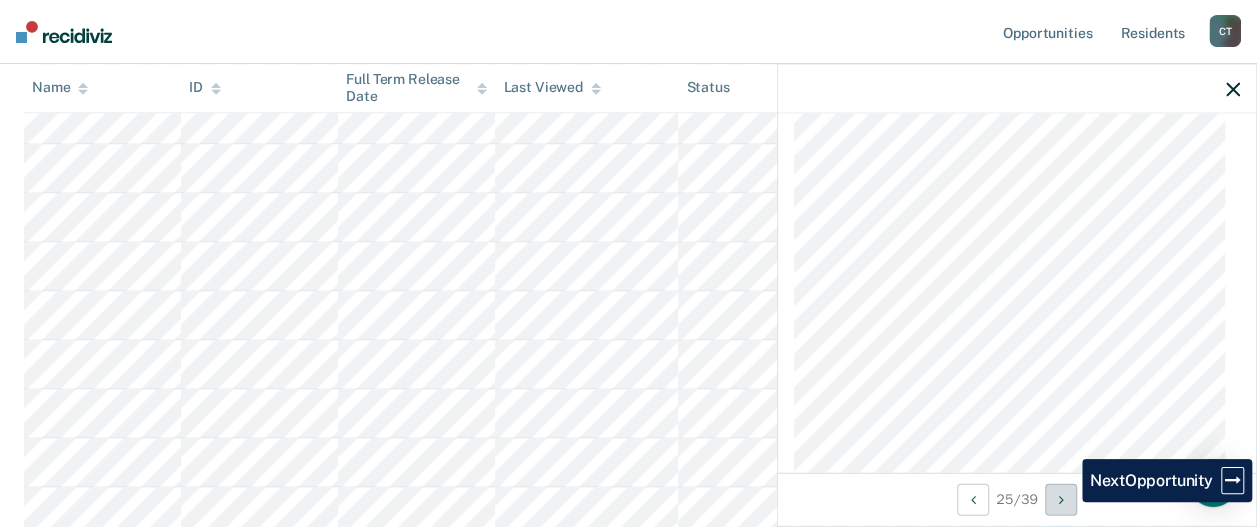 click at bounding box center (1061, 499) 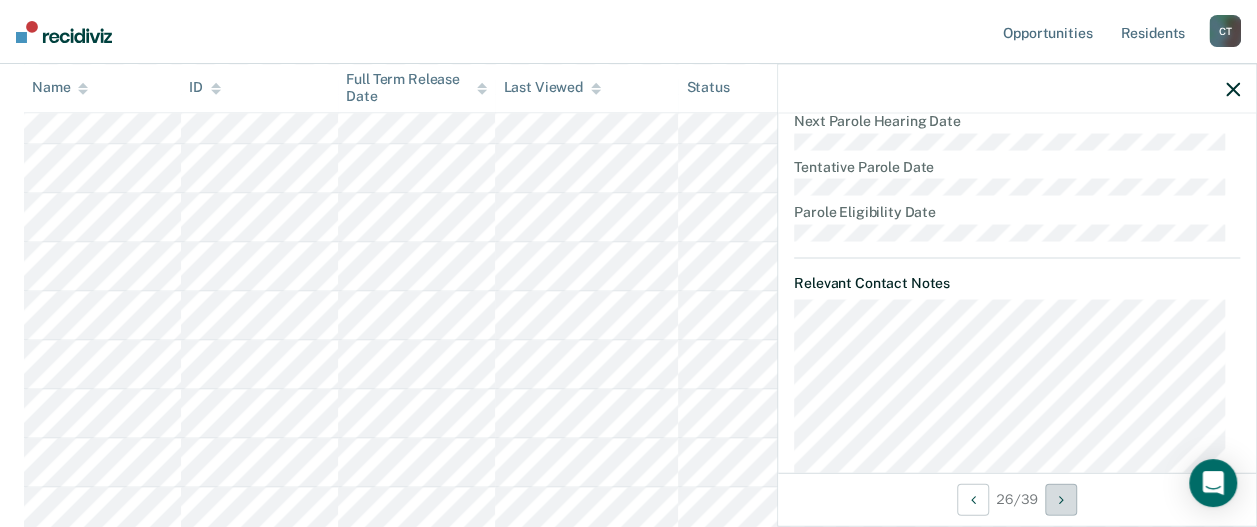 scroll, scrollTop: 804, scrollLeft: 0, axis: vertical 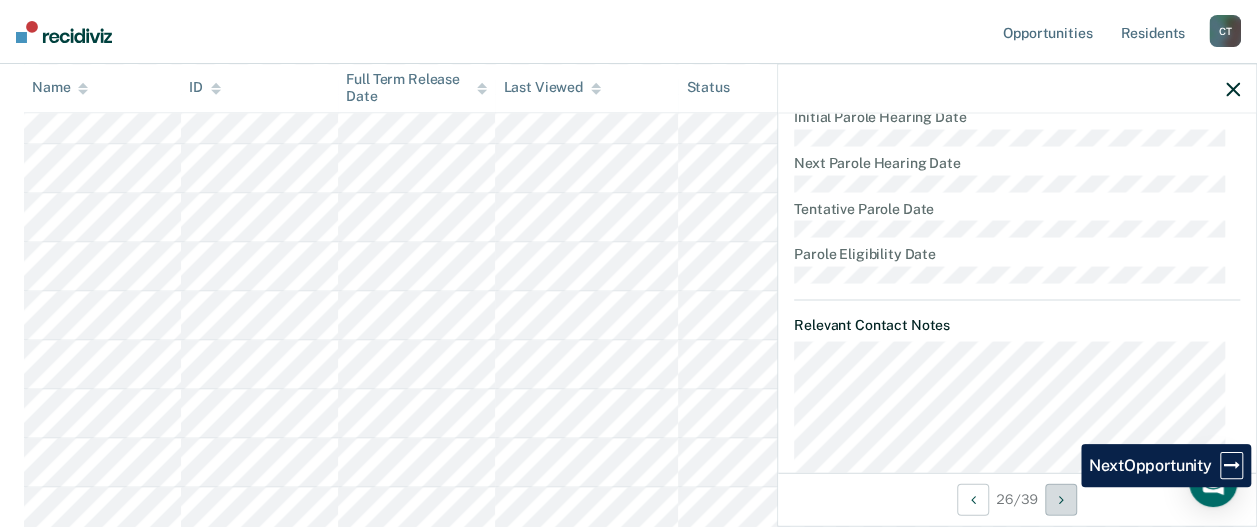 click at bounding box center (1061, 499) 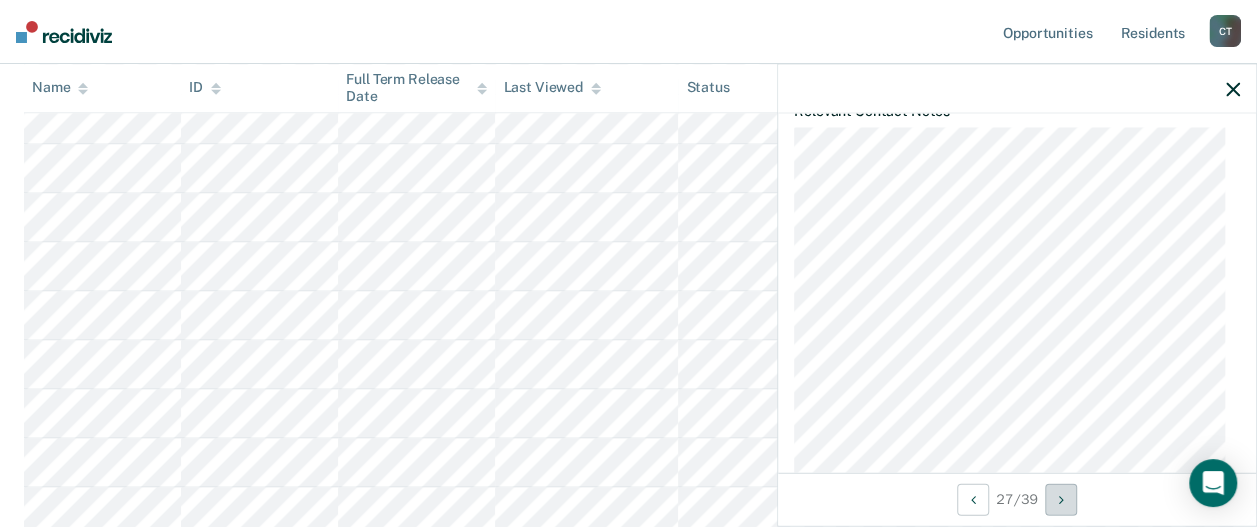 scroll, scrollTop: 1104, scrollLeft: 0, axis: vertical 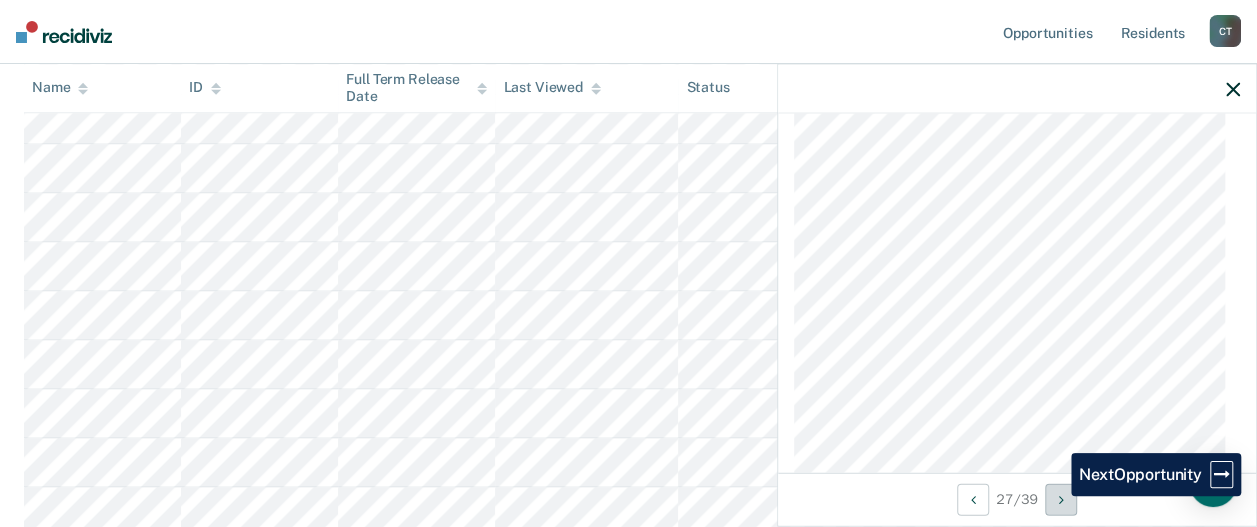 click at bounding box center (1061, 499) 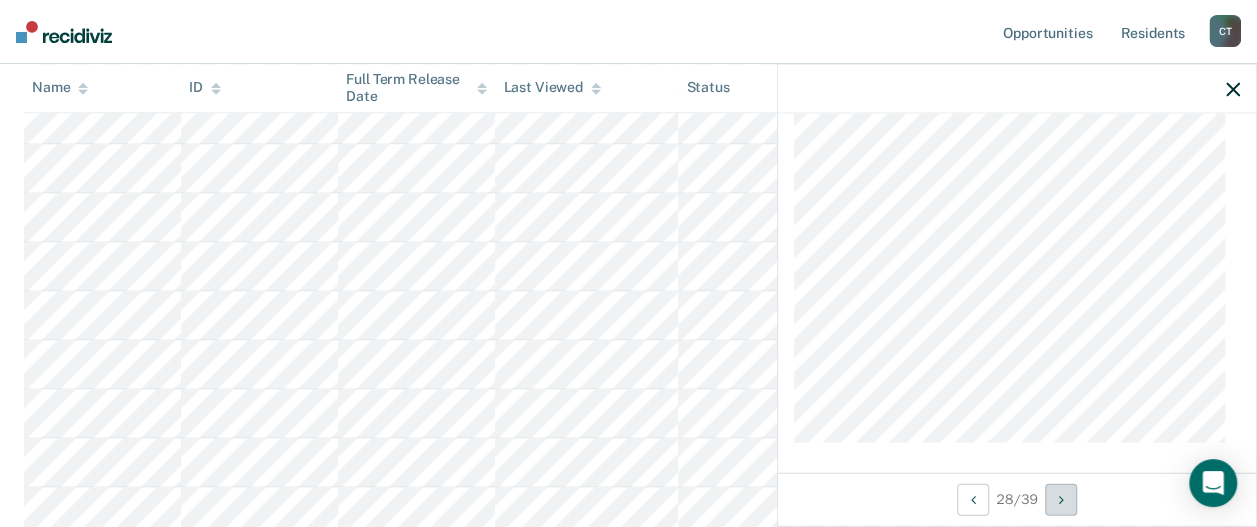 scroll, scrollTop: 1833, scrollLeft: 0, axis: vertical 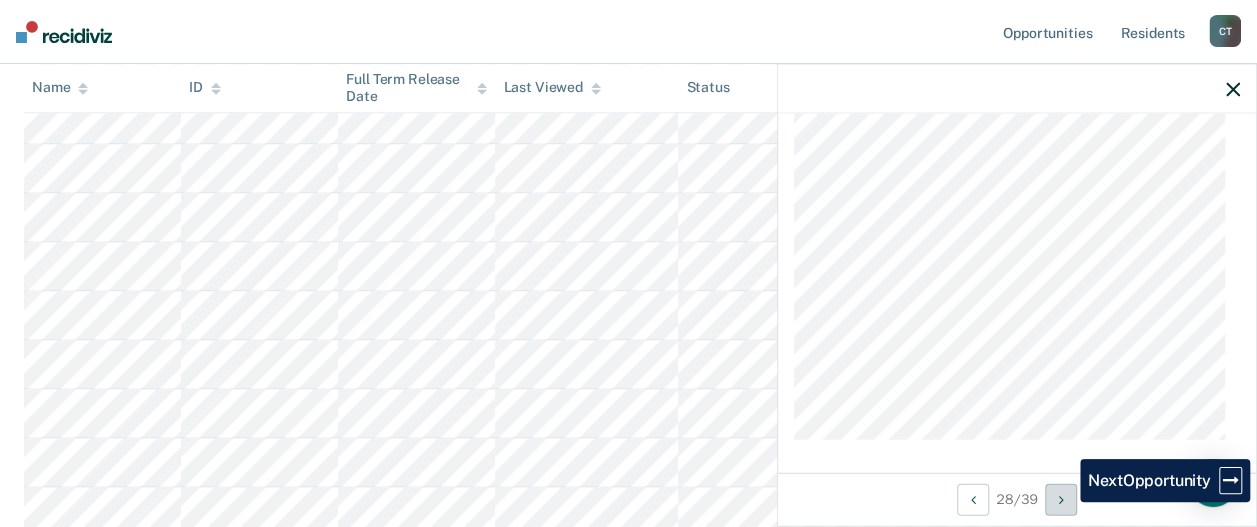 click at bounding box center (1061, 499) 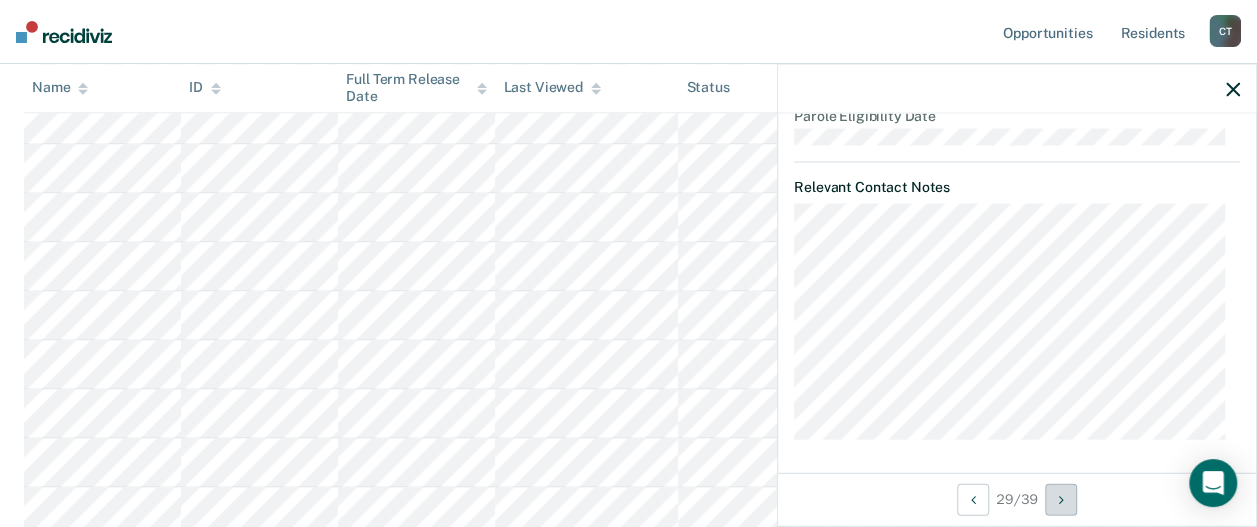 scroll, scrollTop: 942, scrollLeft: 0, axis: vertical 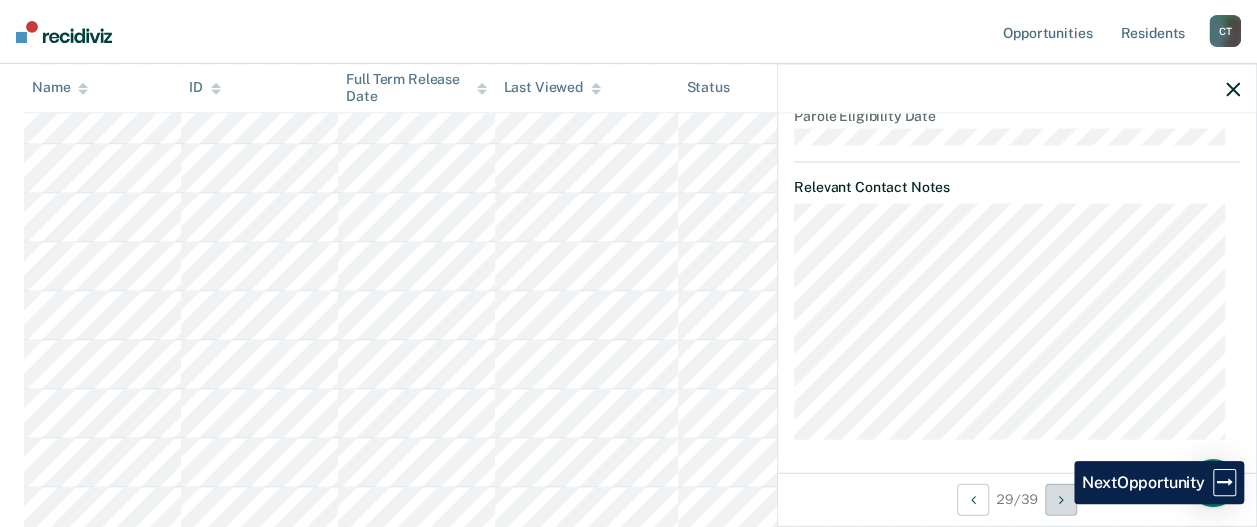 click at bounding box center (1061, 499) 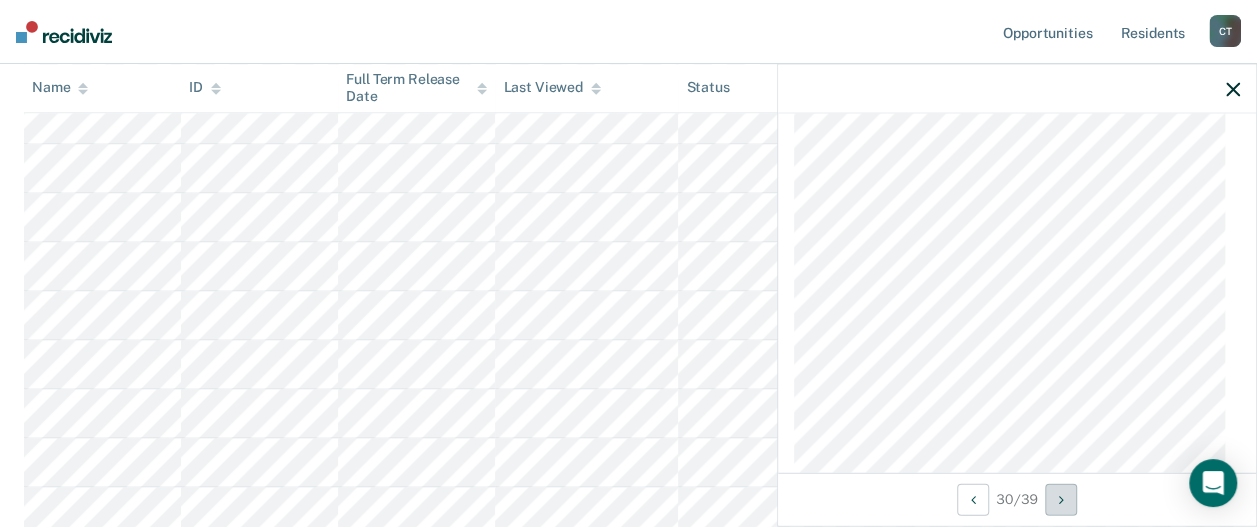 scroll, scrollTop: 1316, scrollLeft: 0, axis: vertical 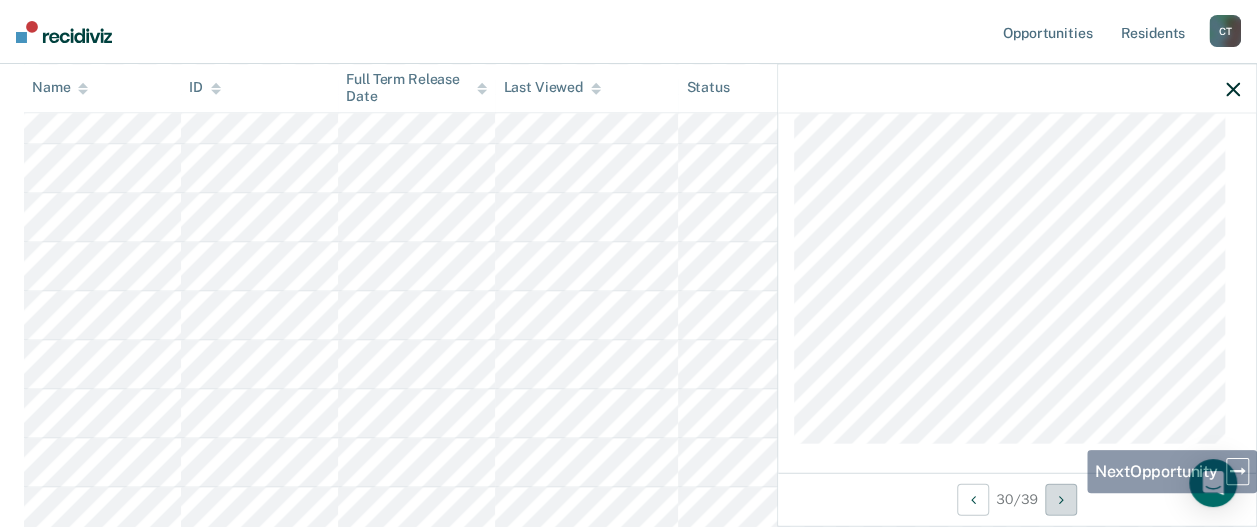 click at bounding box center [1061, 499] 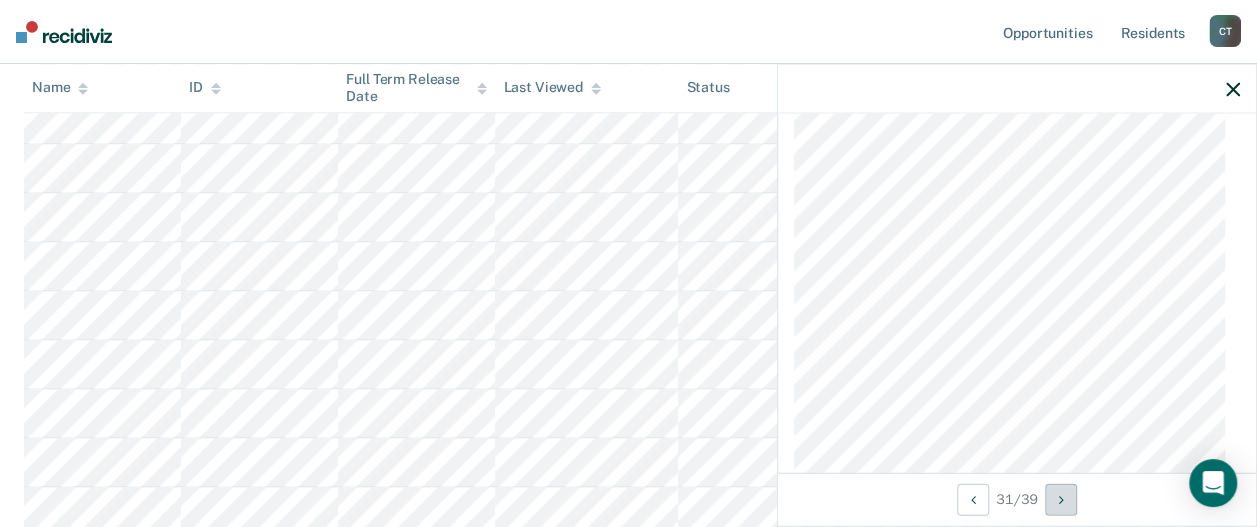 scroll, scrollTop: 1838, scrollLeft: 0, axis: vertical 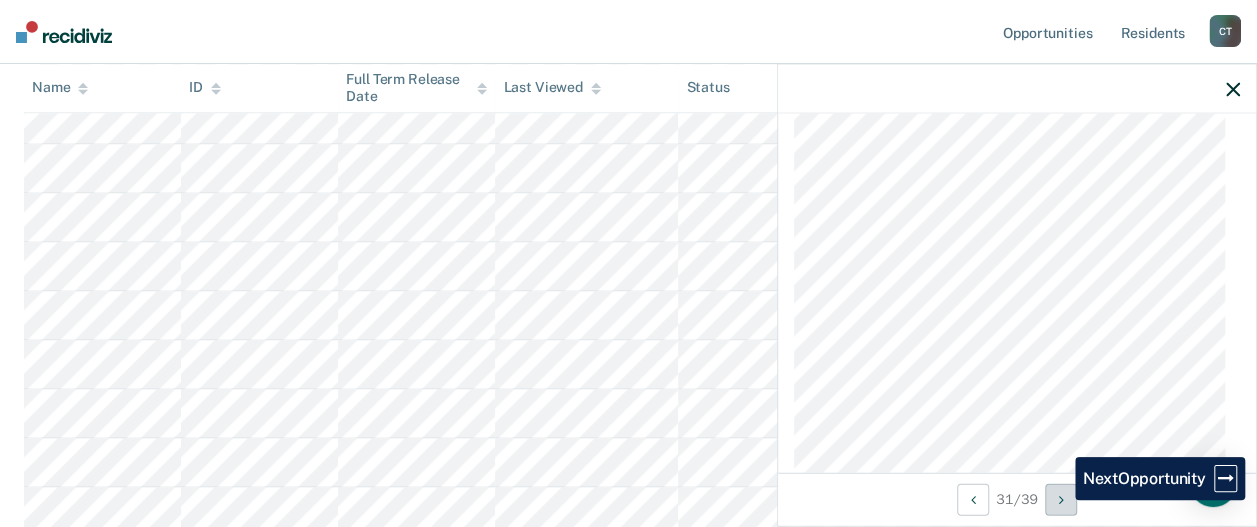 click at bounding box center (1061, 499) 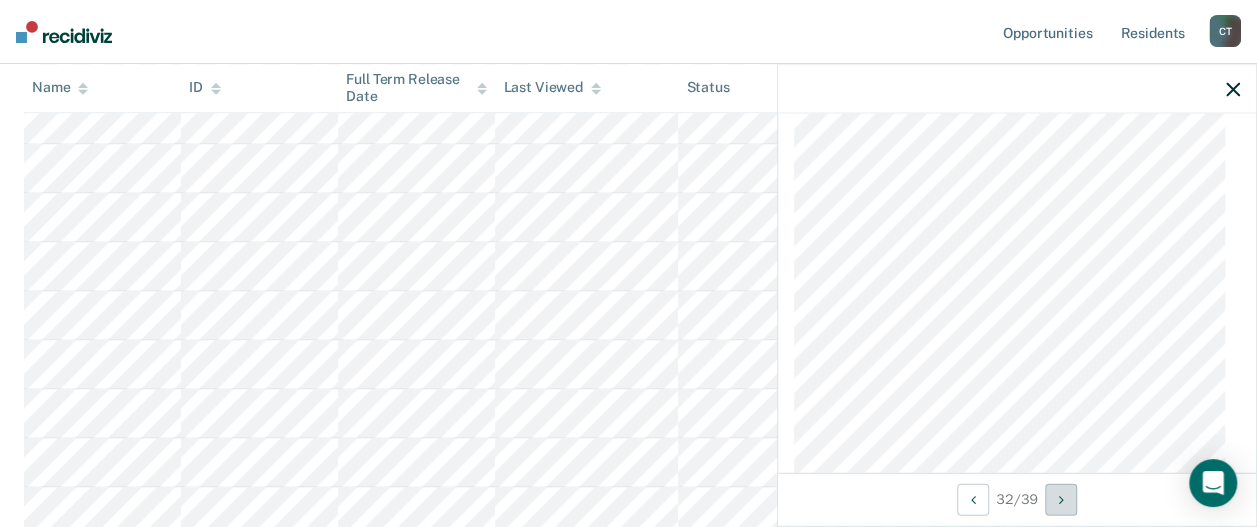 scroll, scrollTop: 1704, scrollLeft: 0, axis: vertical 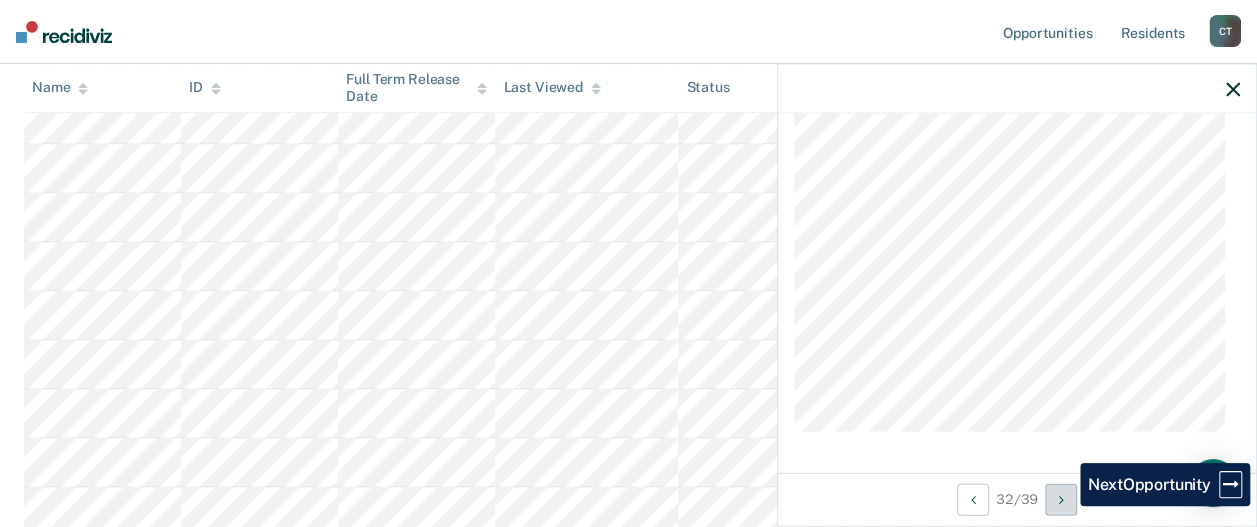 click at bounding box center [1061, 499] 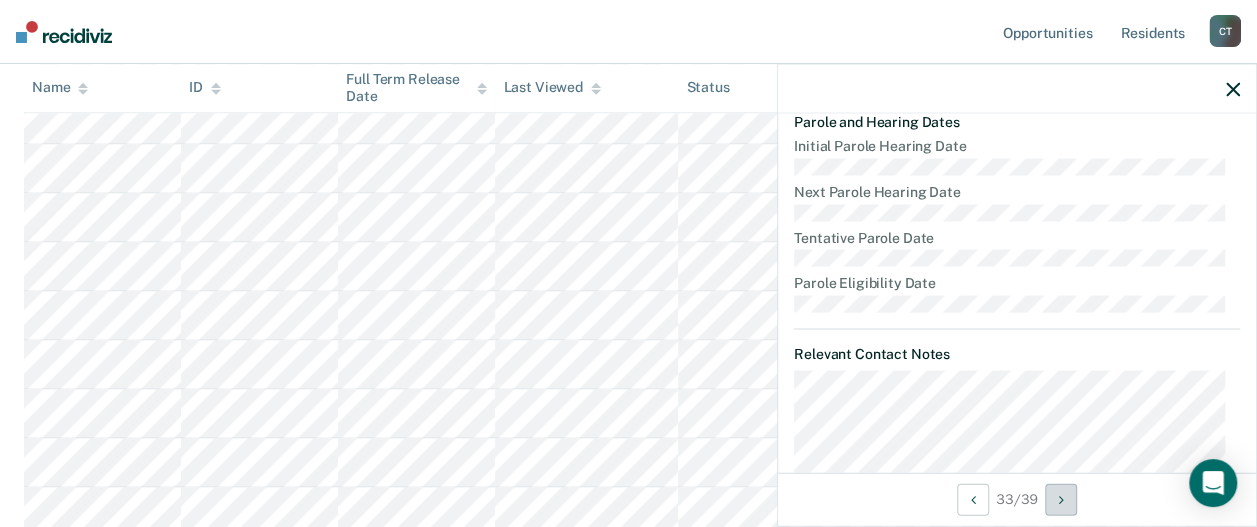 scroll, scrollTop: 921, scrollLeft: 0, axis: vertical 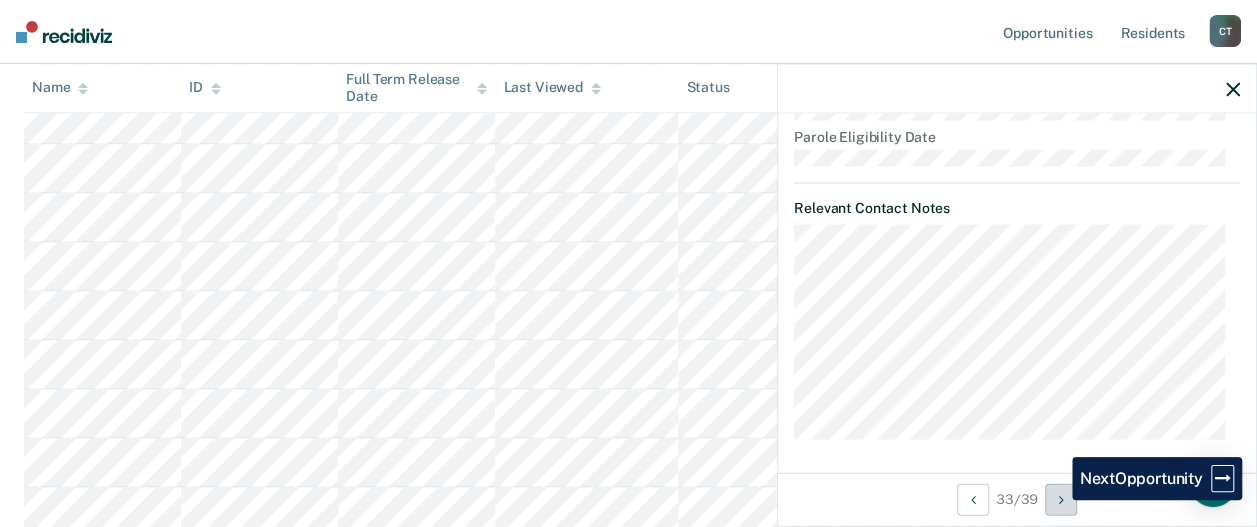 click at bounding box center (1061, 499) 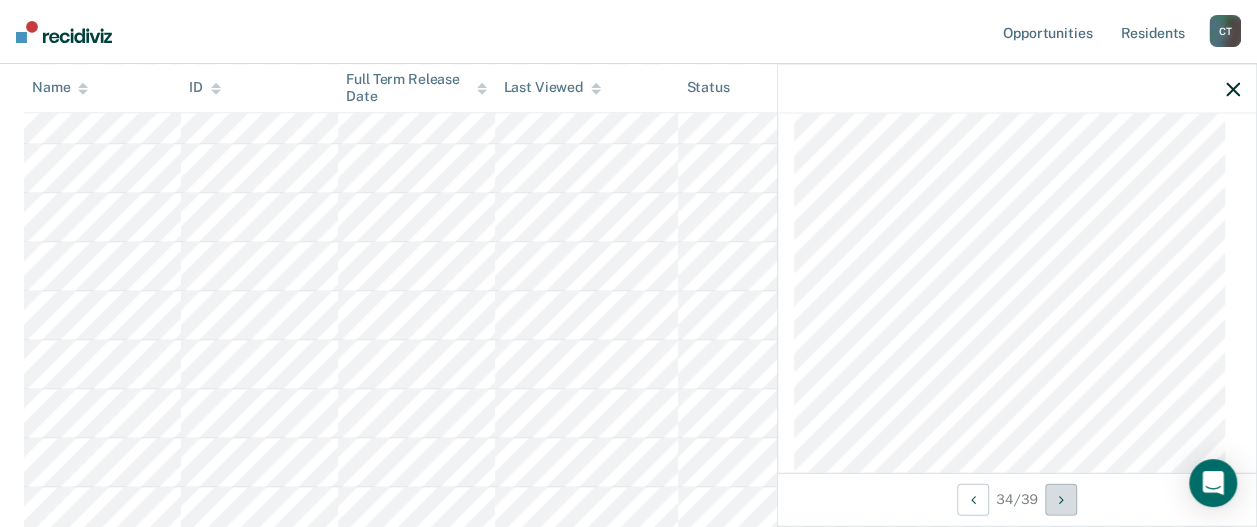 scroll, scrollTop: 1296, scrollLeft: 0, axis: vertical 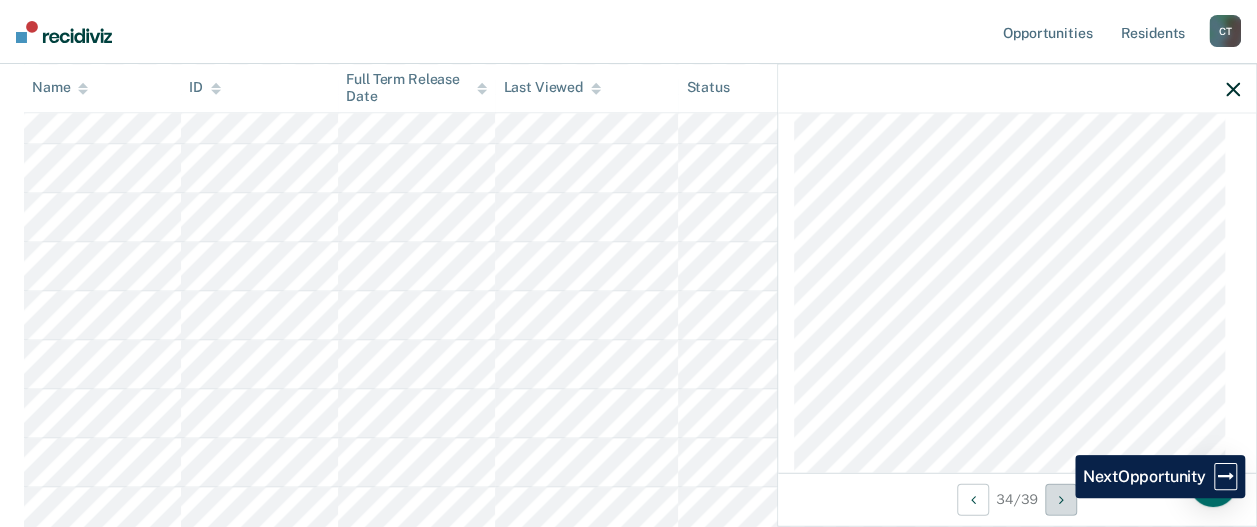 click at bounding box center [1061, 499] 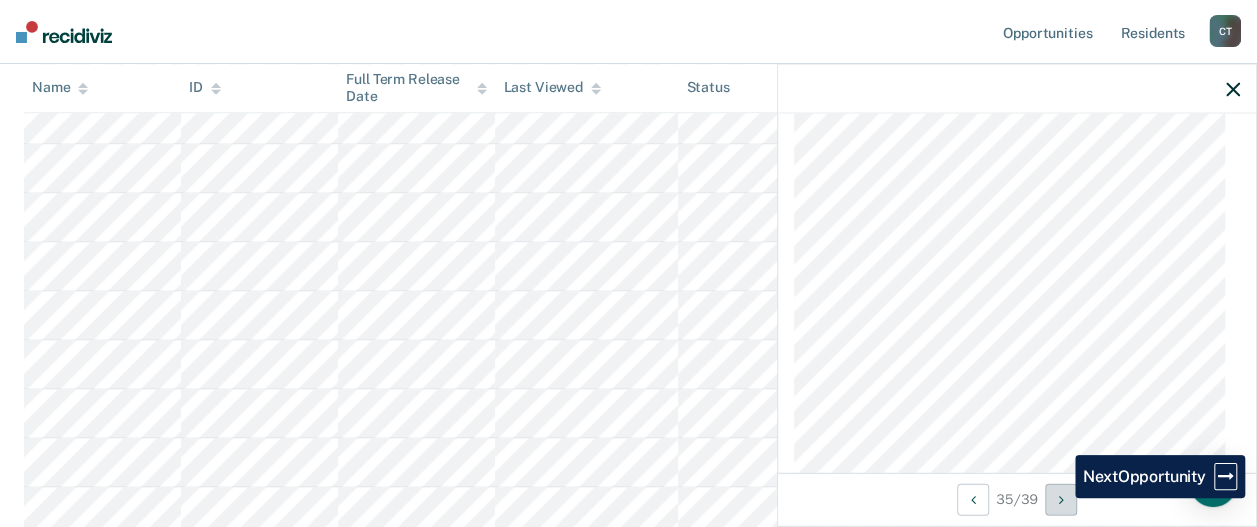 scroll, scrollTop: 1096, scrollLeft: 0, axis: vertical 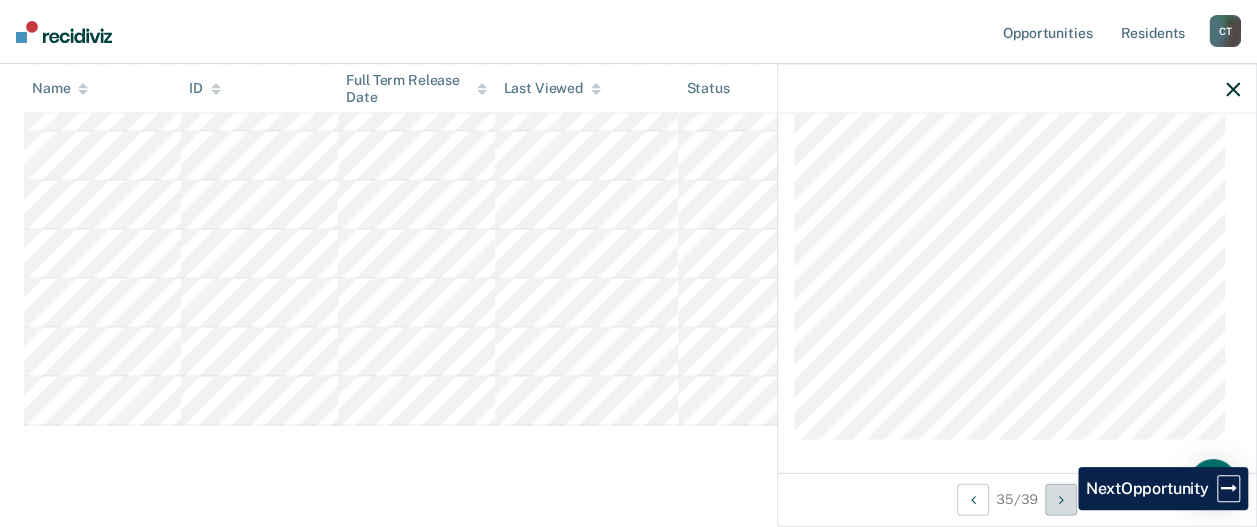 click at bounding box center (1061, 499) 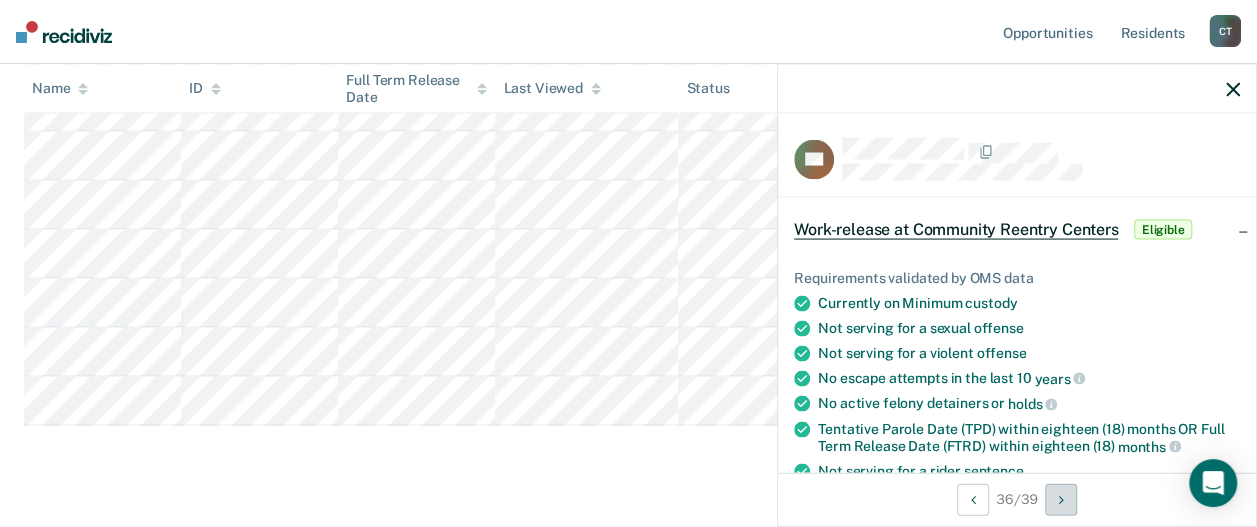 scroll, scrollTop: 942, scrollLeft: 0, axis: vertical 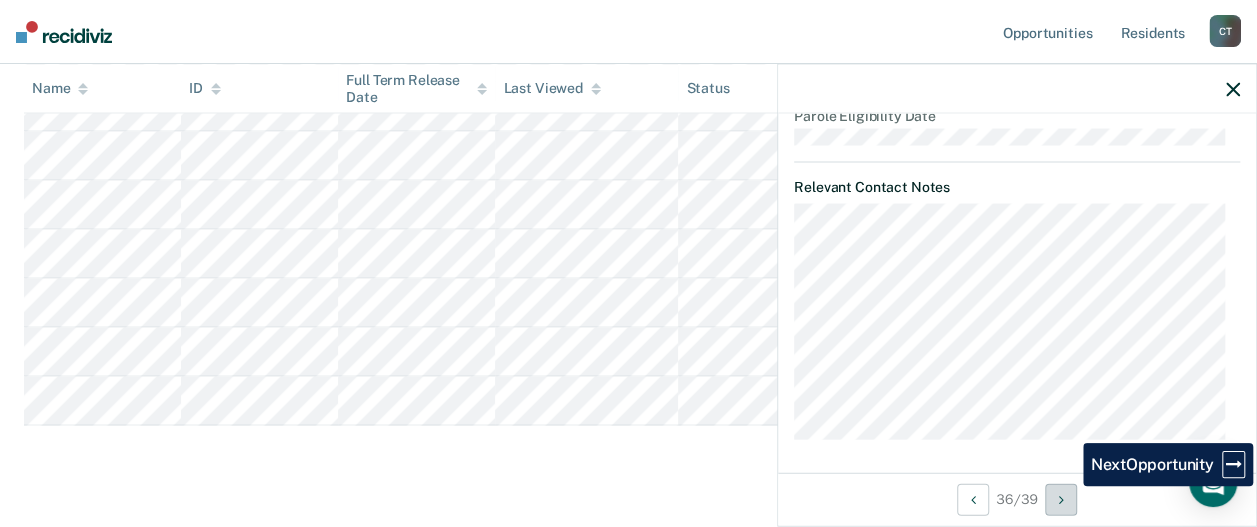 click at bounding box center [1061, 499] 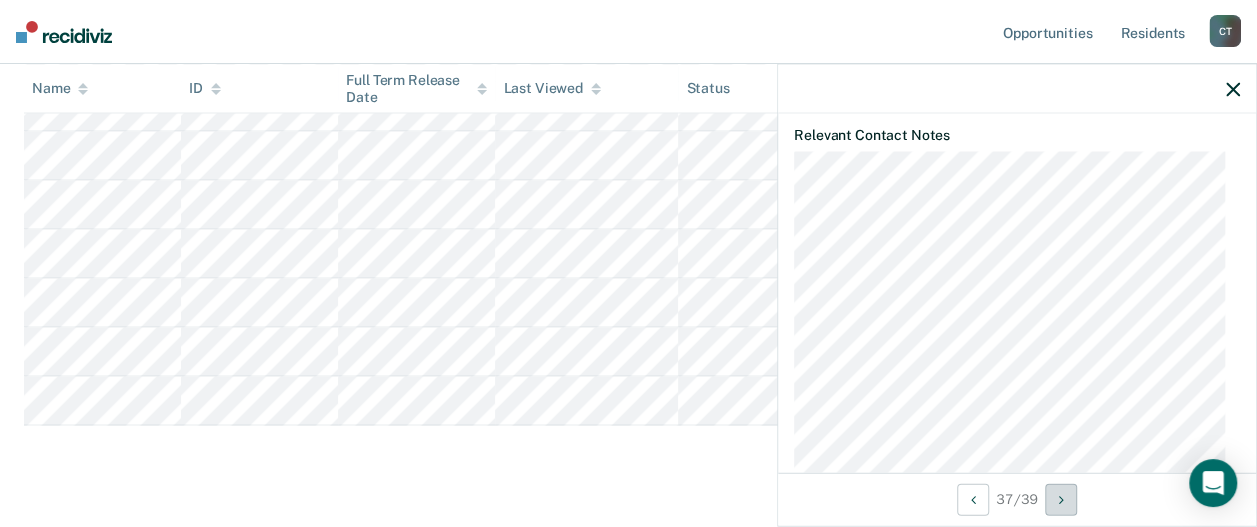 scroll, scrollTop: 1033, scrollLeft: 0, axis: vertical 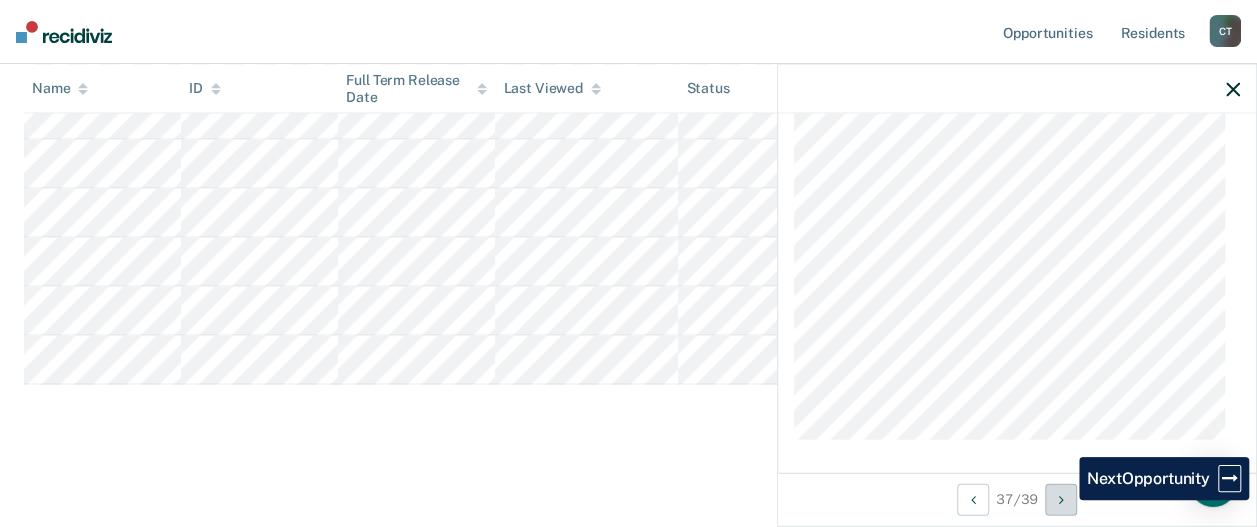 click at bounding box center [1061, 499] 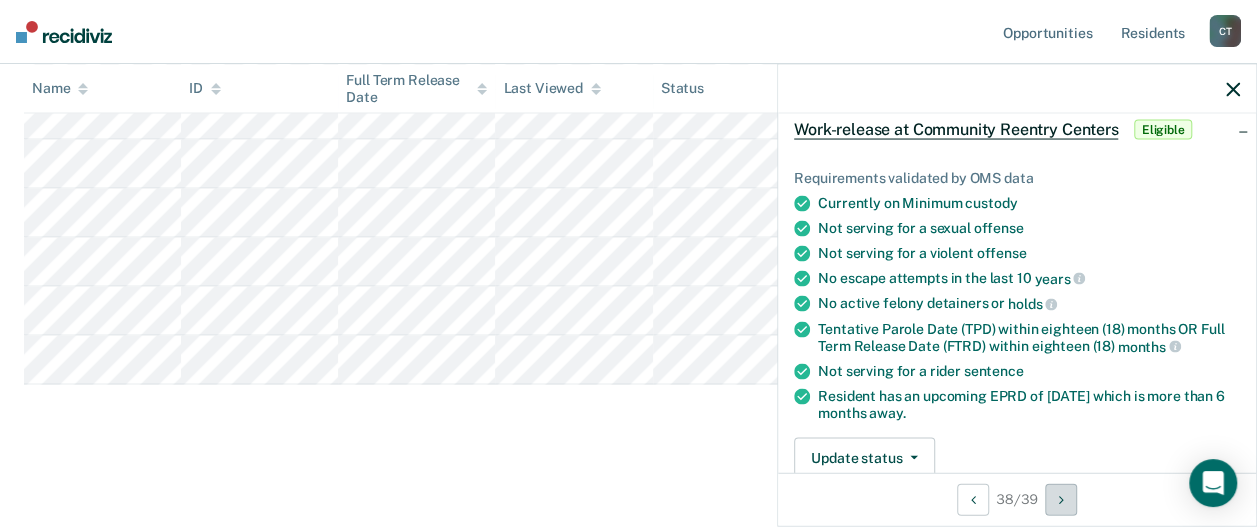 scroll, scrollTop: 0, scrollLeft: 0, axis: both 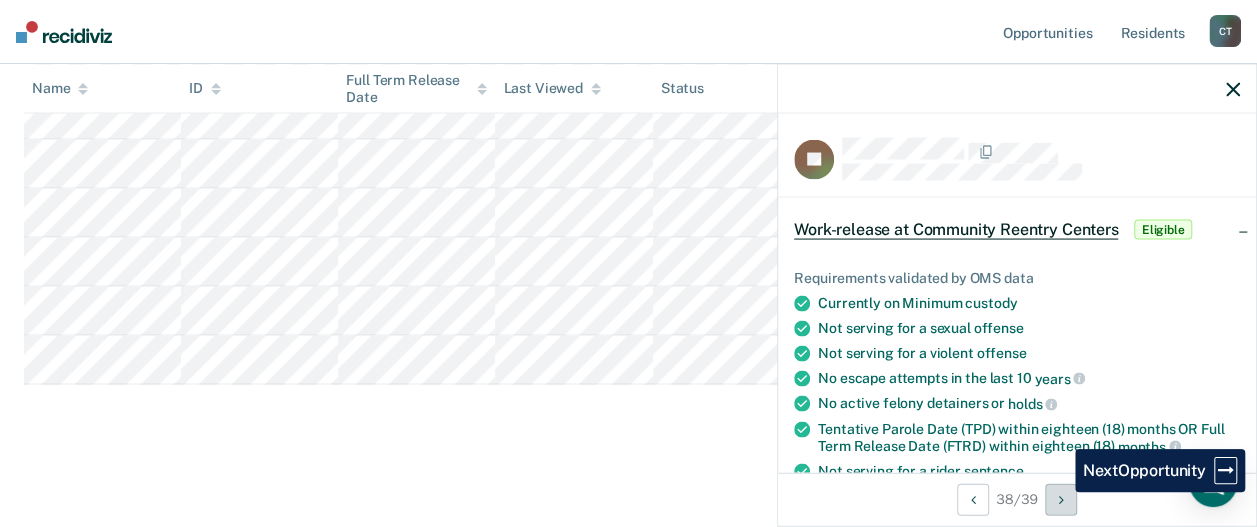 click at bounding box center [1061, 499] 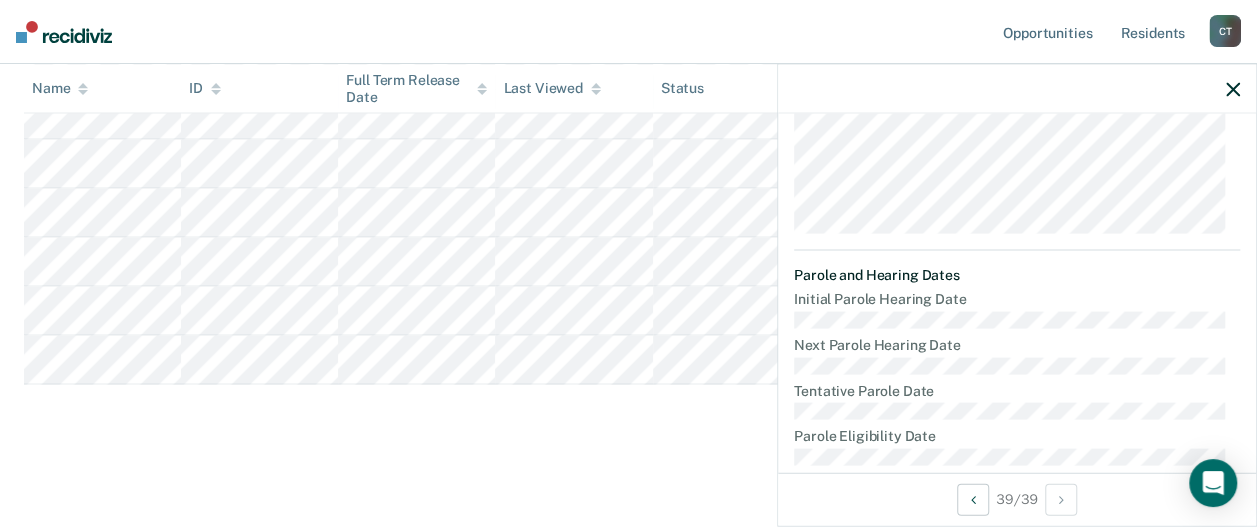 scroll, scrollTop: 0, scrollLeft: 0, axis: both 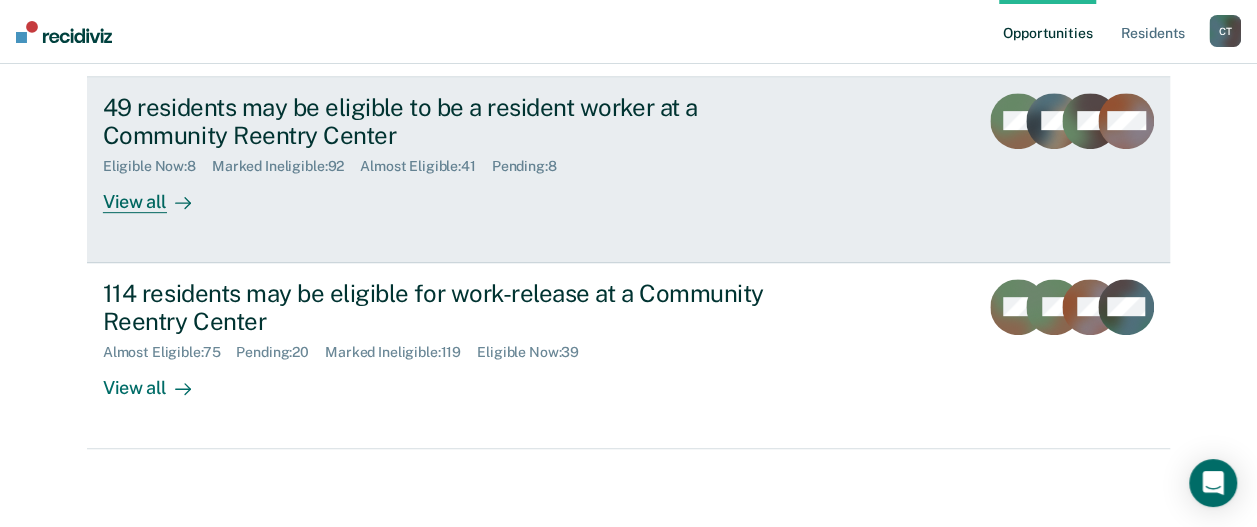 click on "49 residents may be eligible to be a resident worker at a Community Reentry Center Eligible Now : 8 Marked Ineligible : 92 Almost Eligible : 41 Pending : 8 View all" at bounding box center (478, 153) 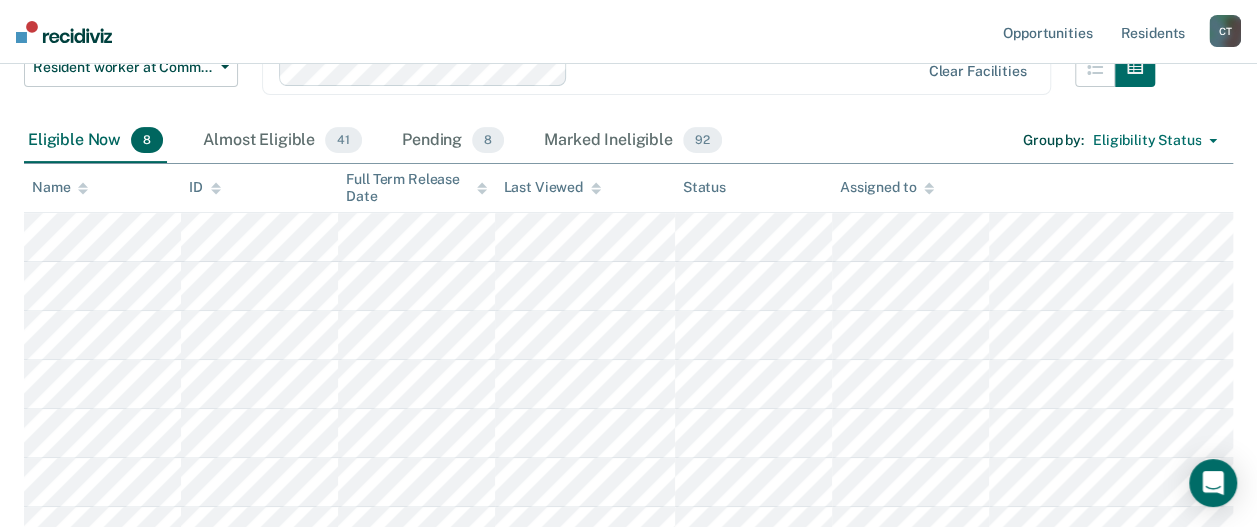 scroll, scrollTop: 300, scrollLeft: 0, axis: vertical 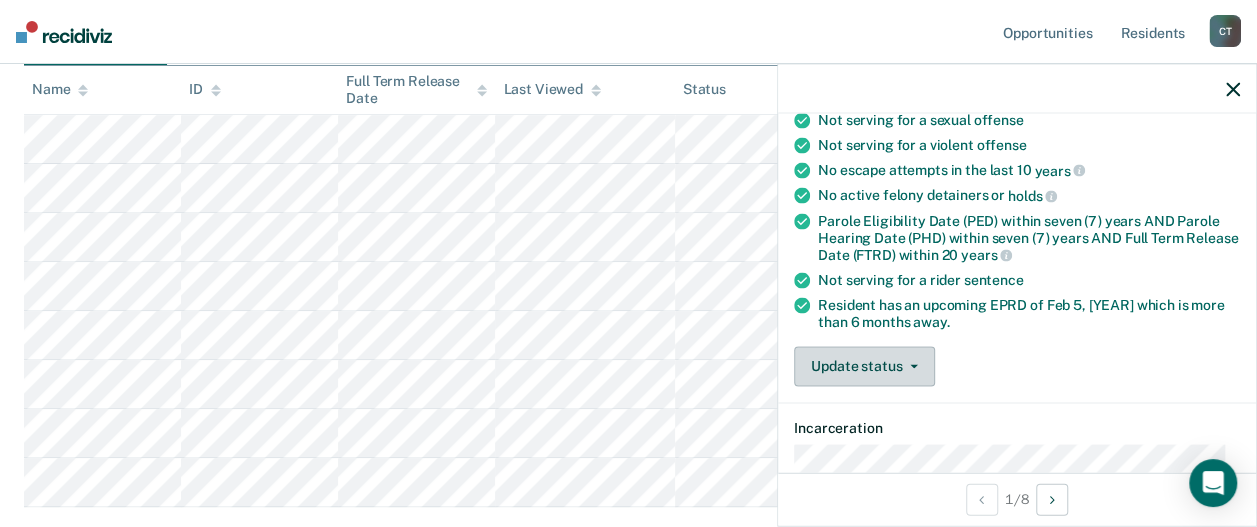click on "Update status" at bounding box center (864, 366) 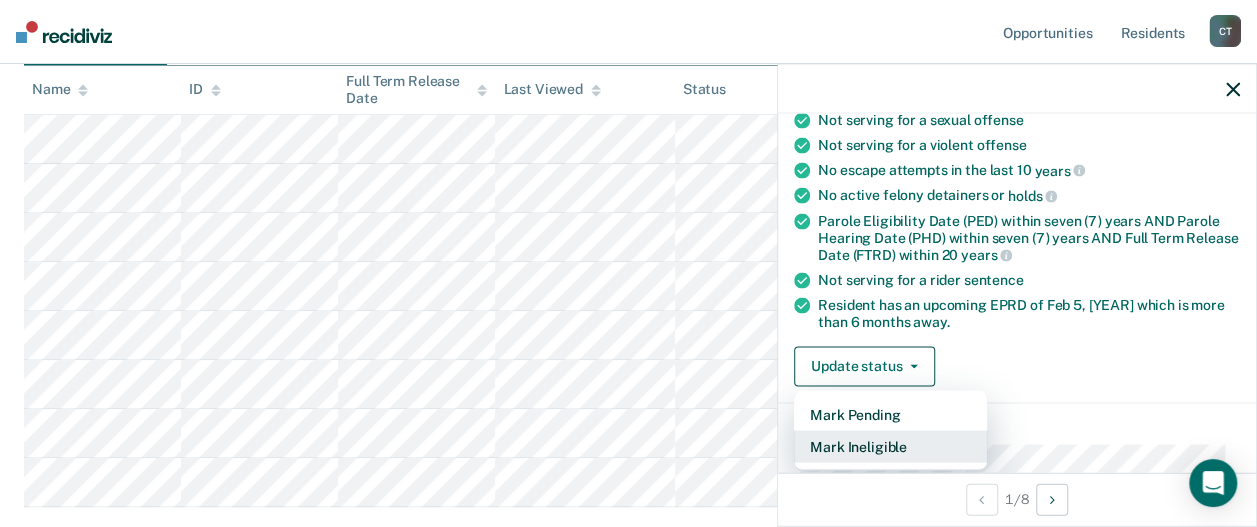 click on "Mark Ineligible" at bounding box center [890, 446] 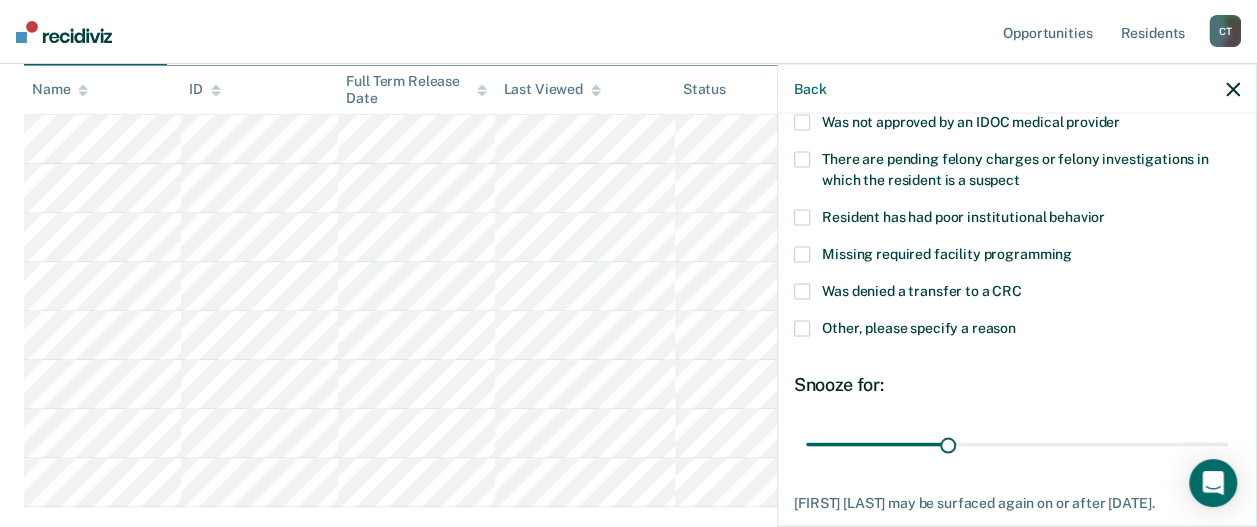 scroll, scrollTop: 108, scrollLeft: 0, axis: vertical 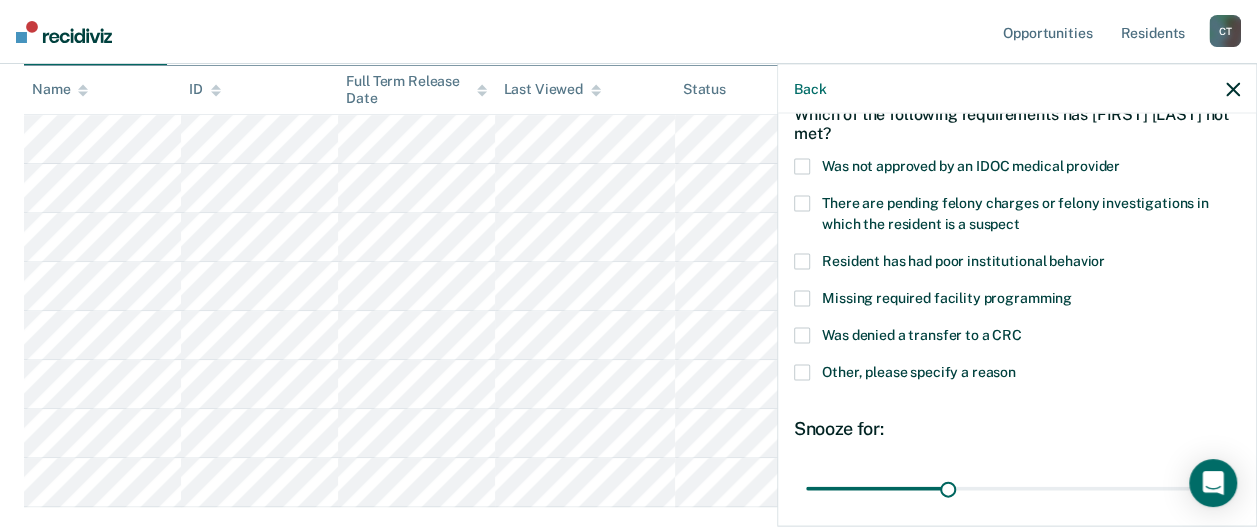 click at bounding box center (802, 262) 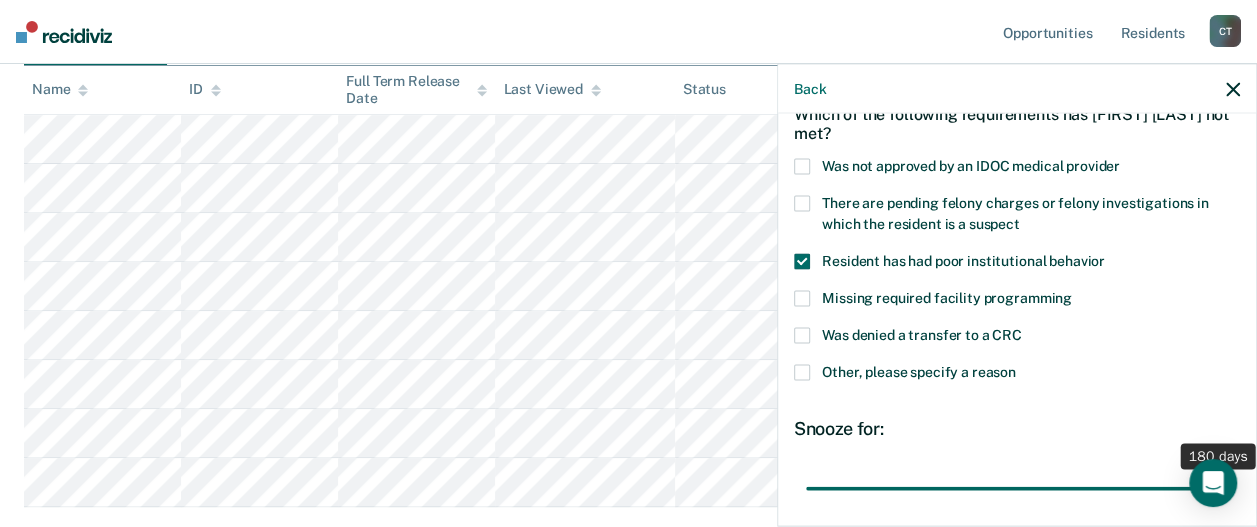 drag, startPoint x: 934, startPoint y: 486, endPoint x: 1260, endPoint y: 442, distance: 328.95593 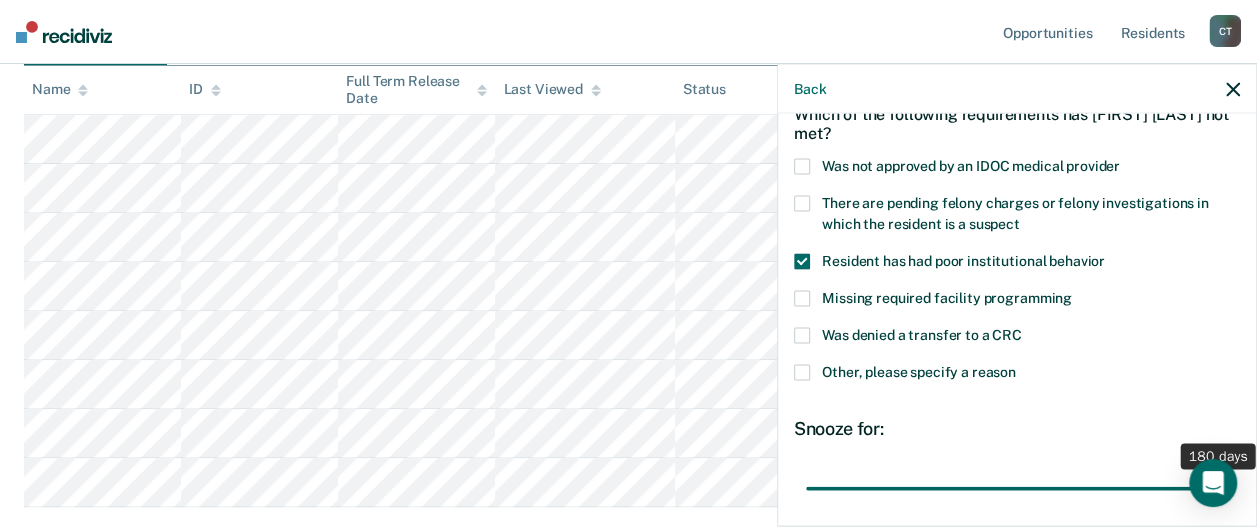 type on "180" 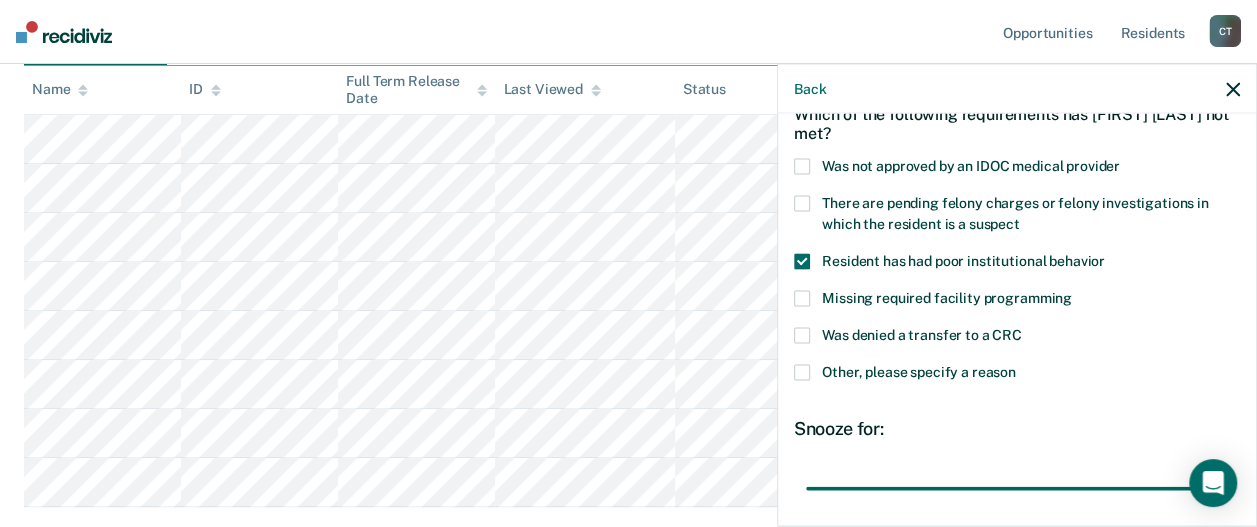 scroll, scrollTop: 280, scrollLeft: 0, axis: vertical 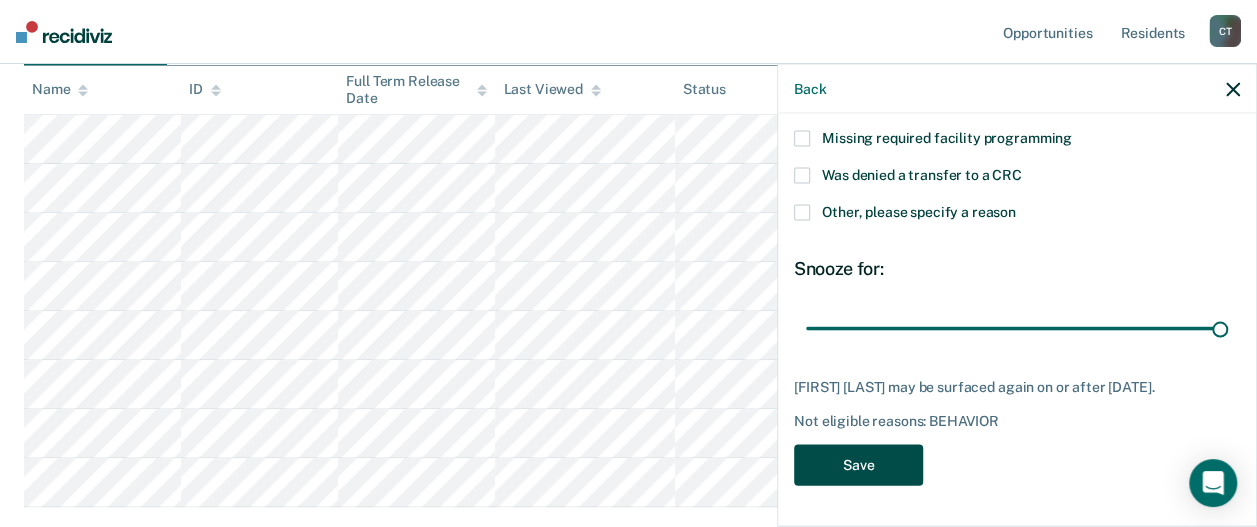 click on "Save" at bounding box center [858, 465] 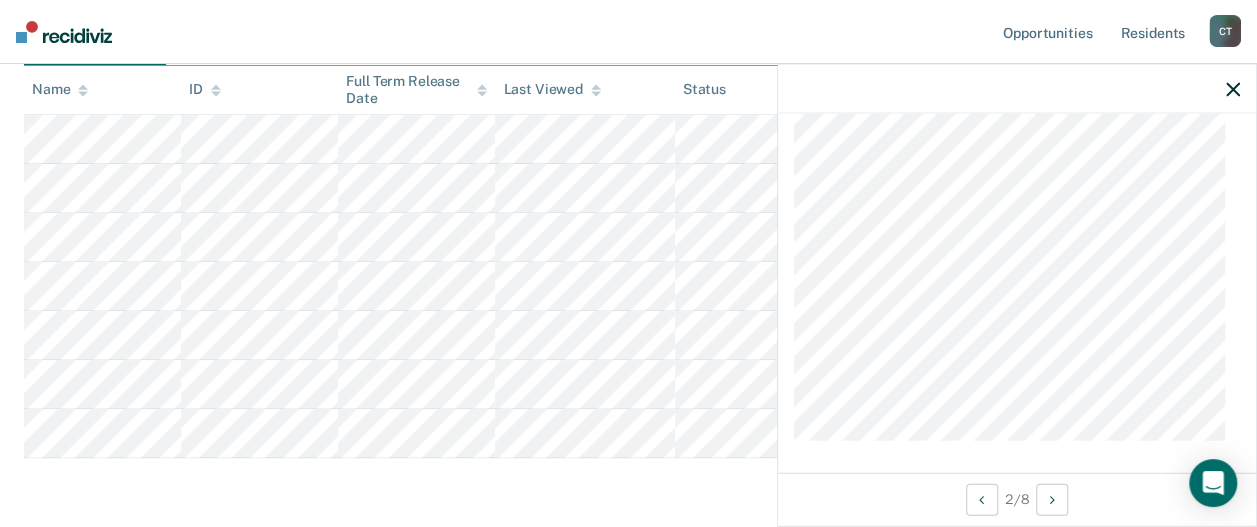 scroll, scrollTop: 656, scrollLeft: 0, axis: vertical 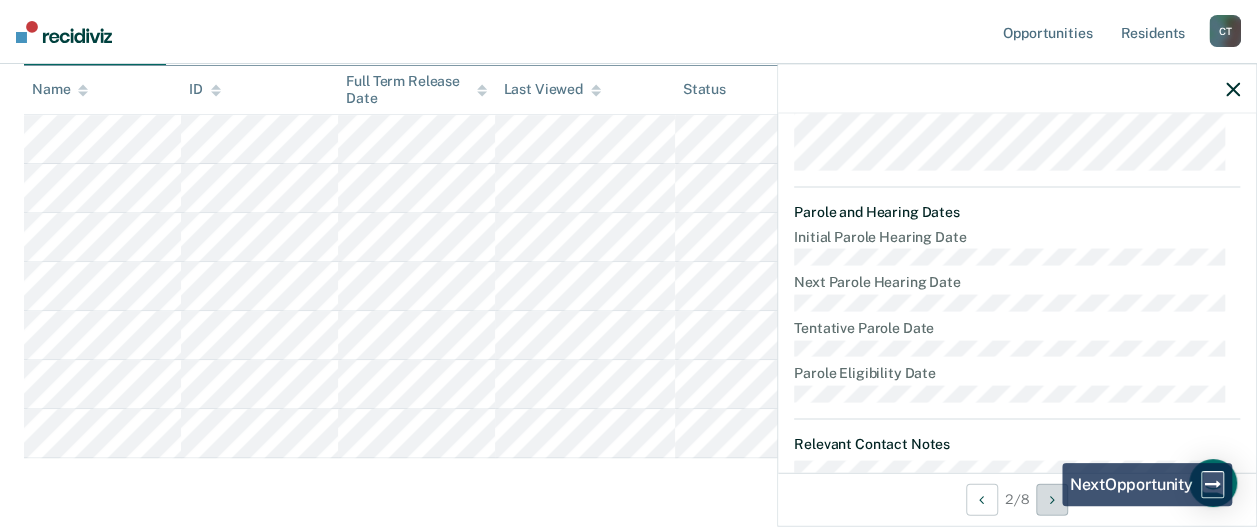 click at bounding box center [1052, 499] 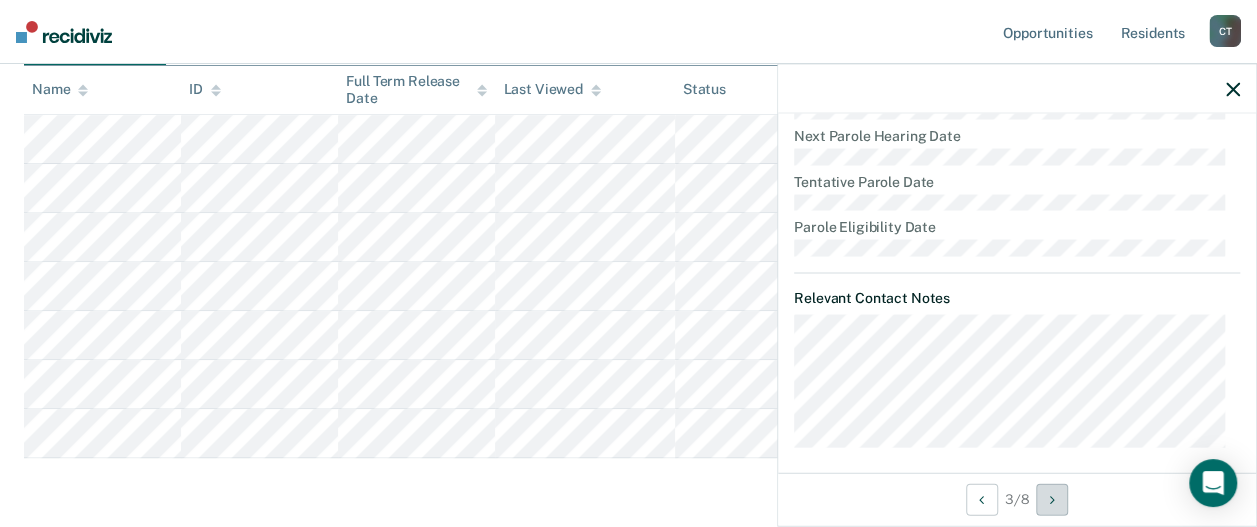 scroll, scrollTop: 809, scrollLeft: 0, axis: vertical 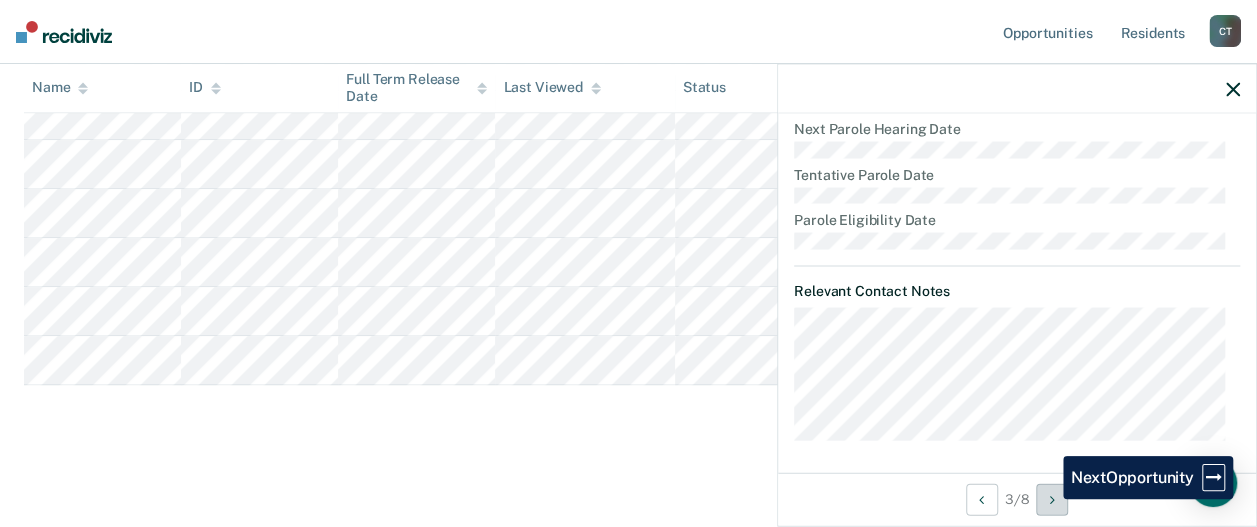 click at bounding box center (1052, 499) 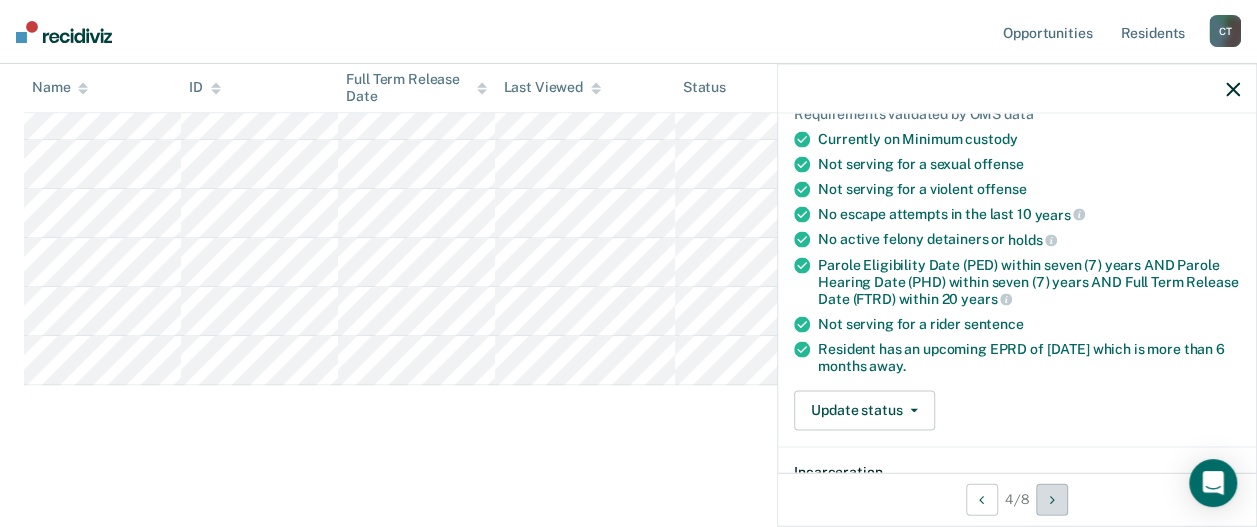 scroll, scrollTop: 0, scrollLeft: 0, axis: both 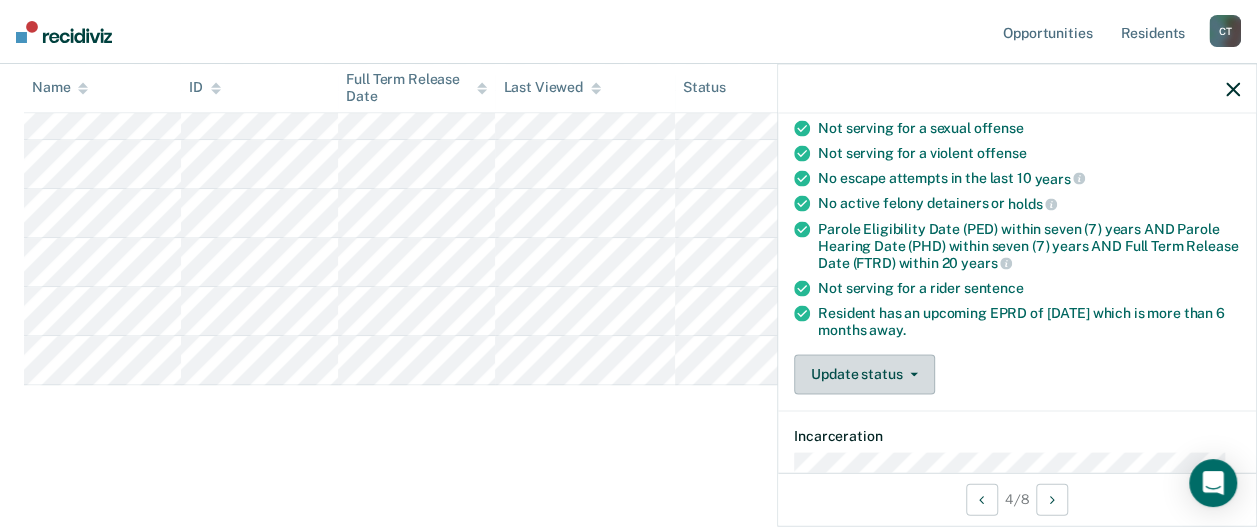 click on "Update status" at bounding box center (864, 374) 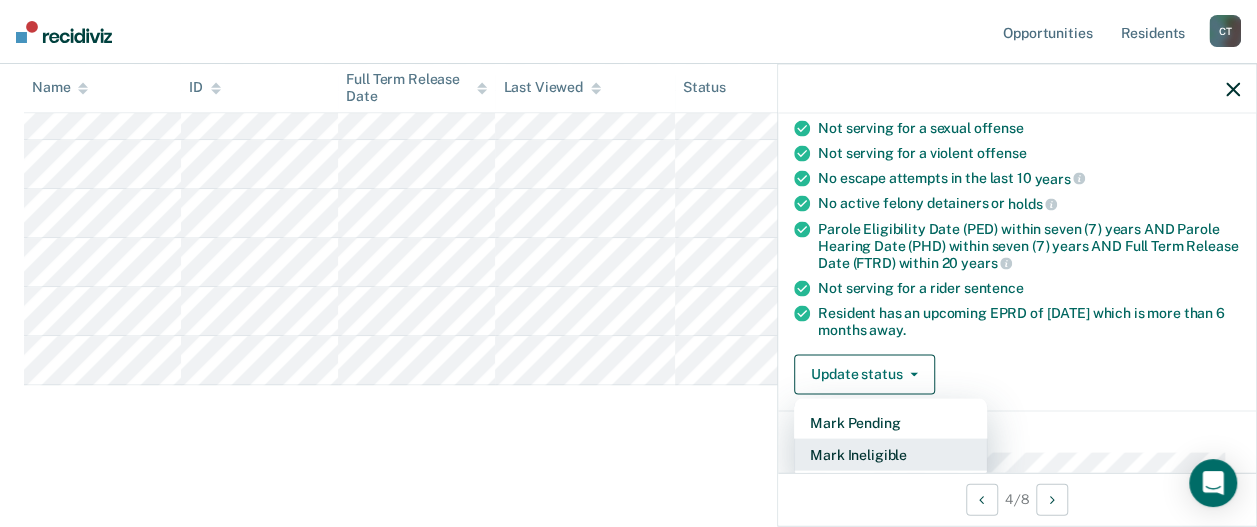 click on "Mark Ineligible" at bounding box center [890, 454] 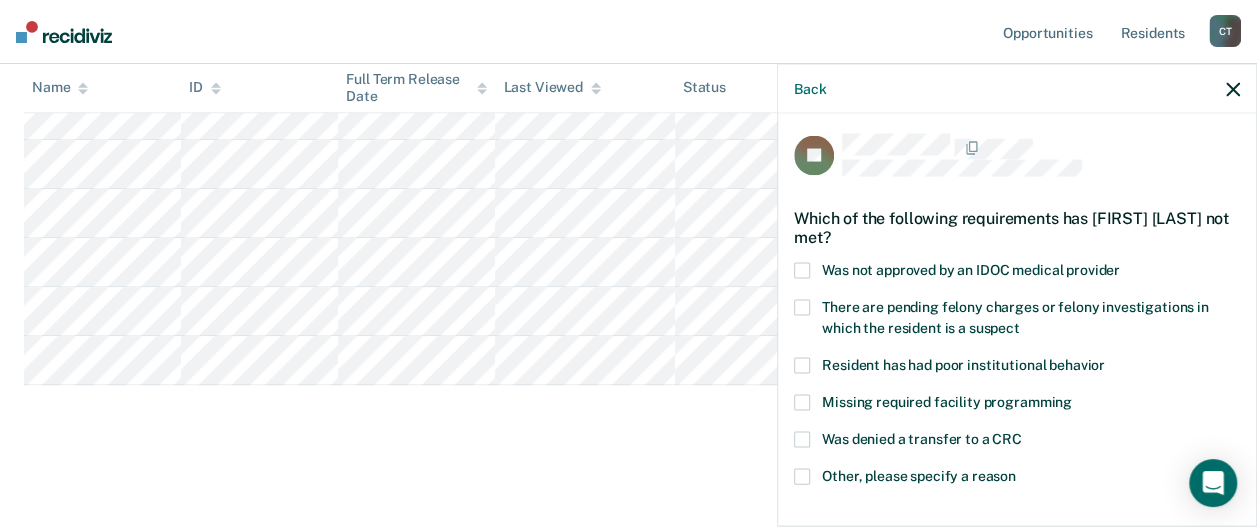 scroll, scrollTop: 0, scrollLeft: 0, axis: both 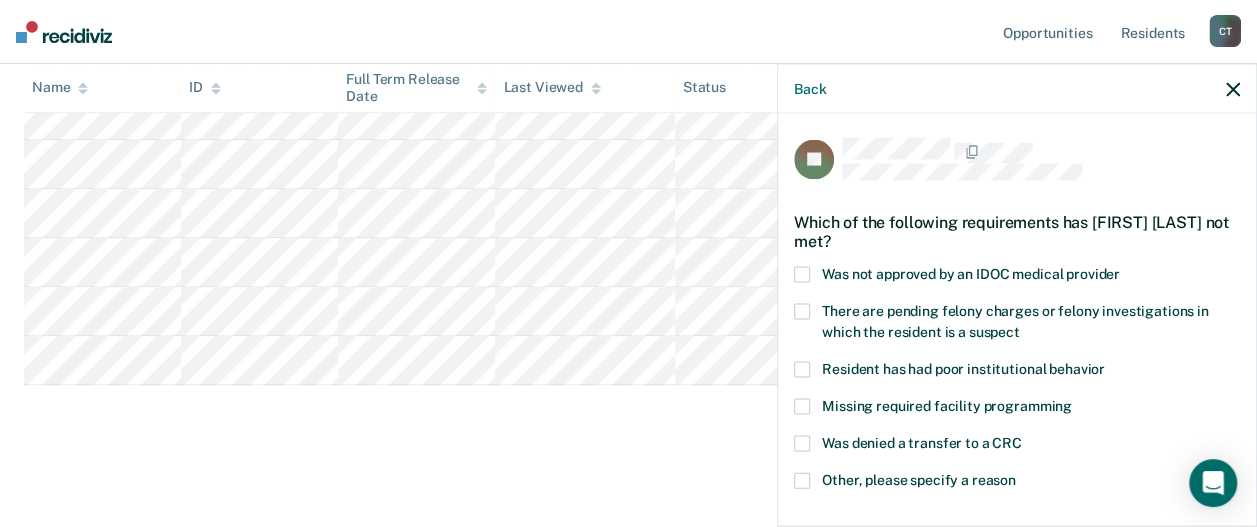 click at bounding box center (802, 275) 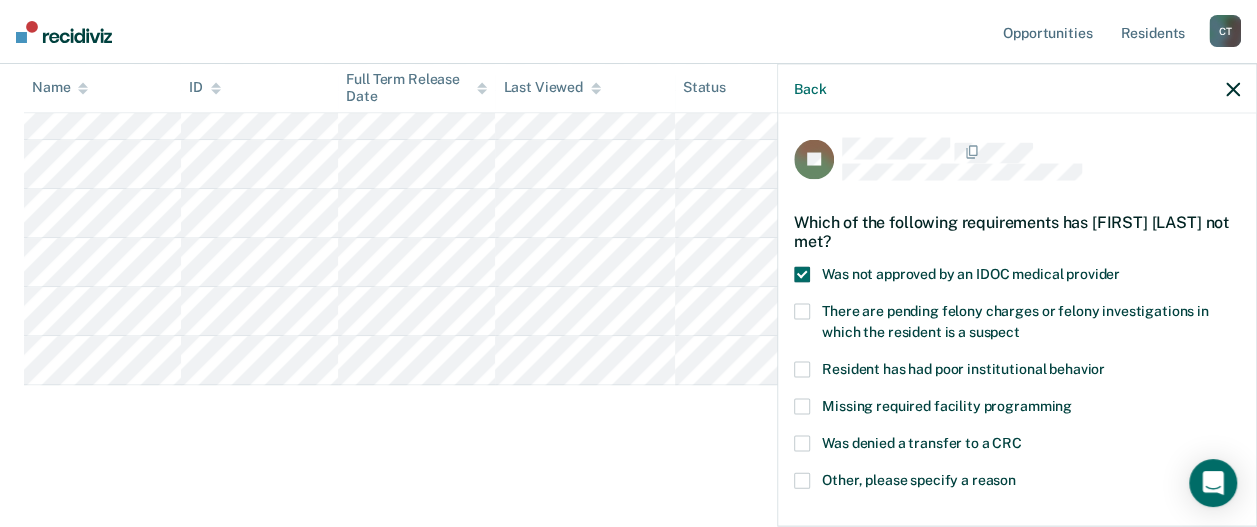 scroll, scrollTop: 280, scrollLeft: 0, axis: vertical 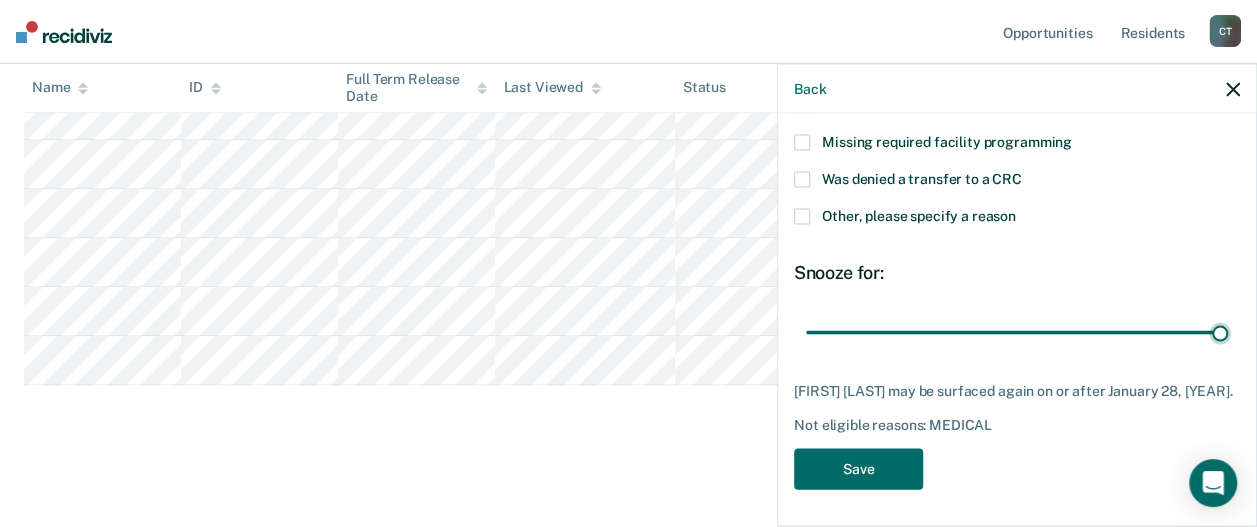 drag, startPoint x: 943, startPoint y: 315, endPoint x: 1247, endPoint y: 324, distance: 304.1332 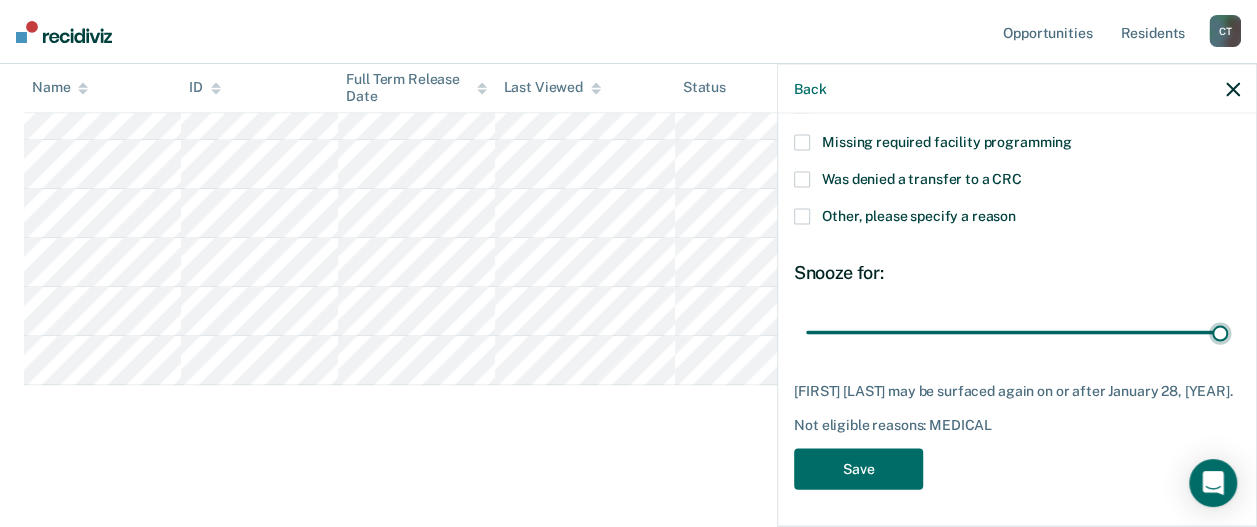 type on "180" 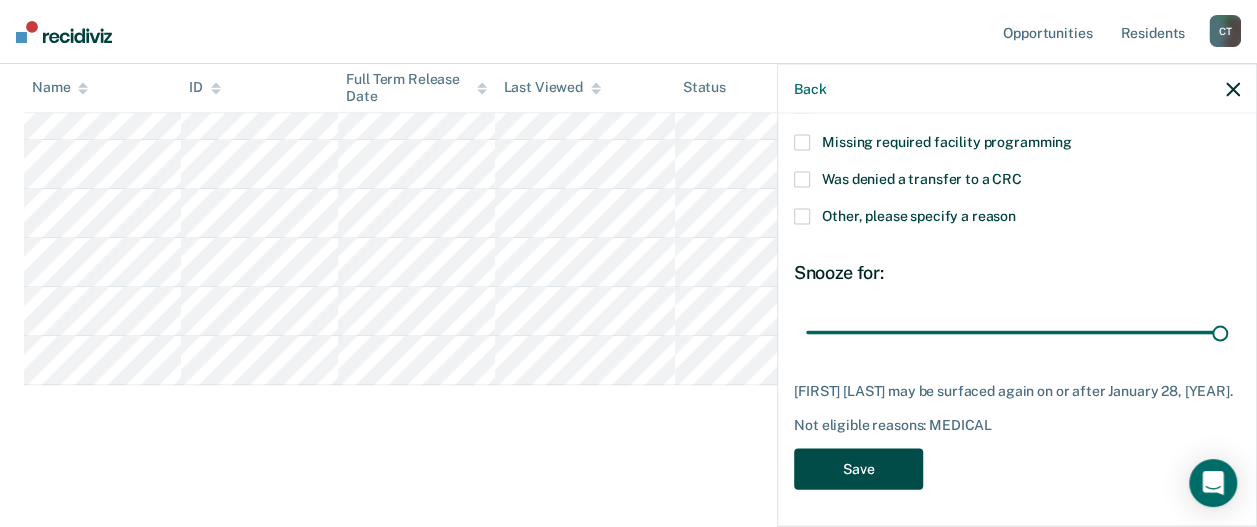 click on "Save" at bounding box center [858, 469] 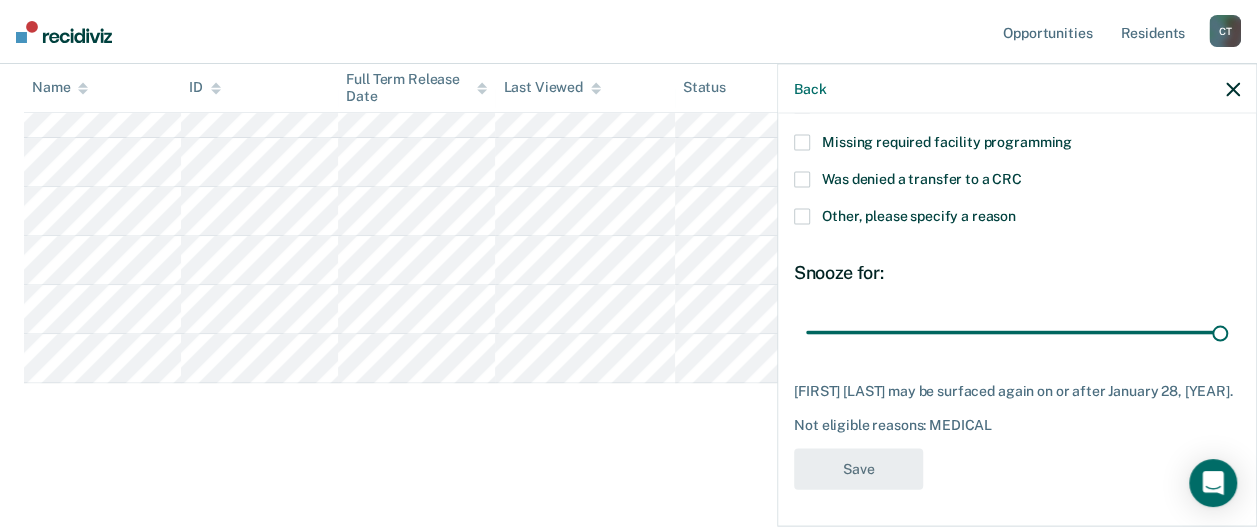 scroll, scrollTop: 324, scrollLeft: 0, axis: vertical 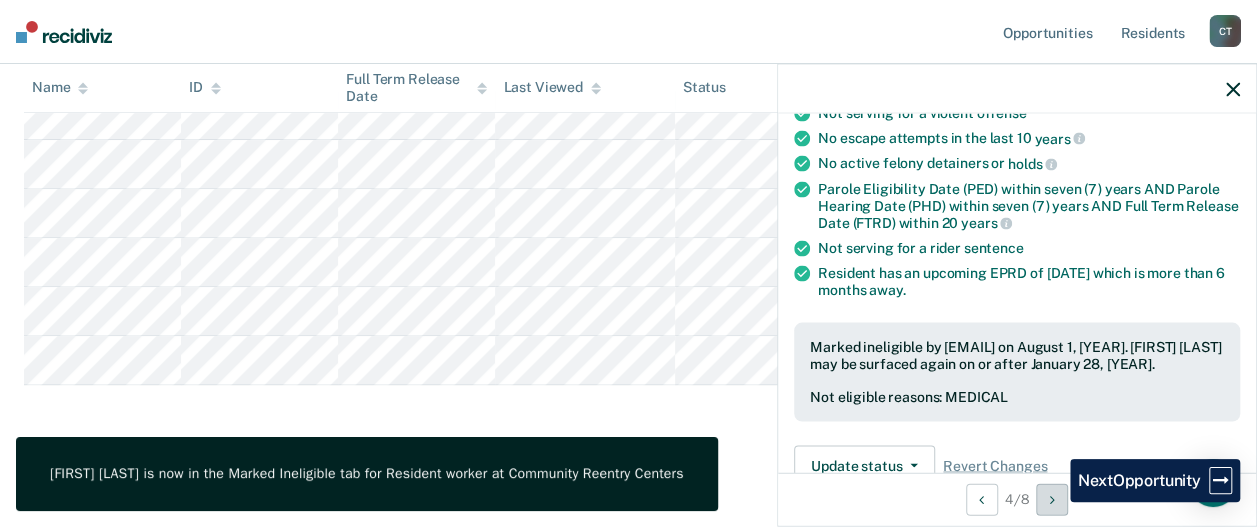 click at bounding box center [1052, 499] 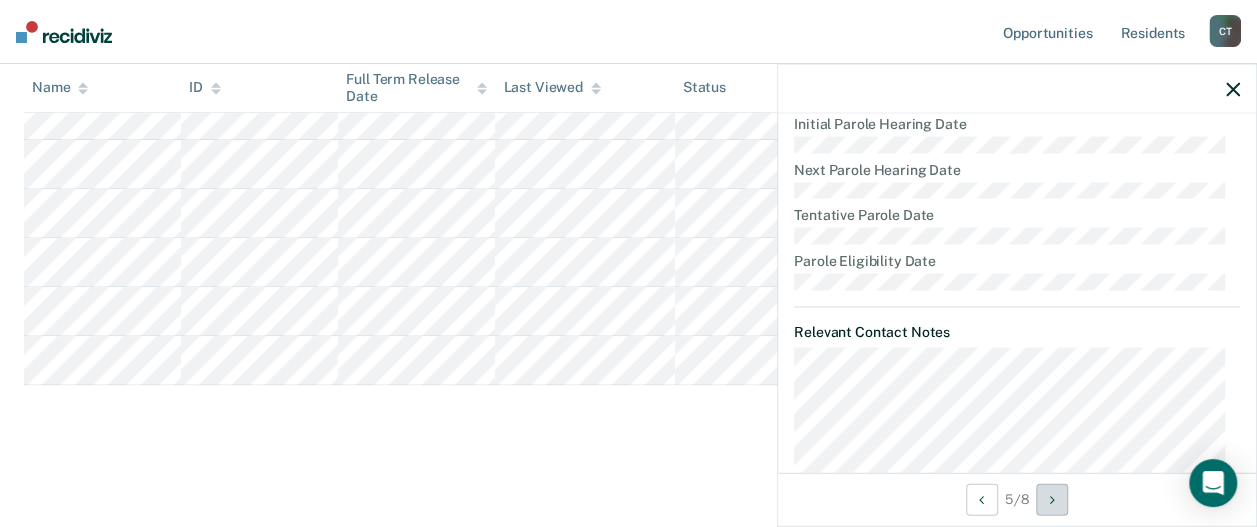scroll, scrollTop: 904, scrollLeft: 0, axis: vertical 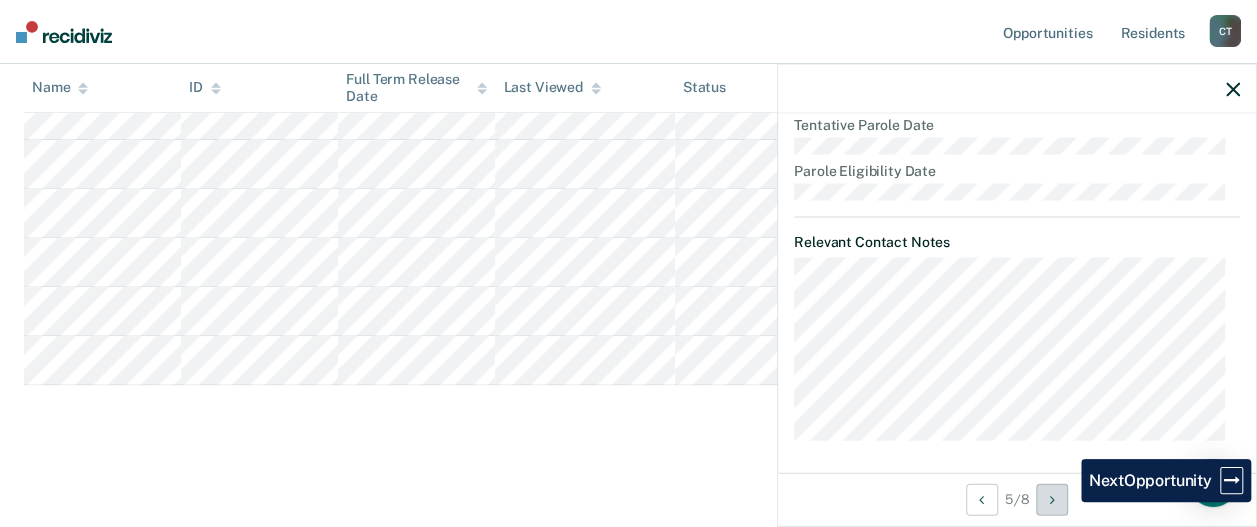 click at bounding box center (1052, 499) 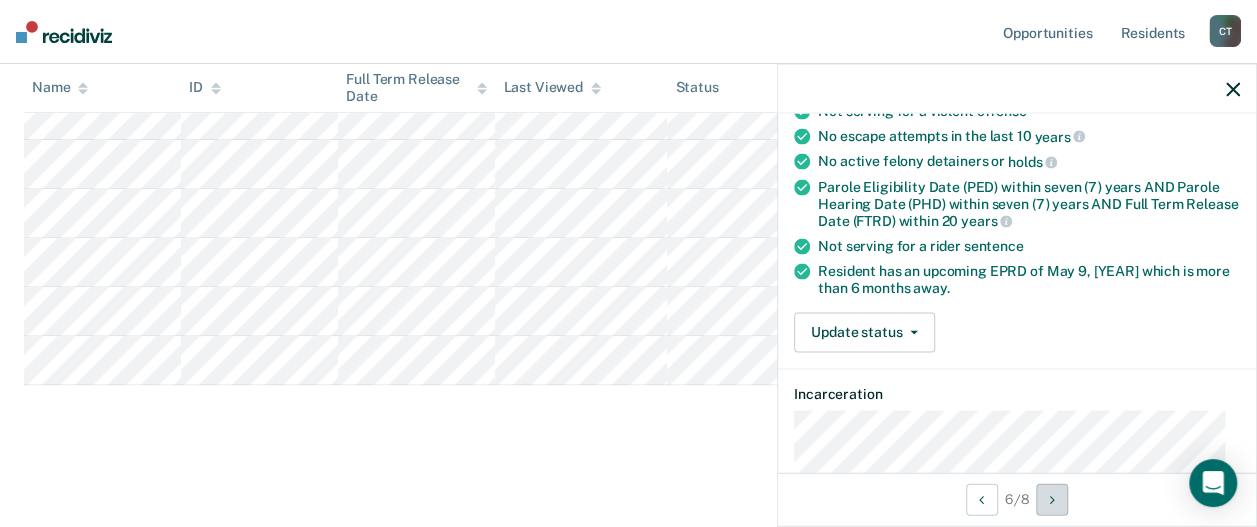 scroll, scrollTop: 0, scrollLeft: 0, axis: both 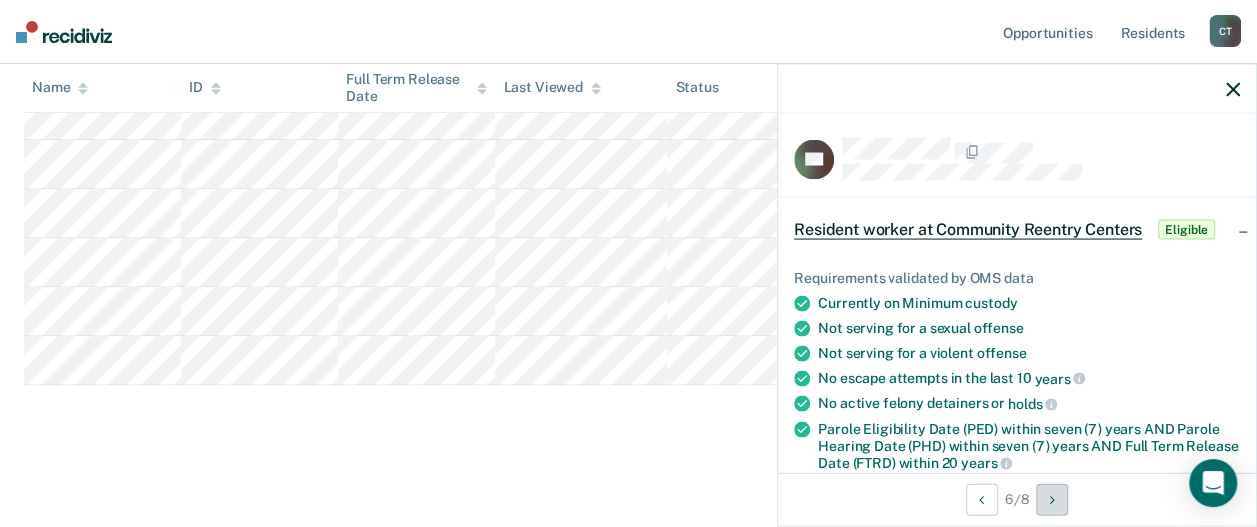 type 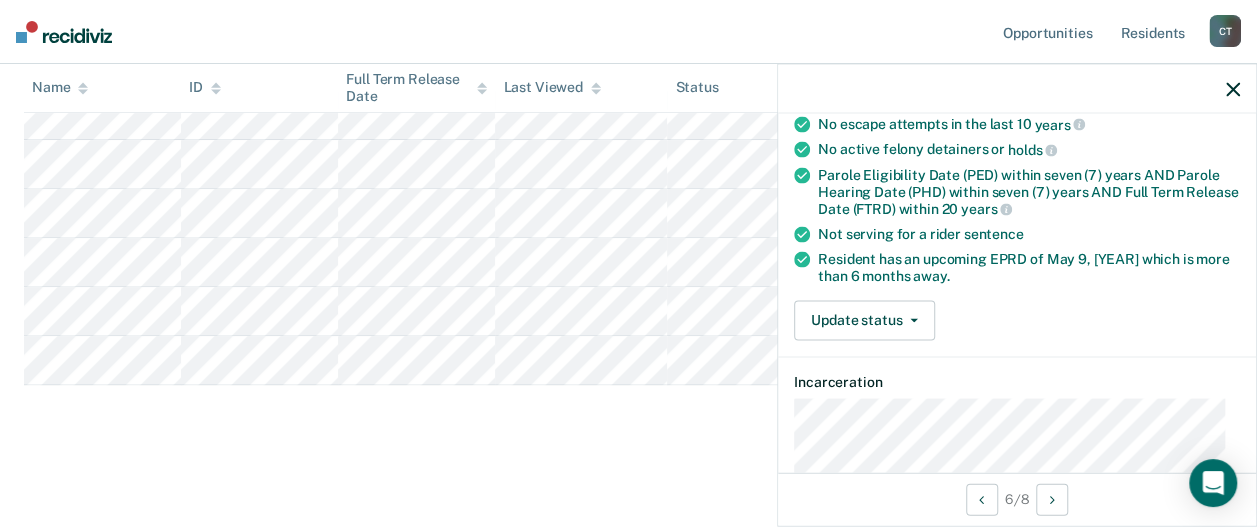 scroll, scrollTop: 300, scrollLeft: 0, axis: vertical 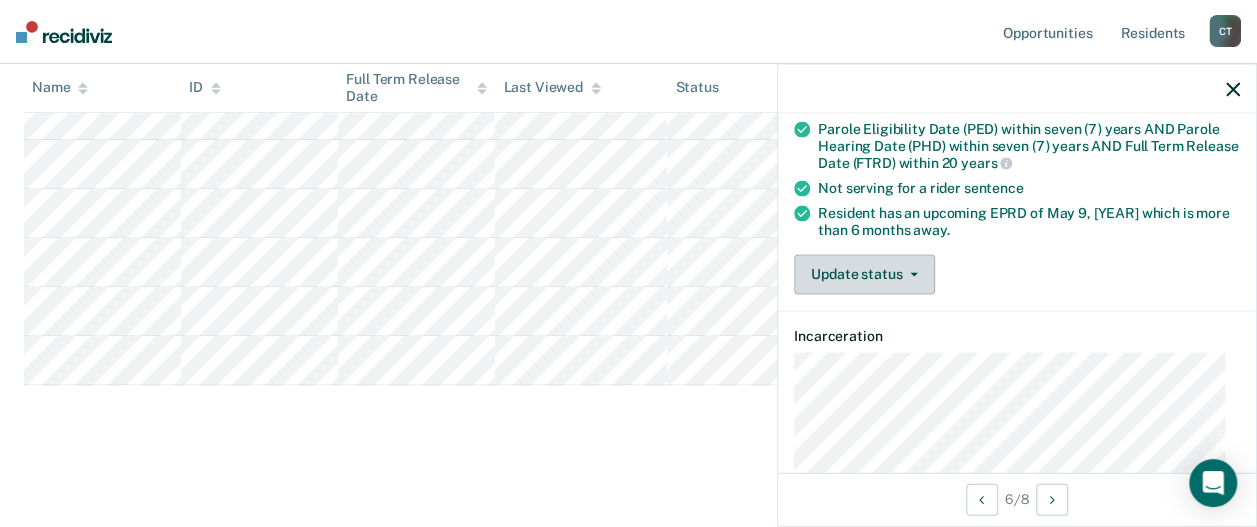 click on "Update status" at bounding box center [864, 274] 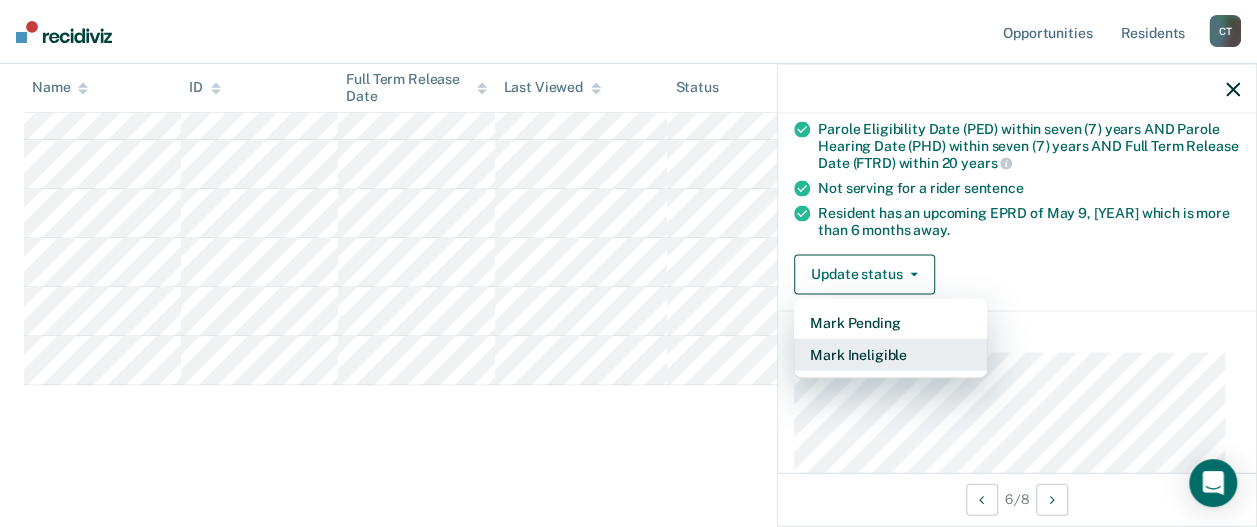 click on "Mark Ineligible" at bounding box center (890, 354) 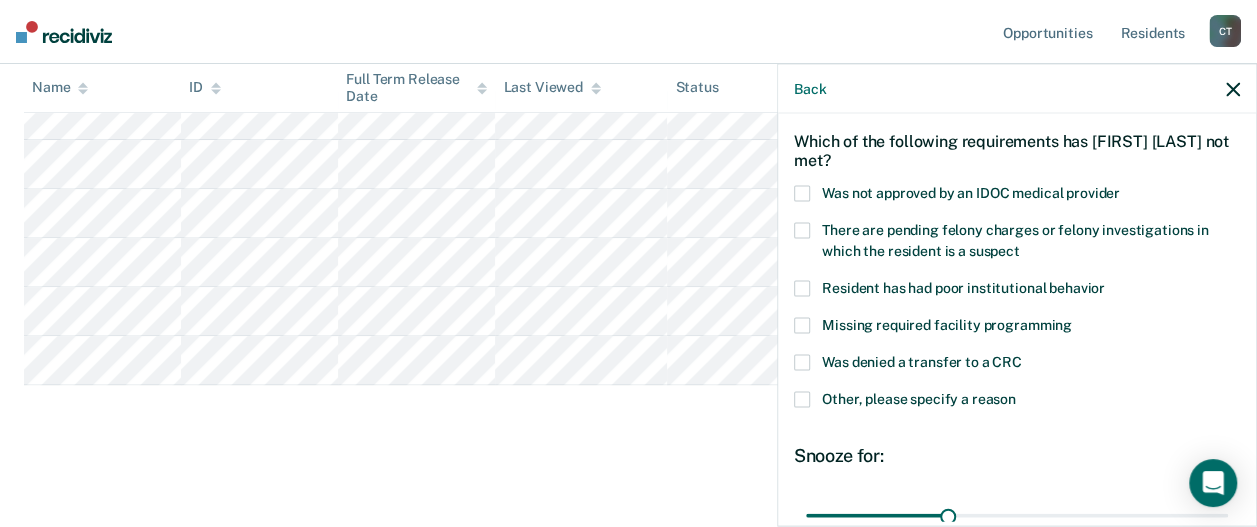 scroll, scrollTop: 80, scrollLeft: 0, axis: vertical 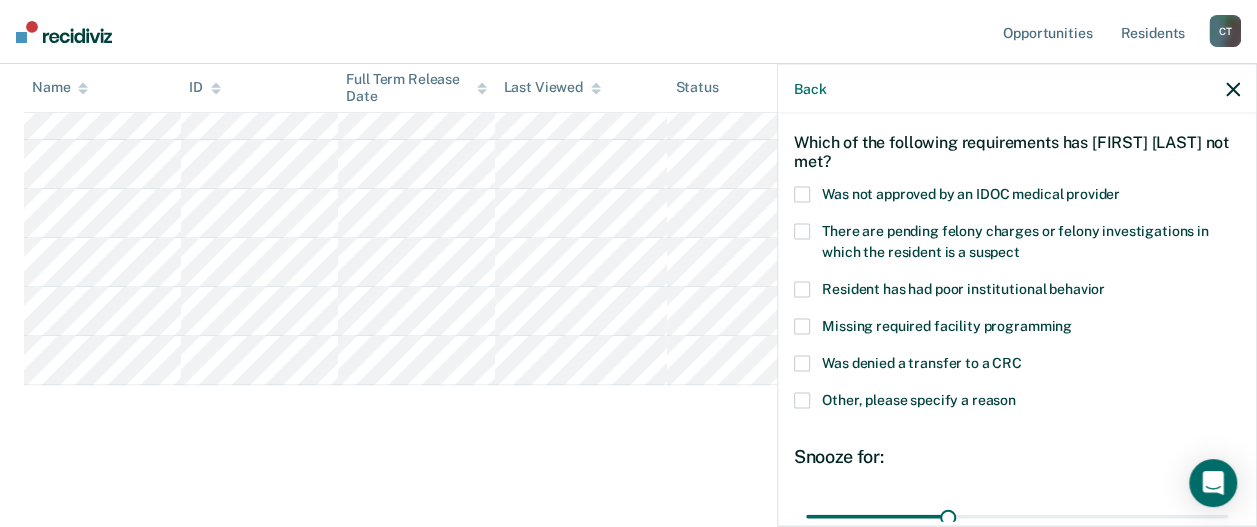 click at bounding box center [802, 290] 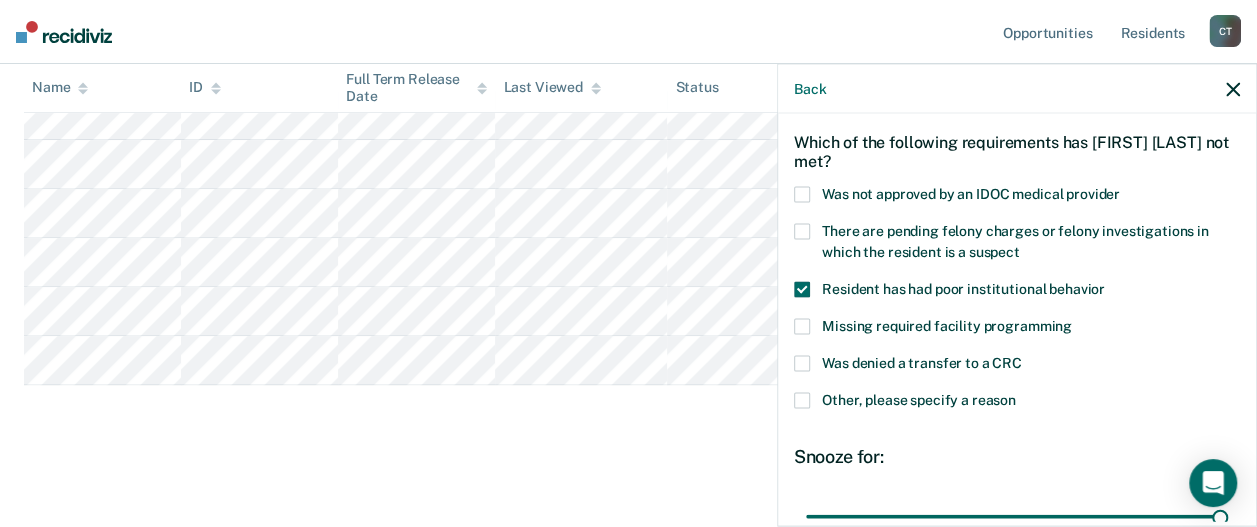 drag, startPoint x: 939, startPoint y: 512, endPoint x: 1266, endPoint y: 506, distance: 327.05505 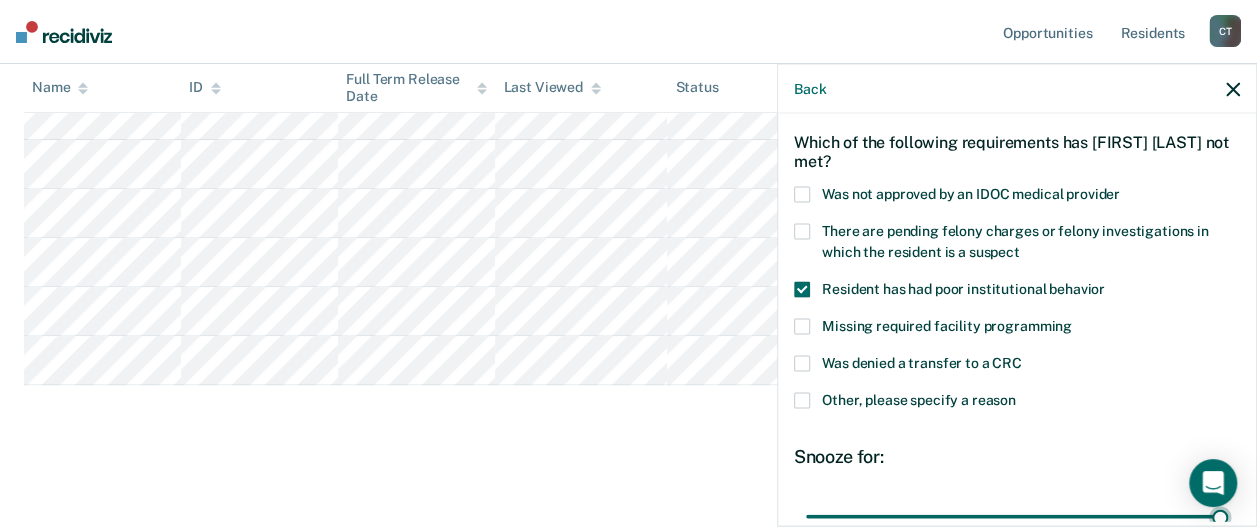 type on "180" 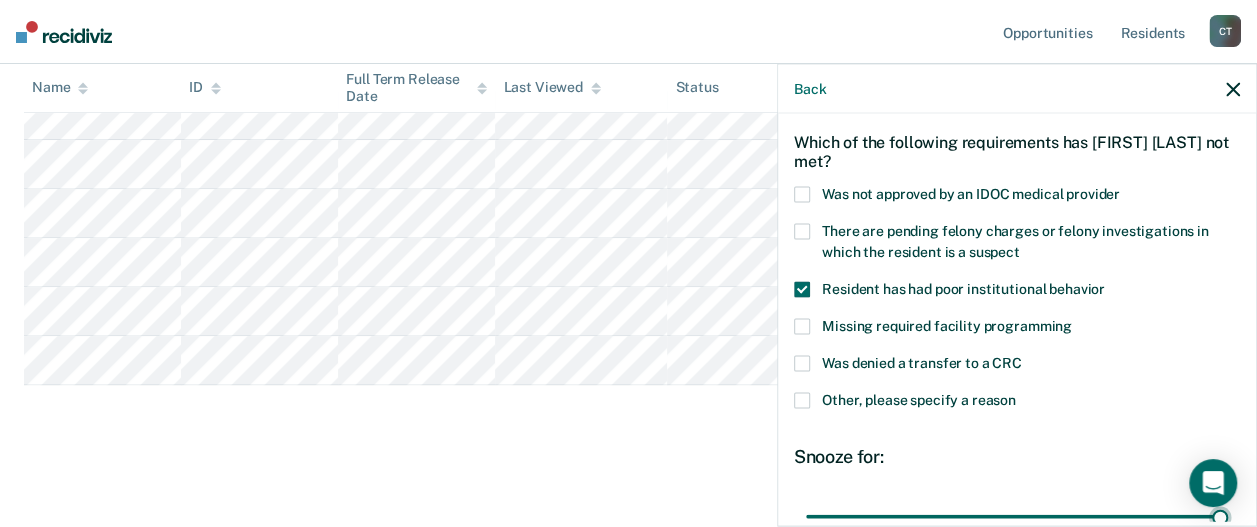 click at bounding box center [1017, 516] 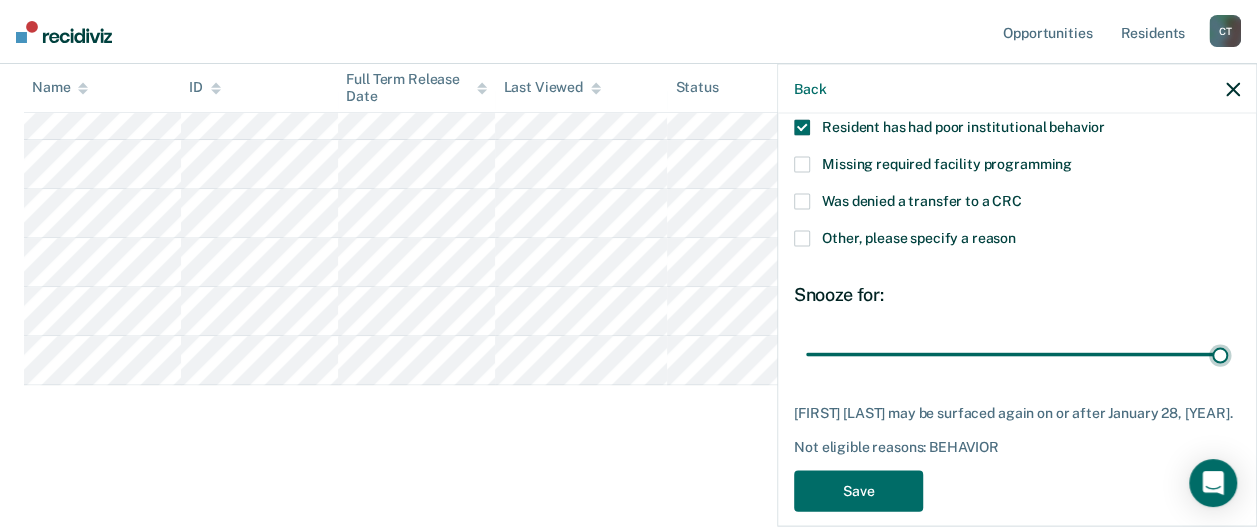scroll, scrollTop: 264, scrollLeft: 0, axis: vertical 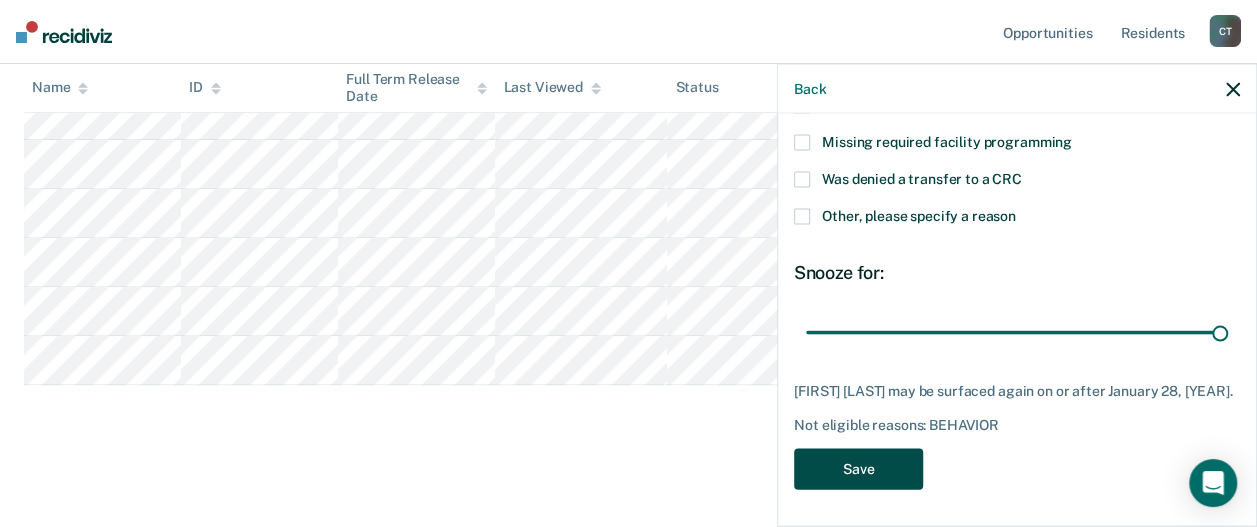 click on "Save" at bounding box center [858, 469] 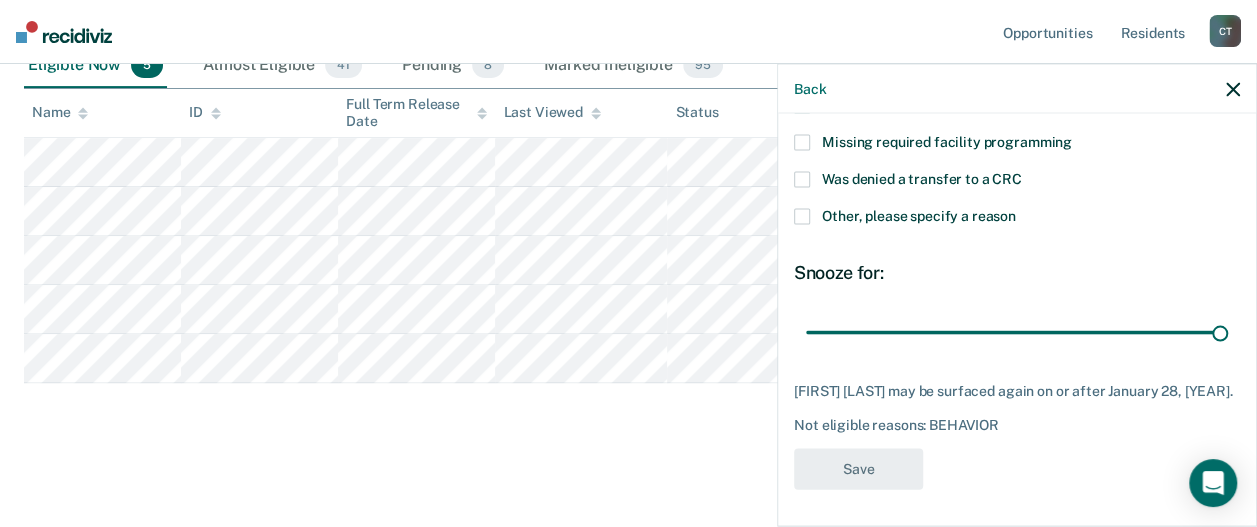 scroll, scrollTop: 275, scrollLeft: 0, axis: vertical 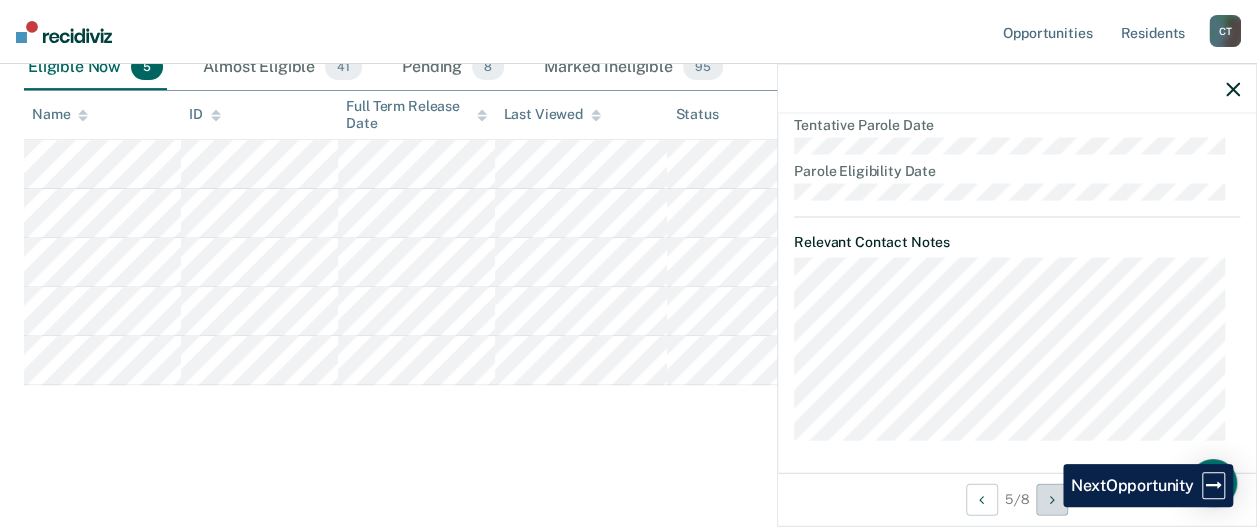 click at bounding box center (1052, 499) 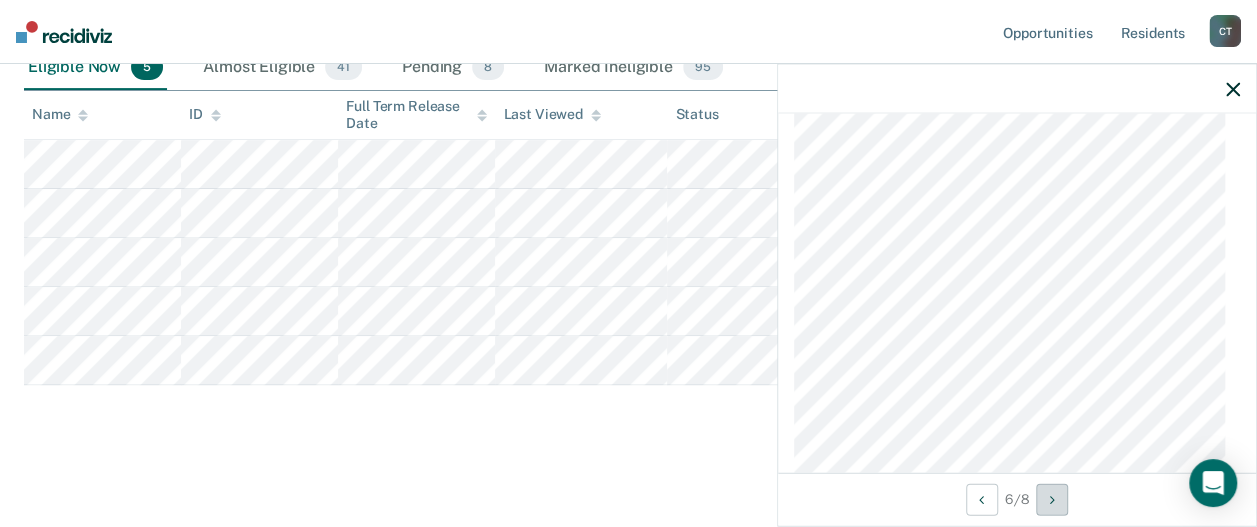 scroll, scrollTop: 1476, scrollLeft: 0, axis: vertical 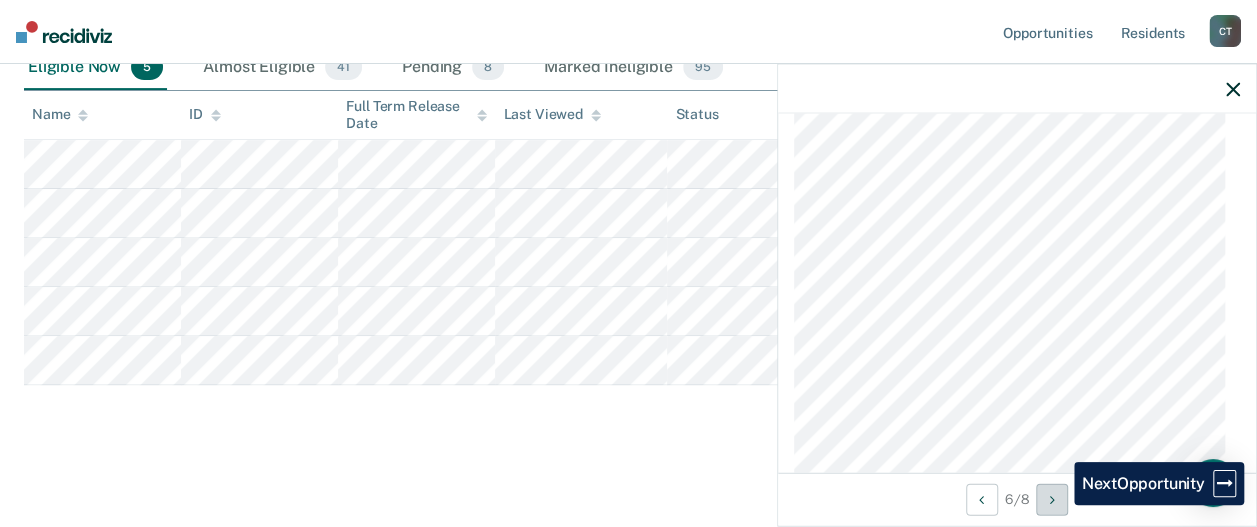 click at bounding box center (1052, 499) 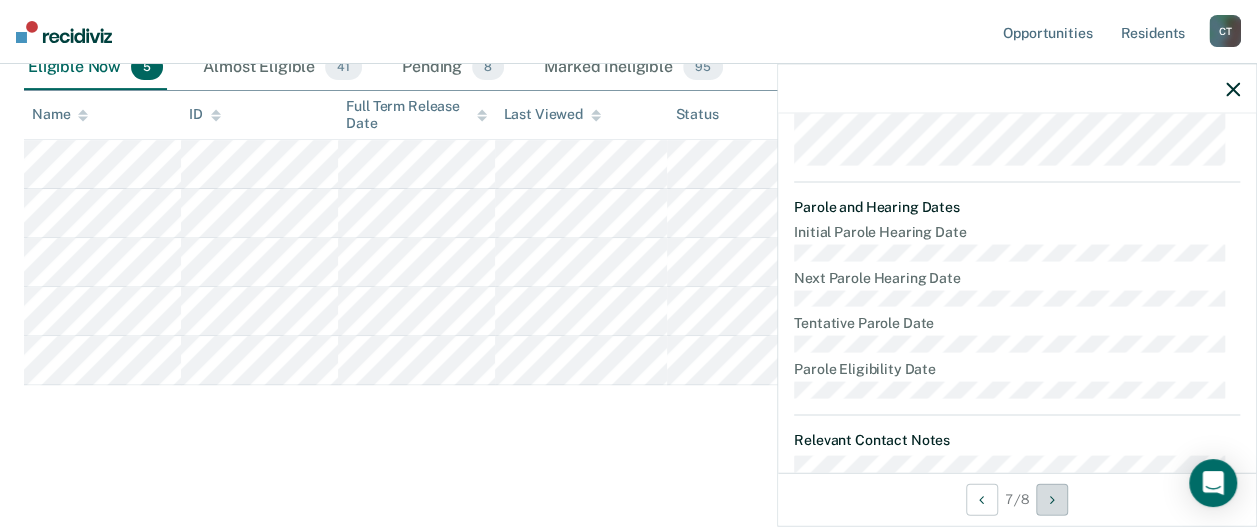 scroll, scrollTop: 721, scrollLeft: 0, axis: vertical 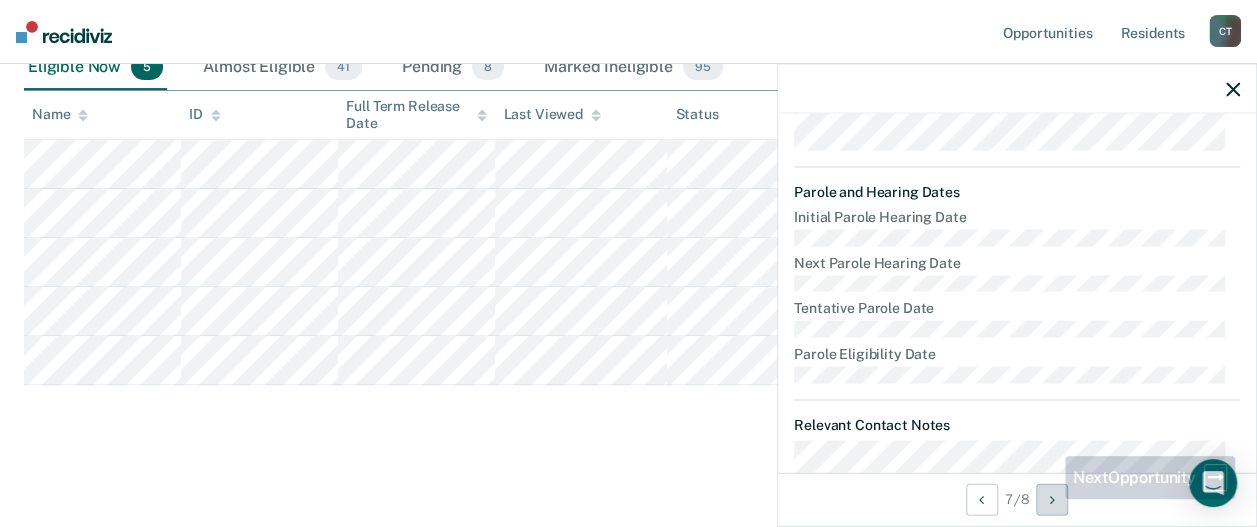 click at bounding box center (1052, 499) 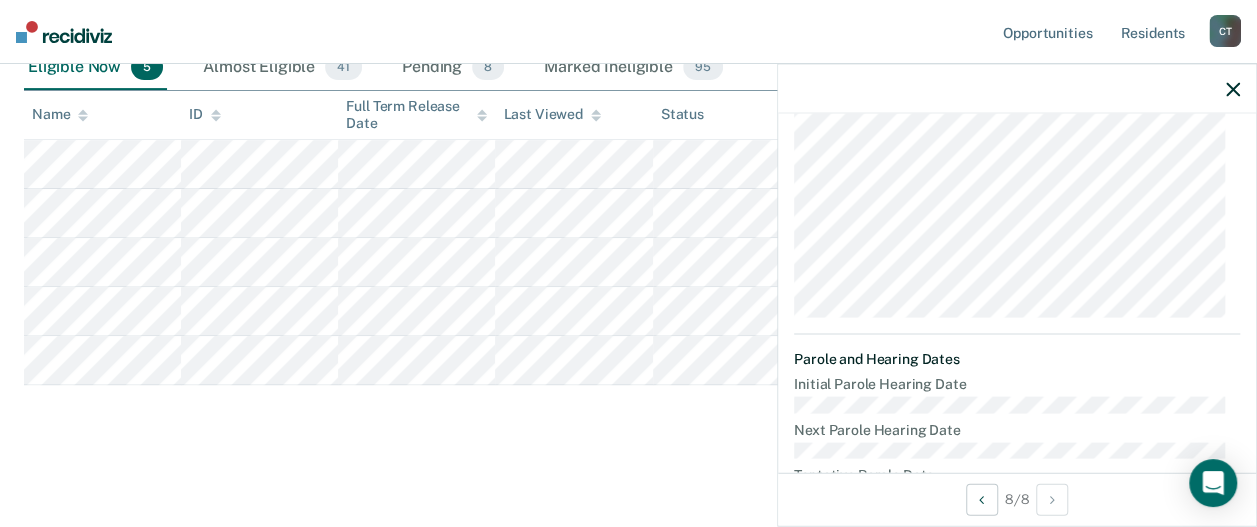 scroll, scrollTop: 0, scrollLeft: 0, axis: both 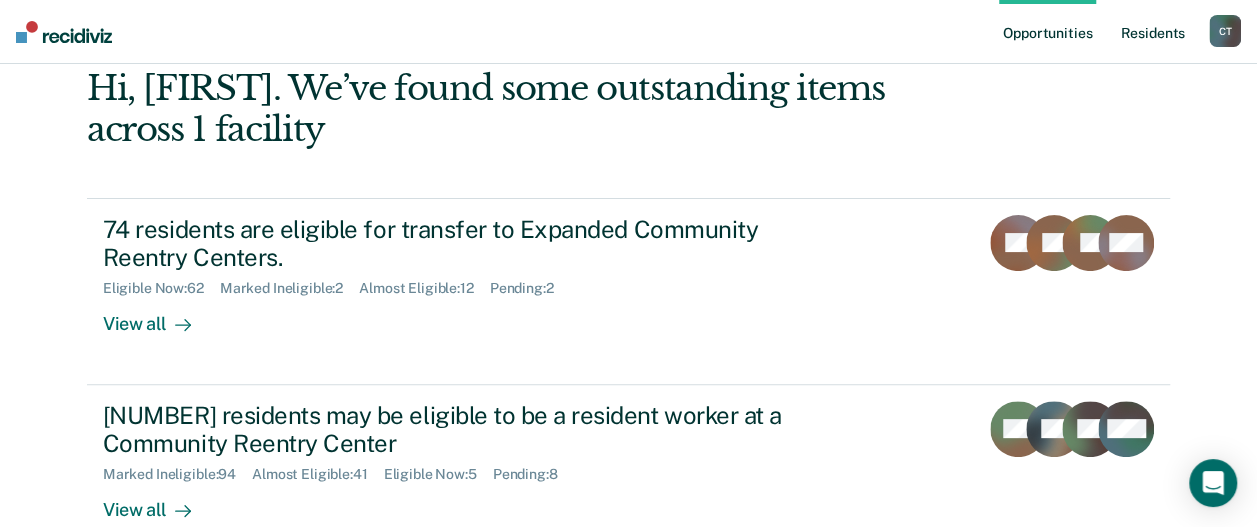 click on "Resident s" at bounding box center (1152, 32) 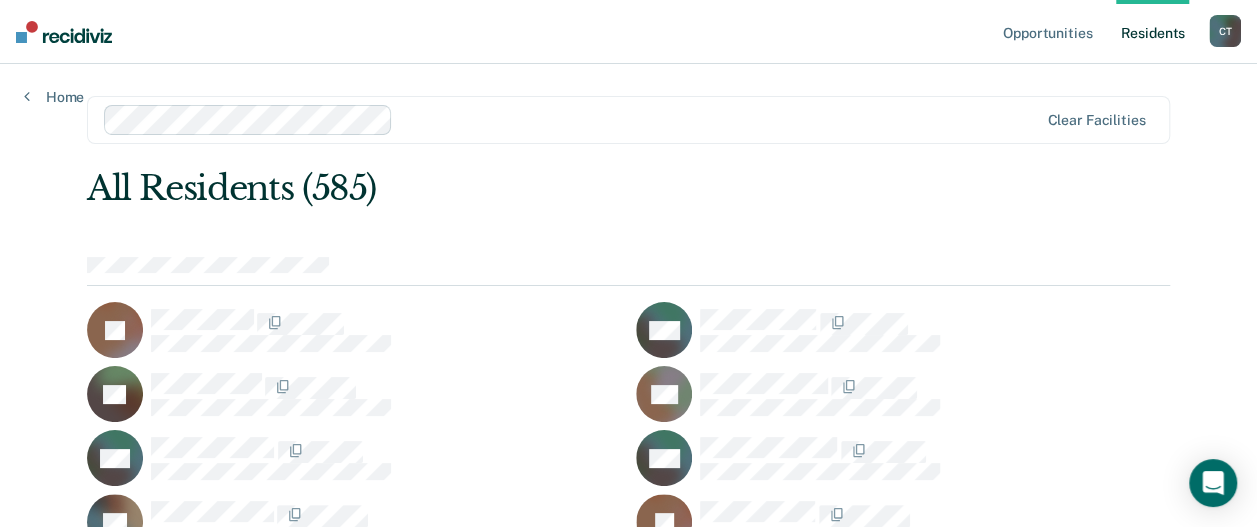 scroll, scrollTop: 7990, scrollLeft: 0, axis: vertical 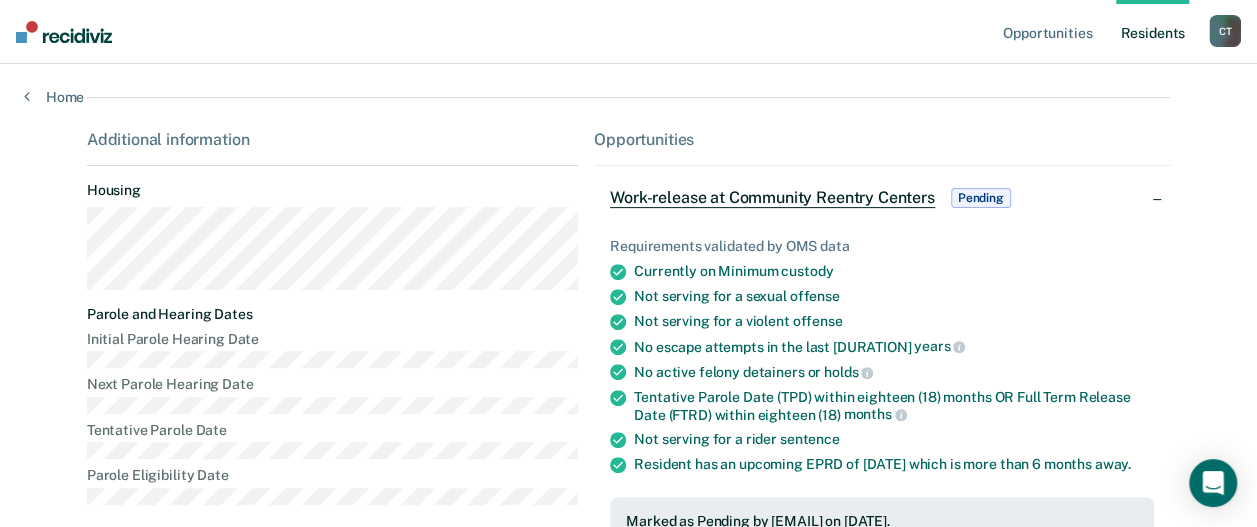 click on "Work-release at Community Reentry Centers" at bounding box center (772, 198) 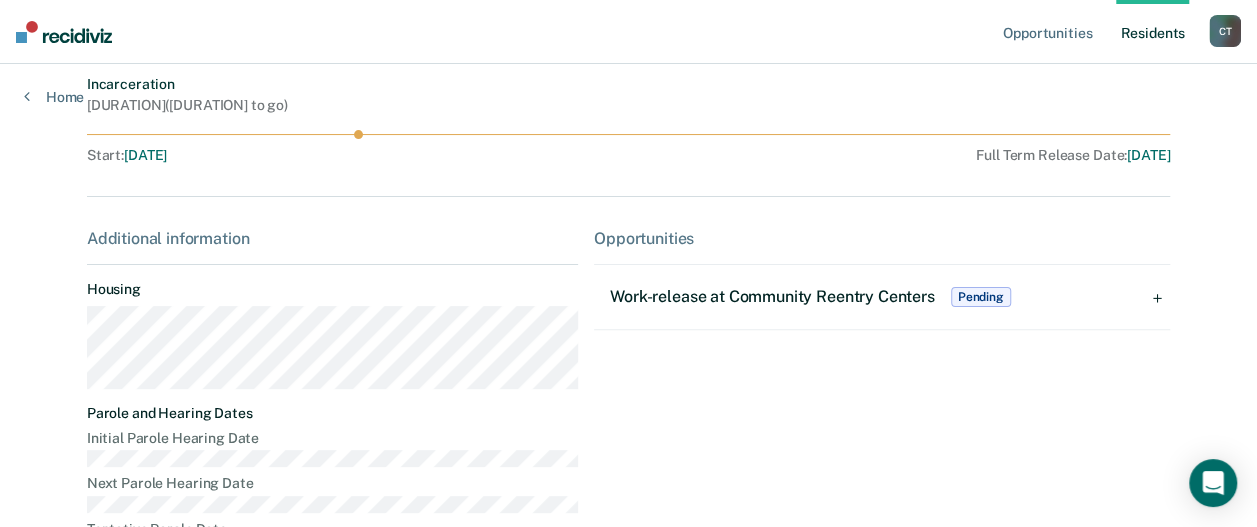 scroll, scrollTop: 0, scrollLeft: 0, axis: both 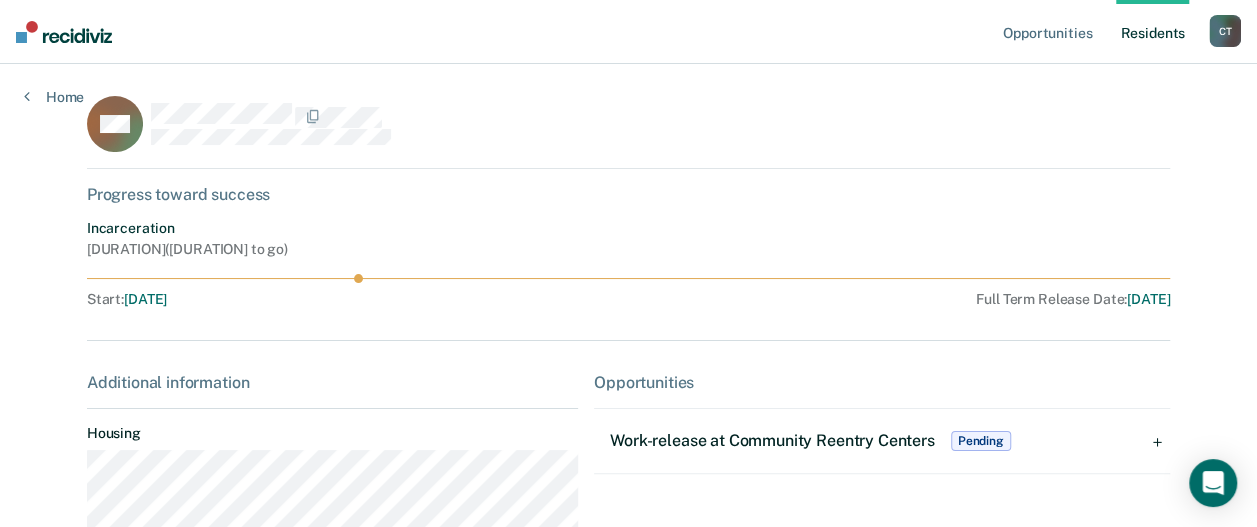 click on "Work-release at Community Reentry Centers" at bounding box center (772, 440) 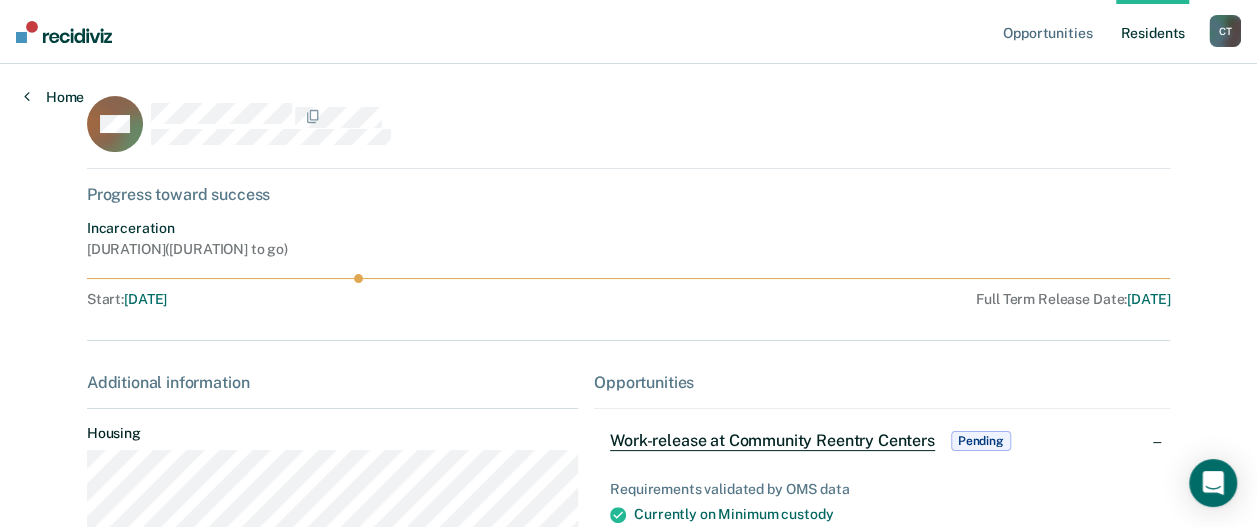 click on "Home" at bounding box center (54, 97) 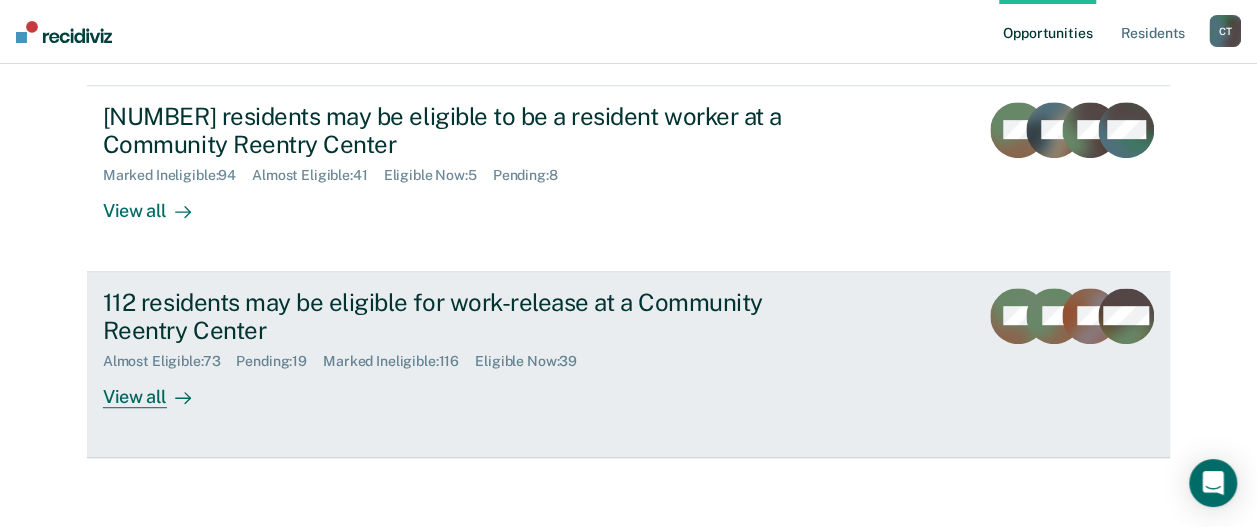 scroll, scrollTop: 400, scrollLeft: 0, axis: vertical 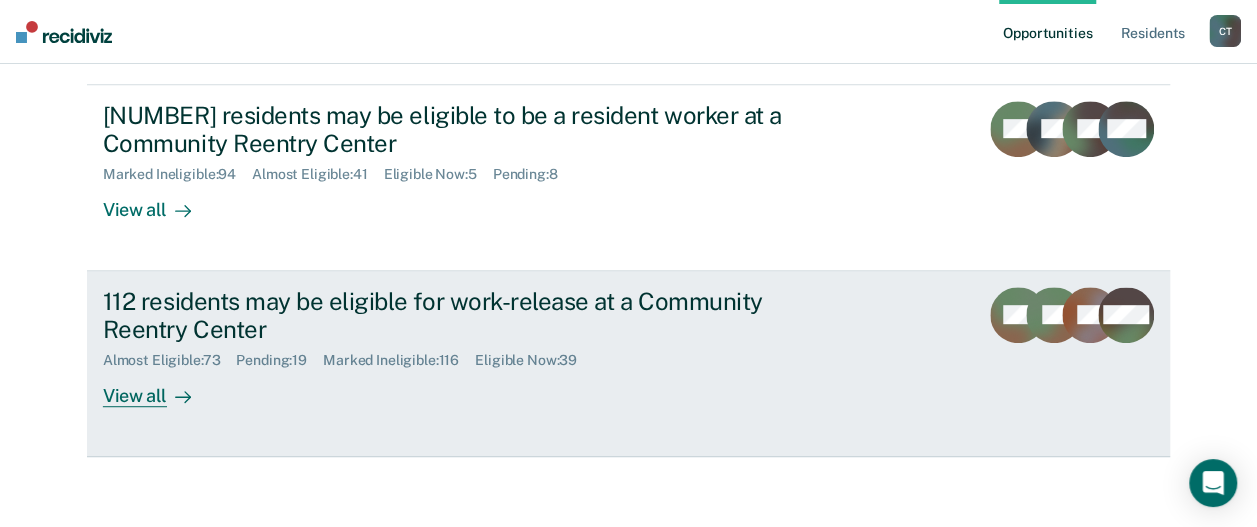 click on "[NUMBER] residents may be eligible for work-release at a Community Reentry Center Almost Eligible :  73 Pending :  19 Marked Ineligible :  116 Eligible Now :  39 View all" at bounding box center [478, 347] 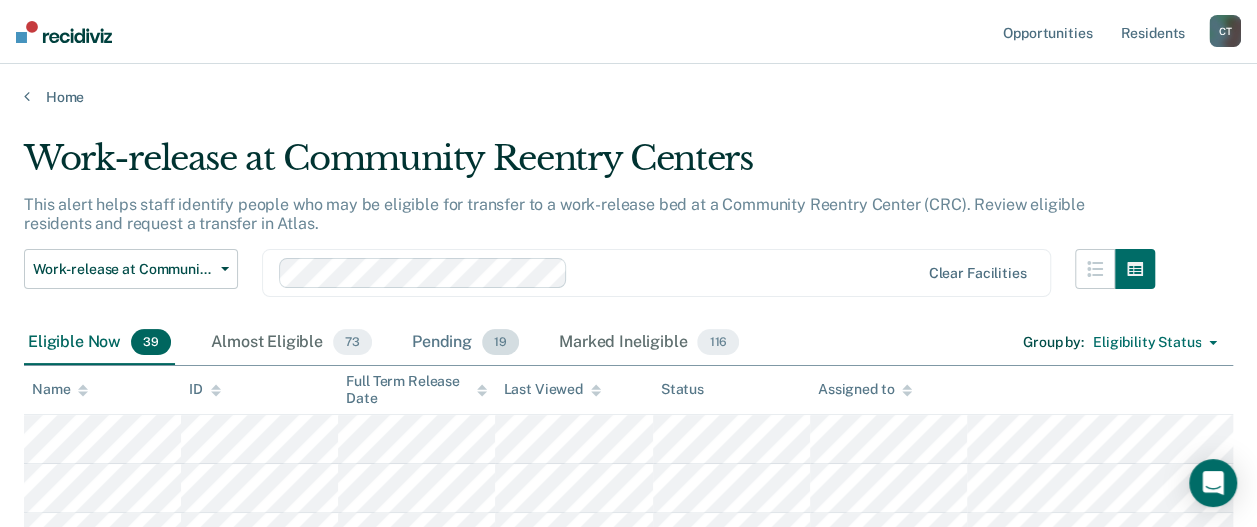 click on "Pending 19" at bounding box center (465, 343) 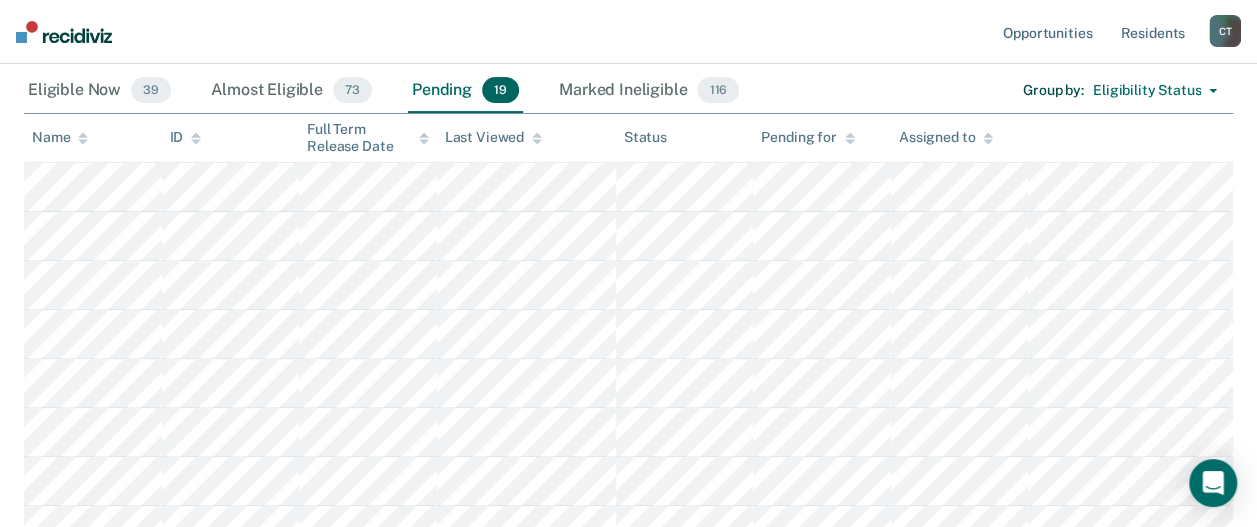 scroll, scrollTop: 300, scrollLeft: 0, axis: vertical 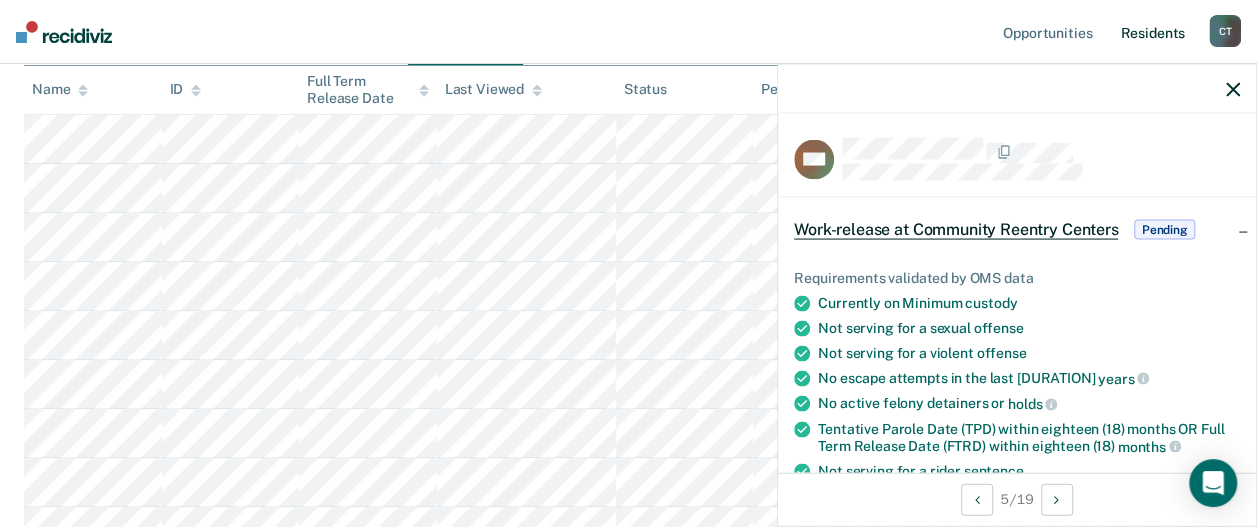 click on "Resident s" at bounding box center (1152, 32) 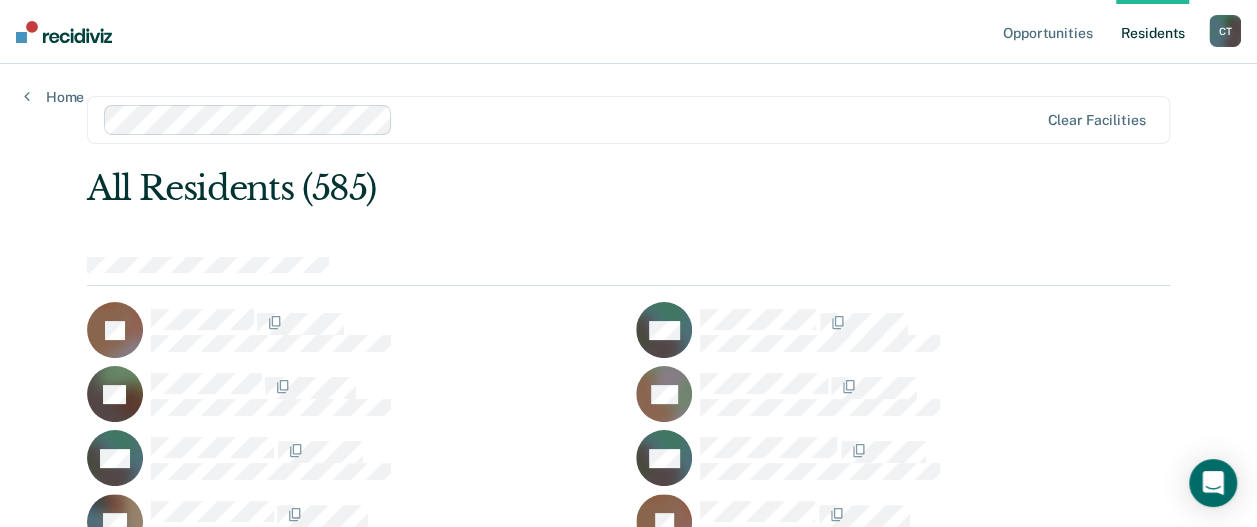 scroll, scrollTop: 7798, scrollLeft: 0, axis: vertical 